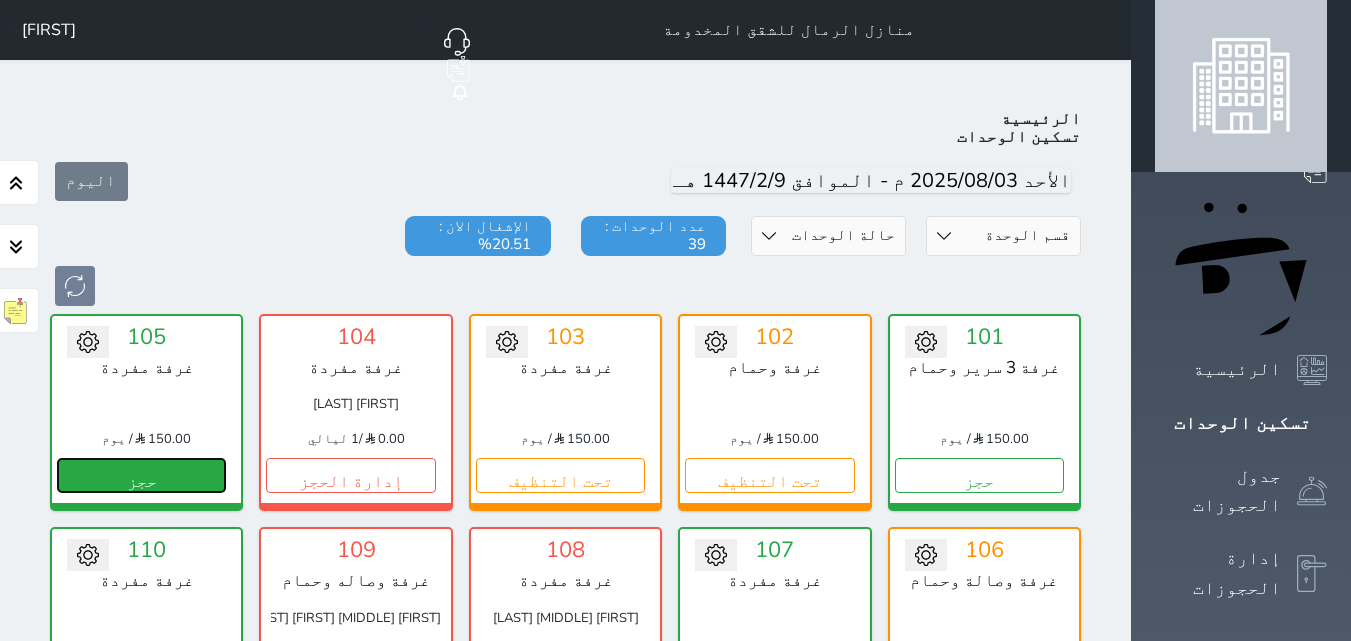 click on "حجز" at bounding box center [141, 475] 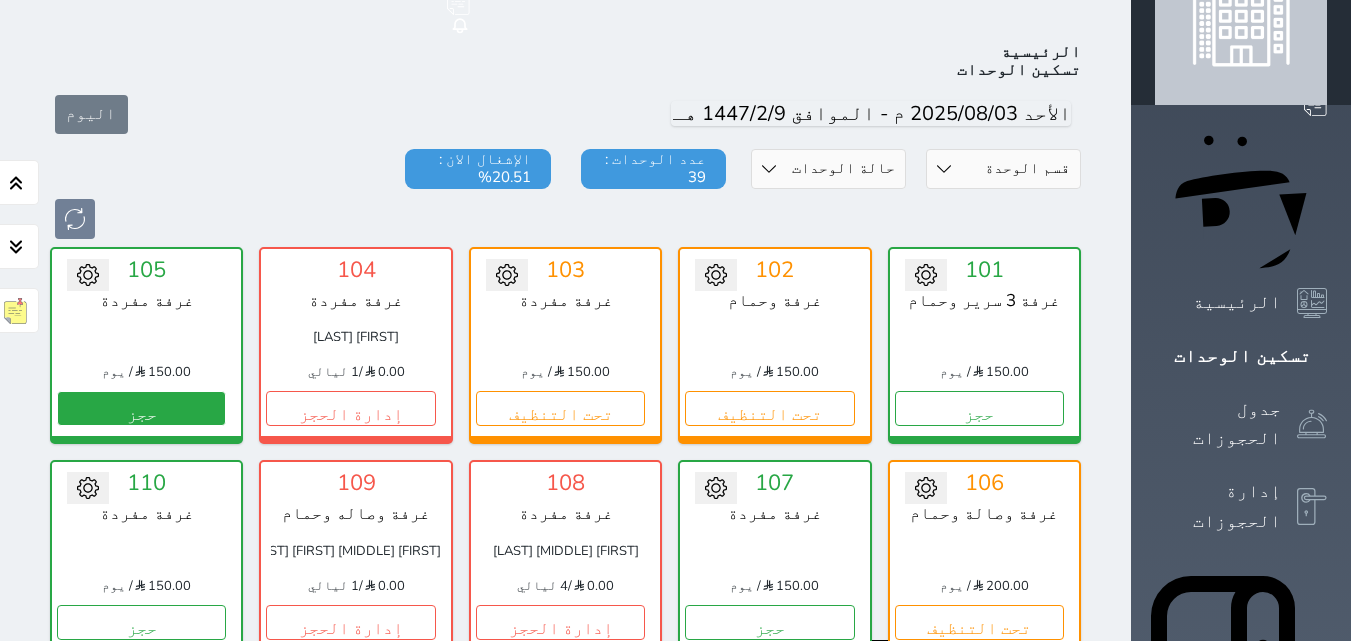 select on "1" 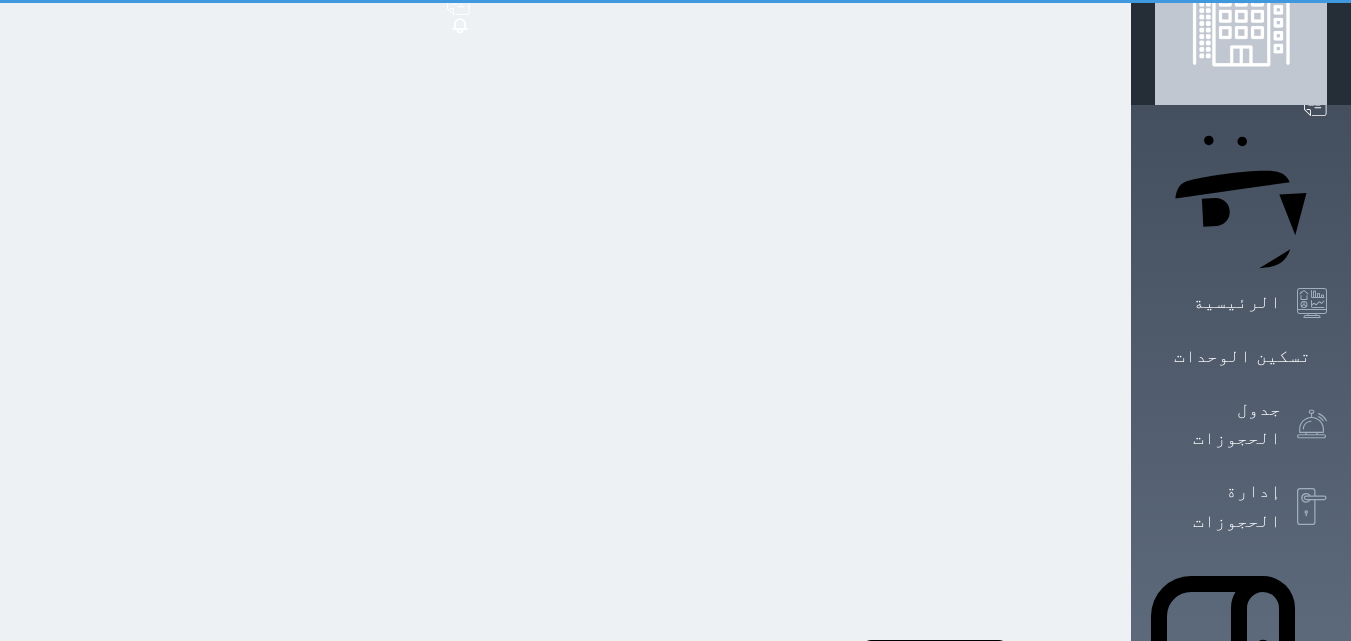 scroll, scrollTop: 0, scrollLeft: 0, axis: both 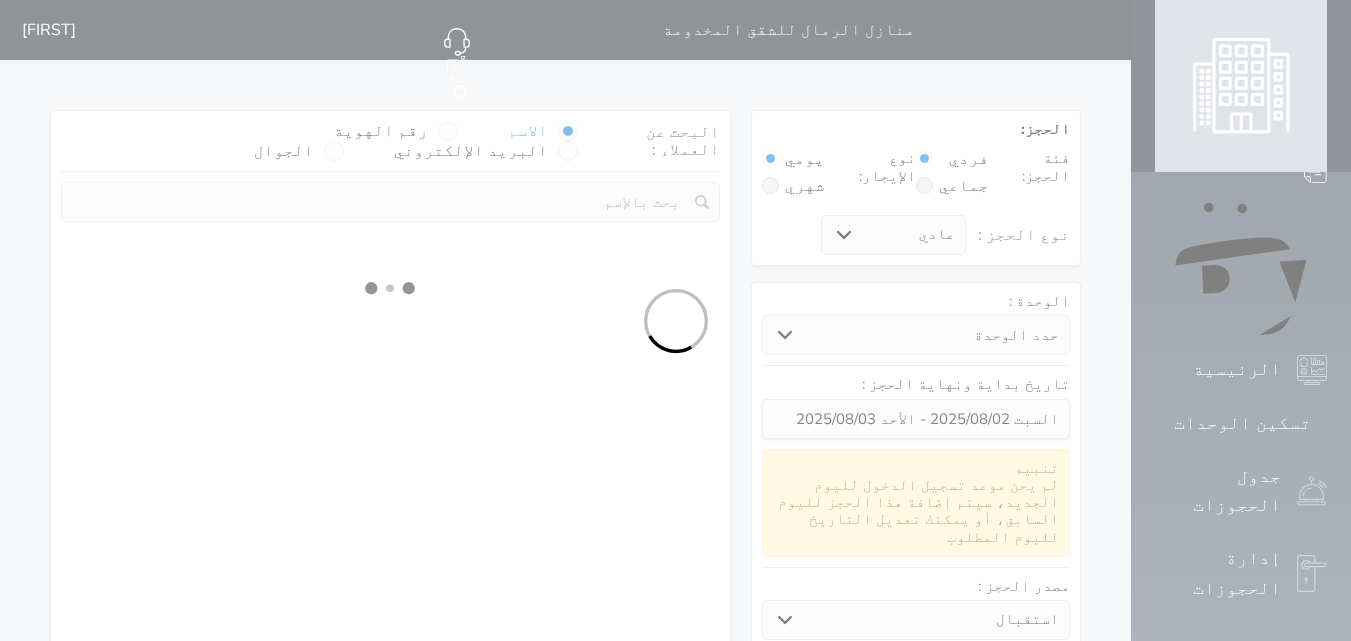select 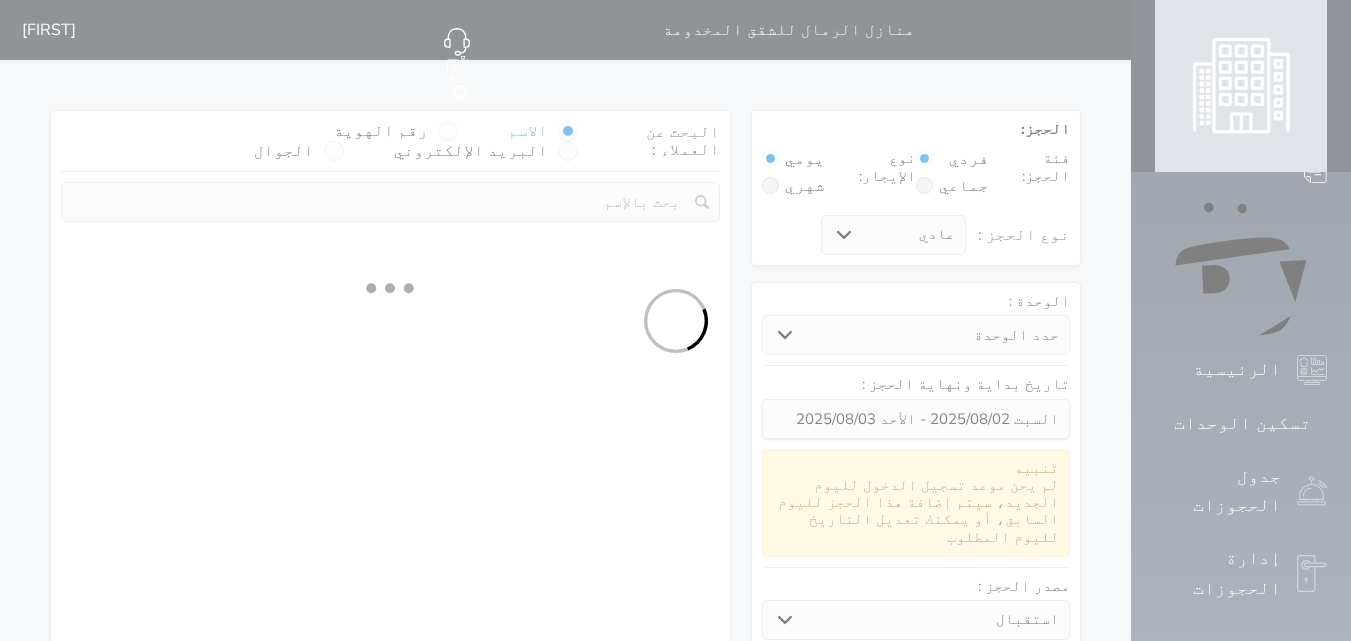 select on "1" 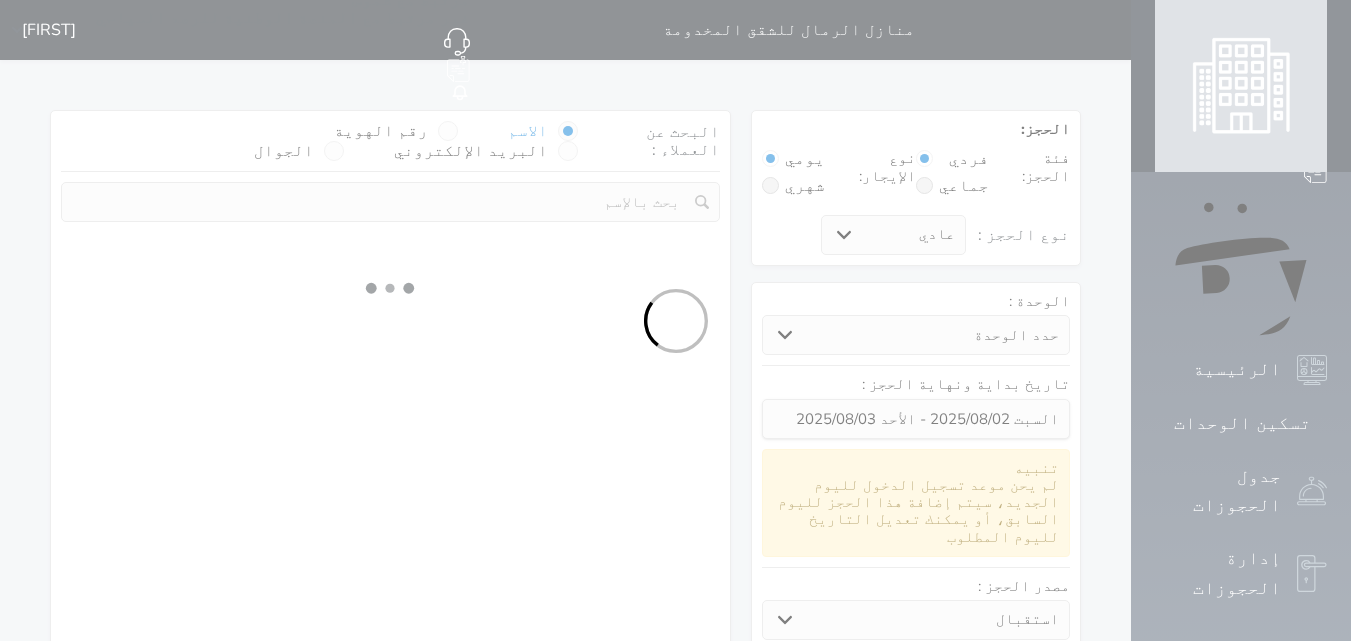 select on "113" 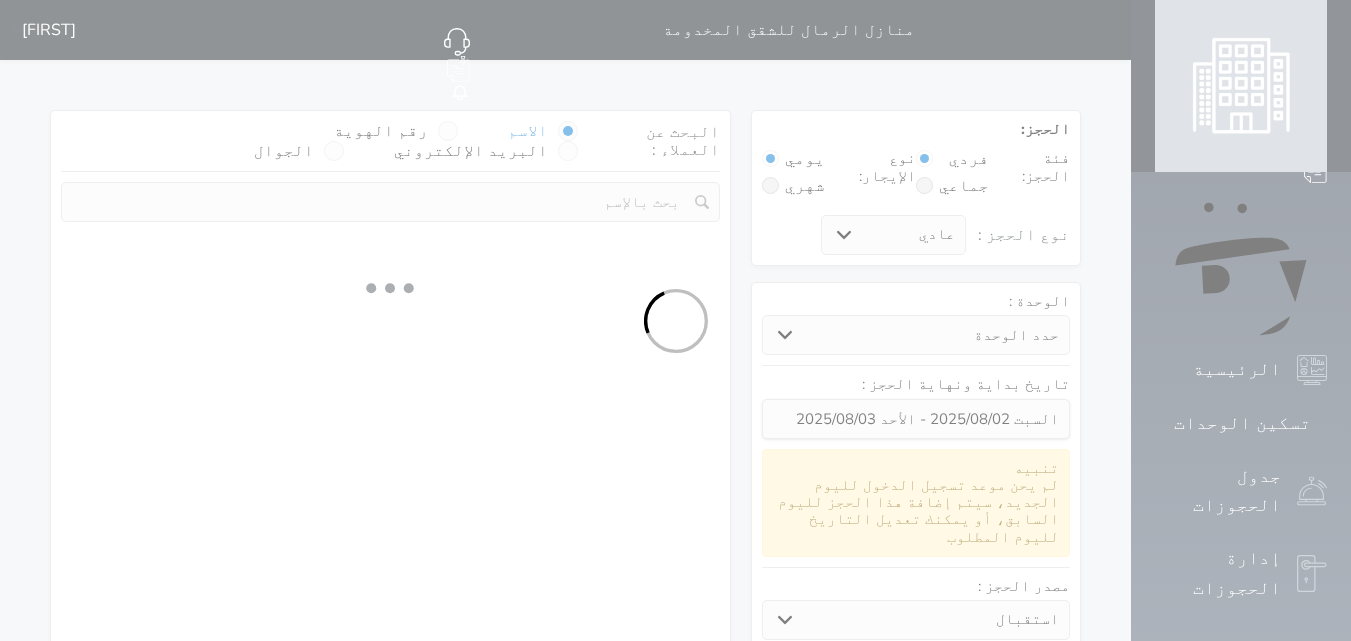 select on "1" 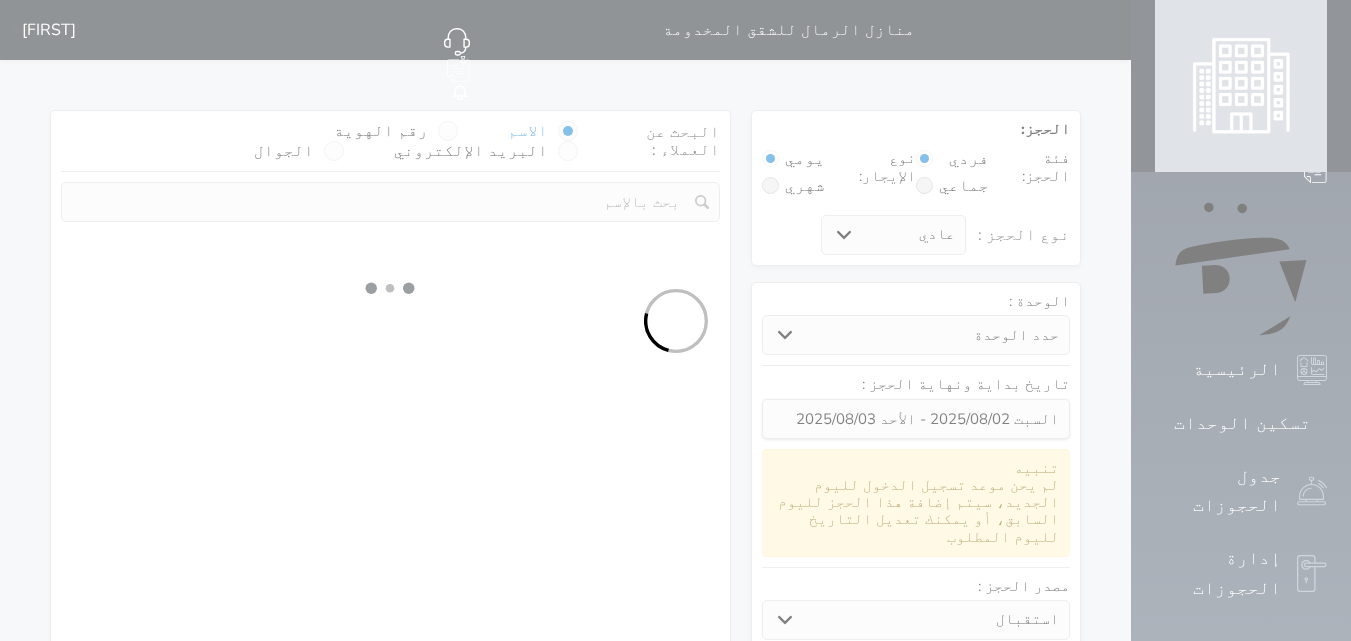select 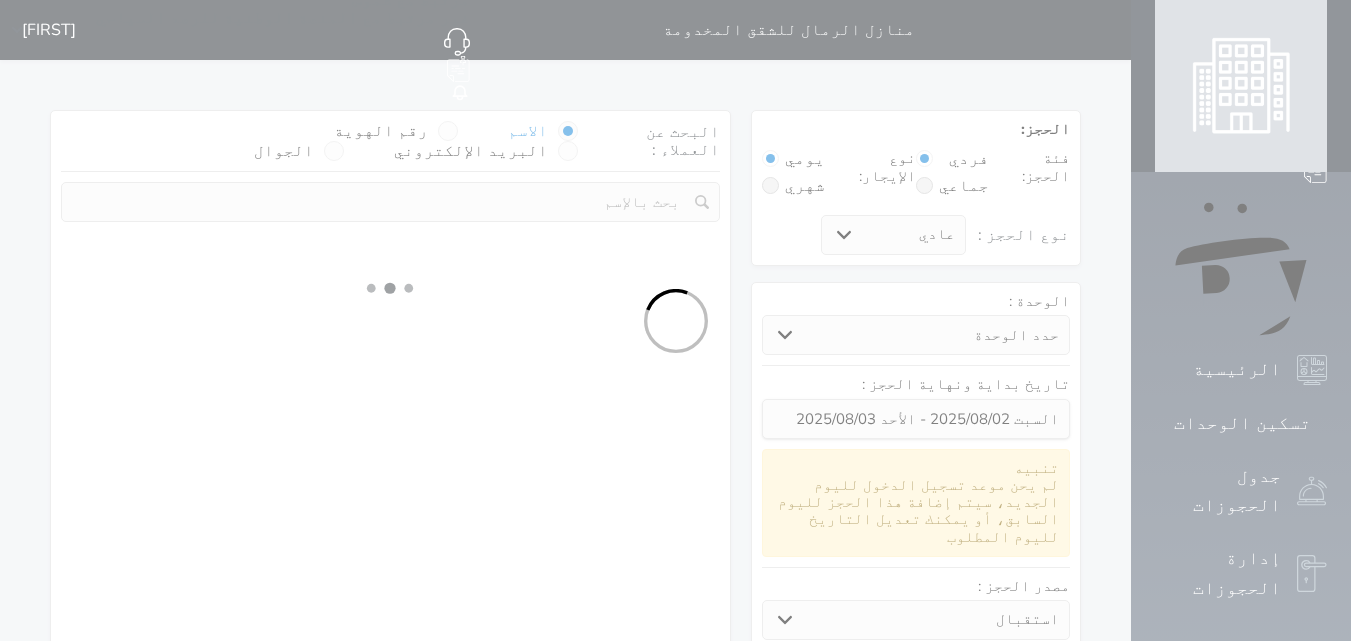 select on "7" 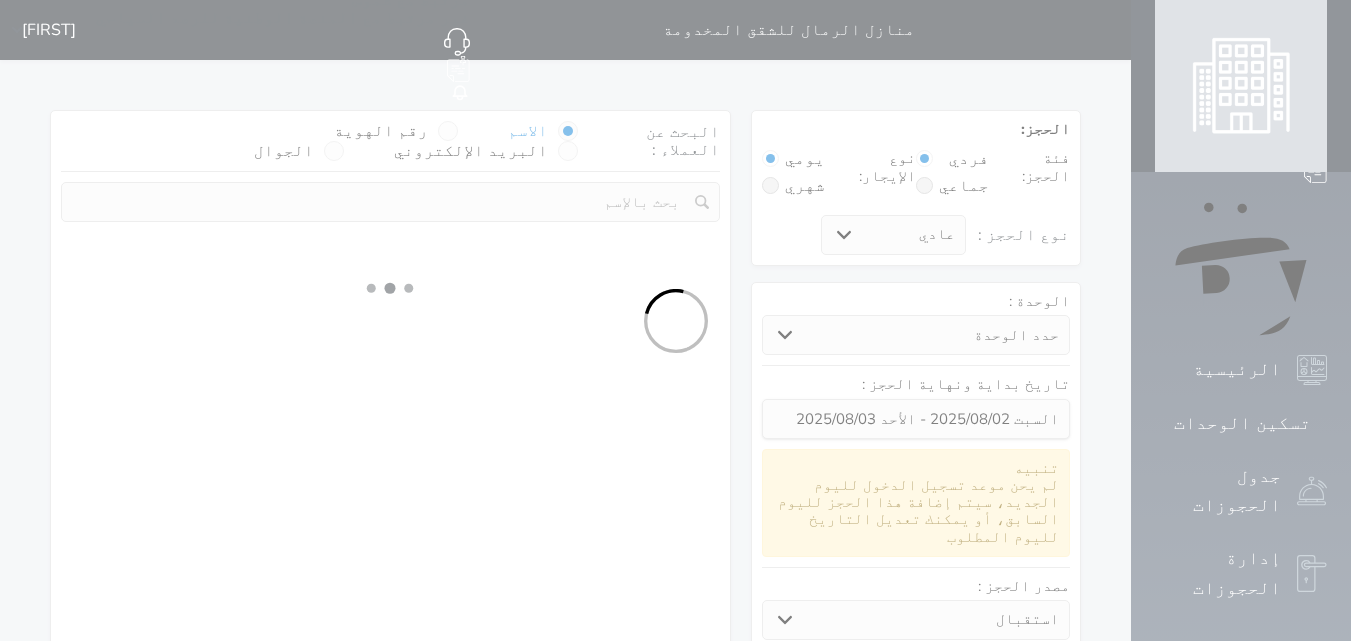 select 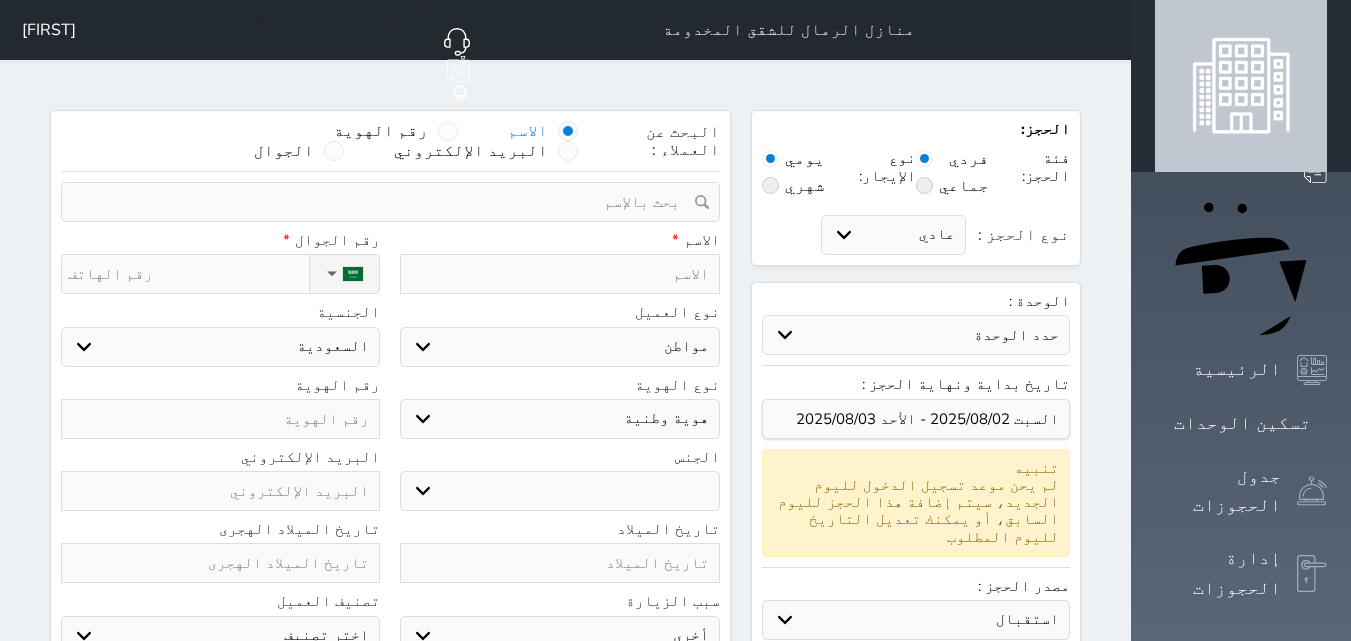 select 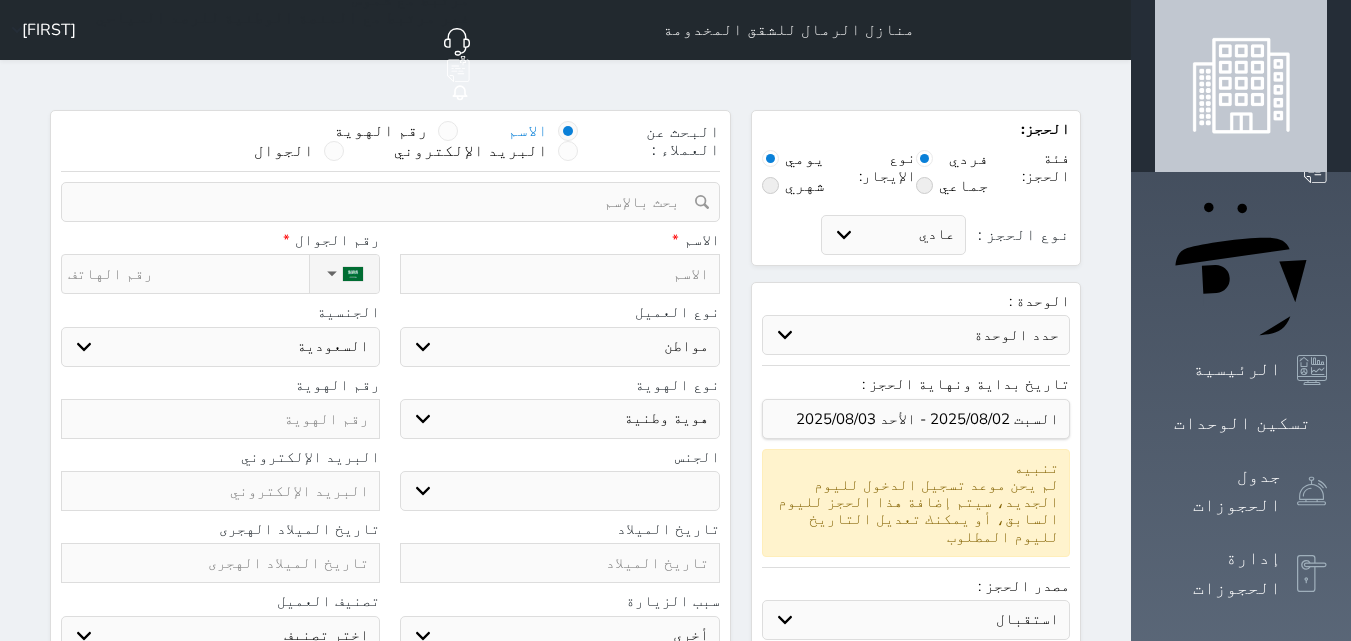 select 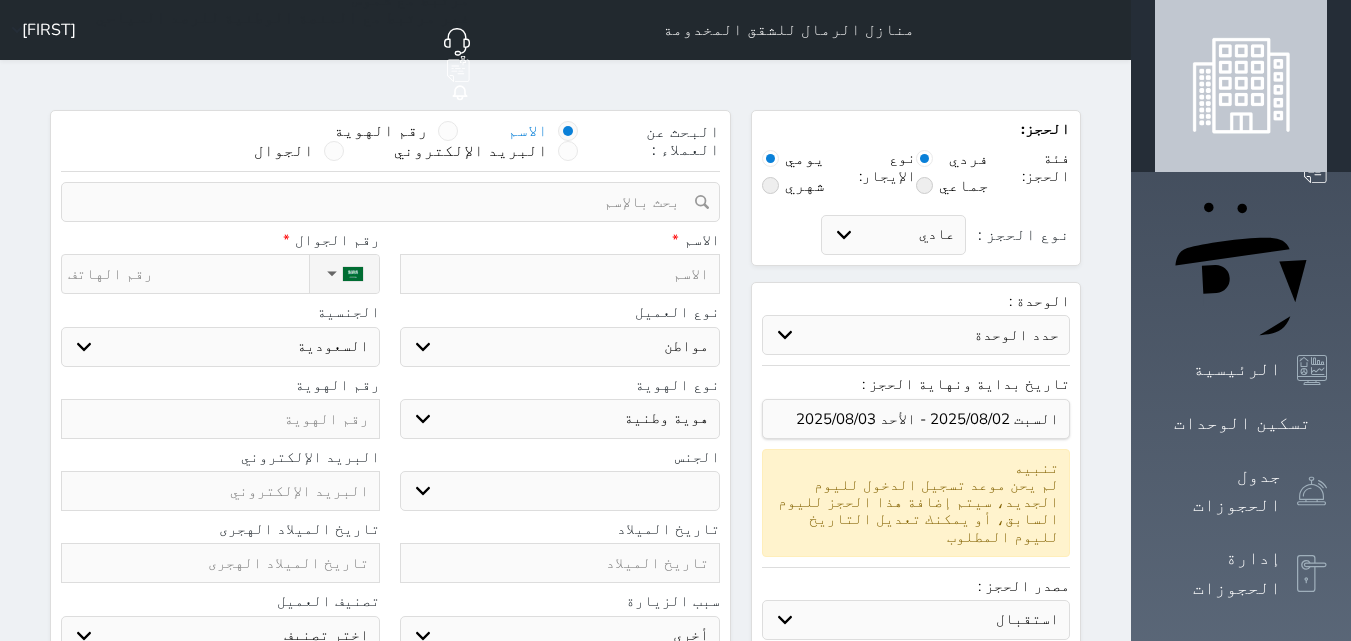 select 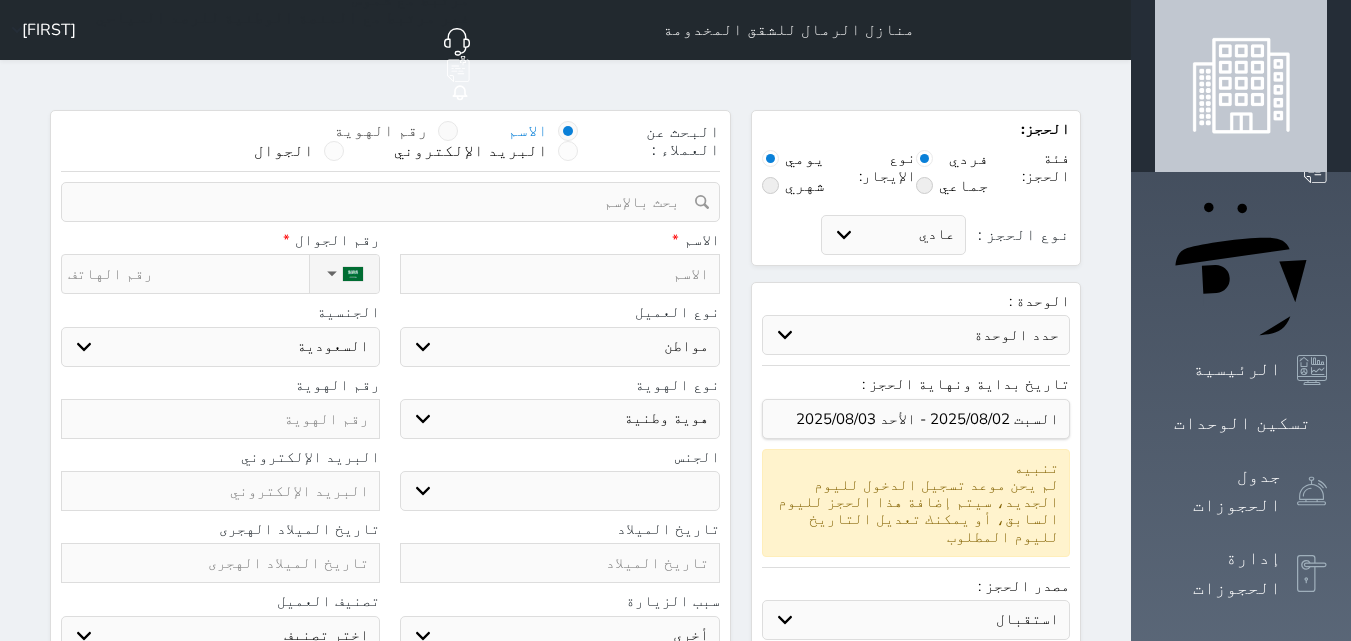 click at bounding box center [448, 131] 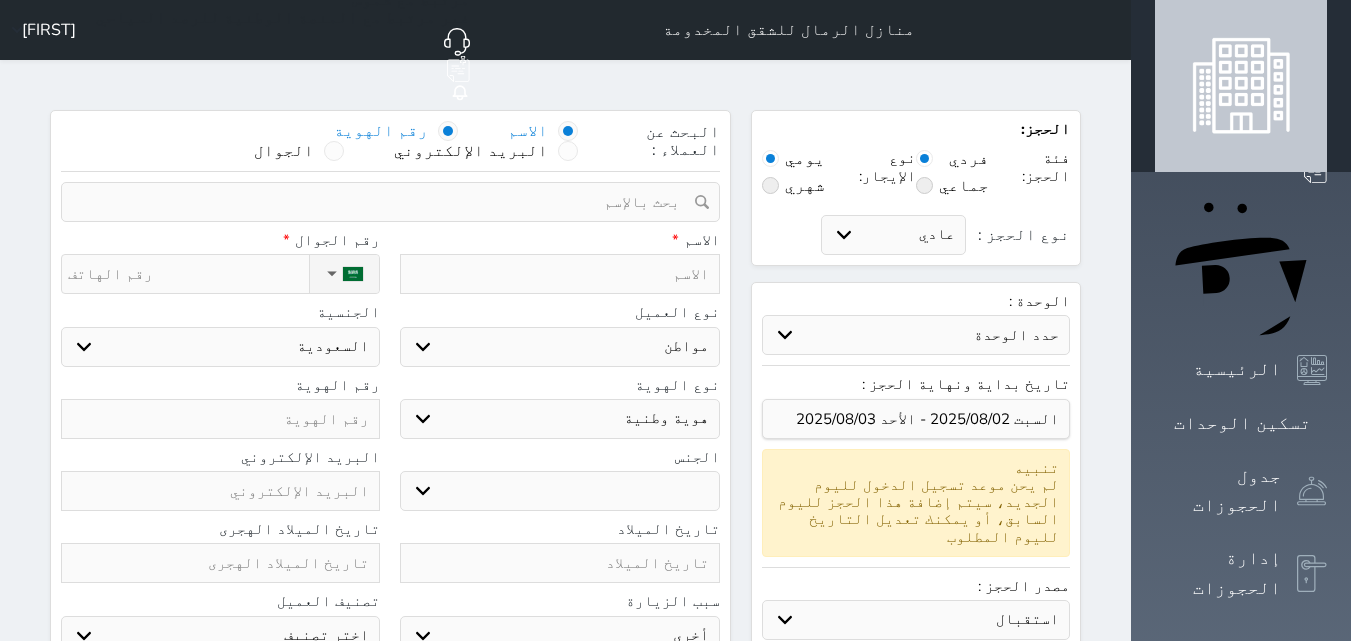 select 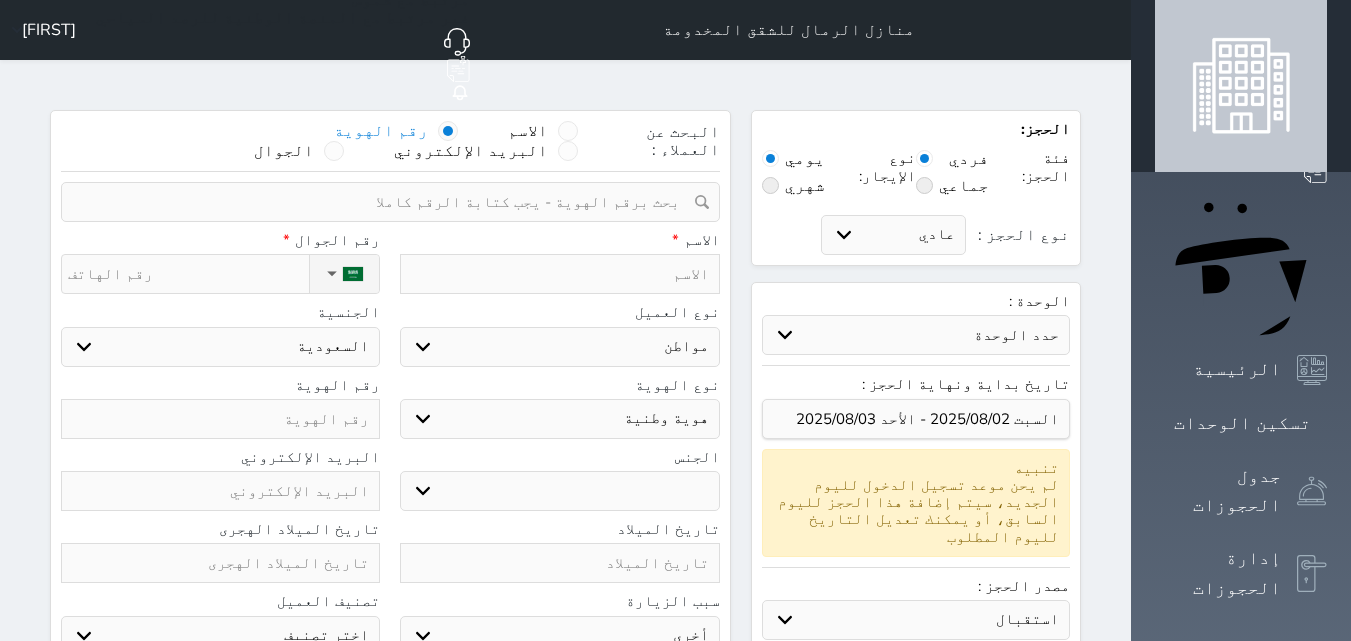 click at bounding box center (383, 202) 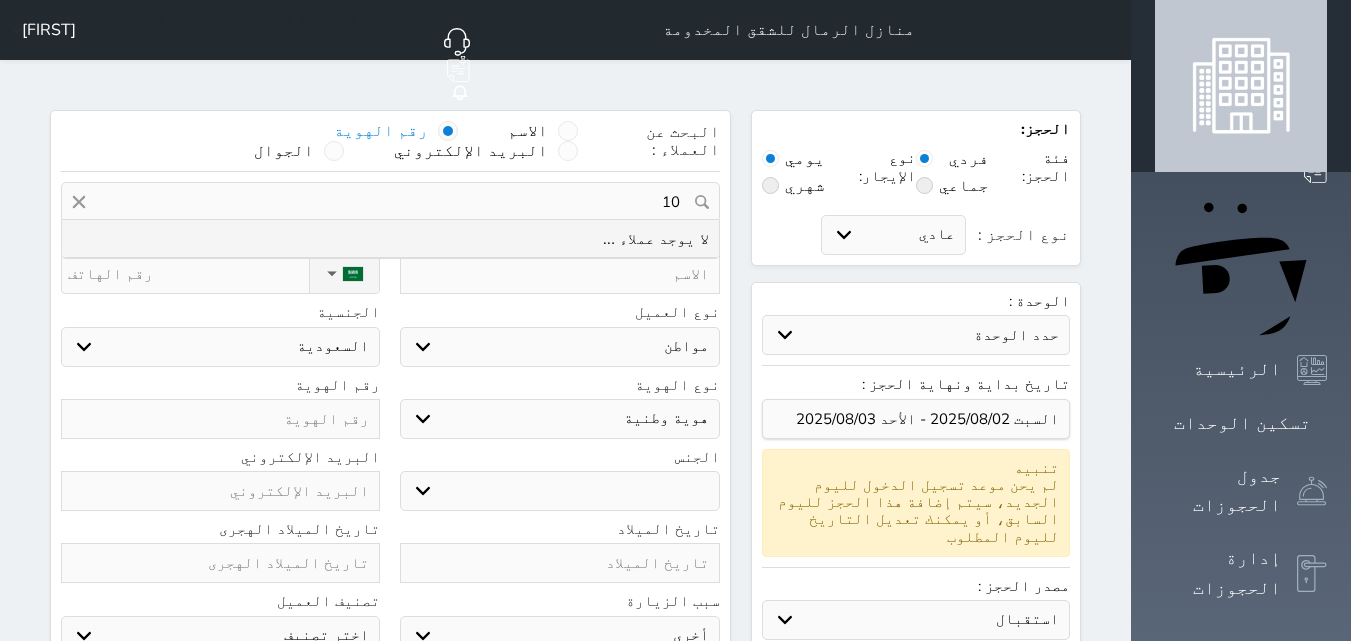 type on "1" 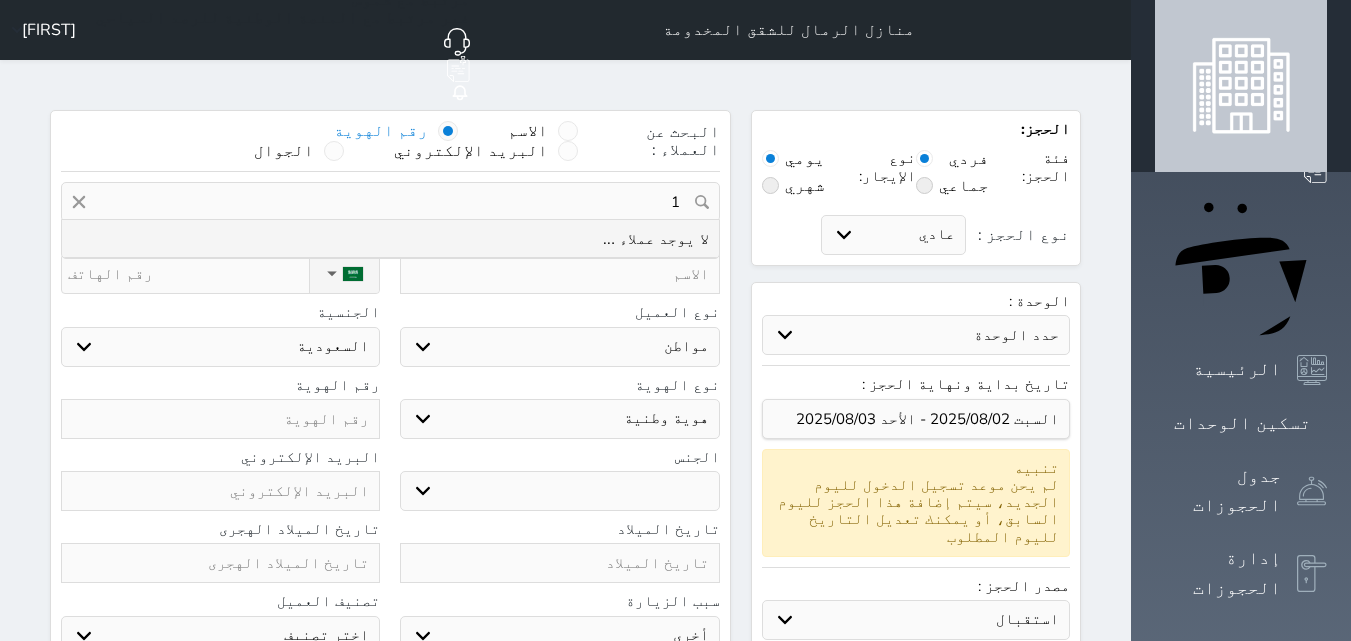 type 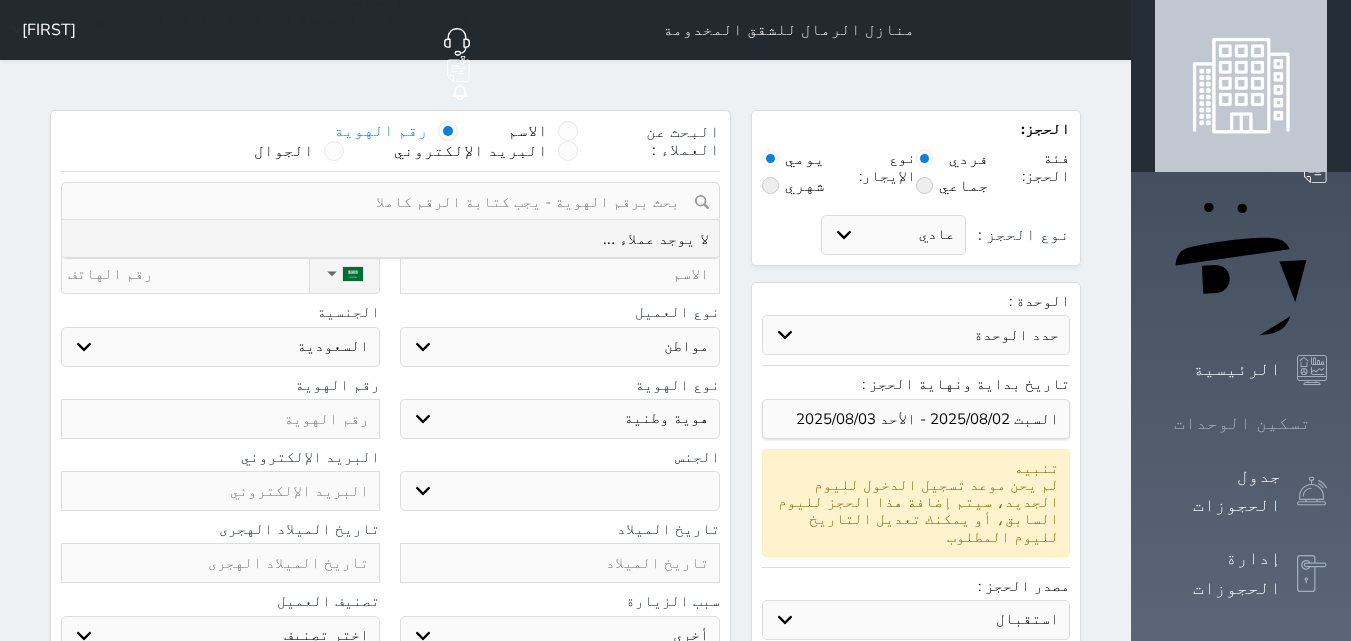 click on "تسكين الوحدات" at bounding box center [1242, 423] 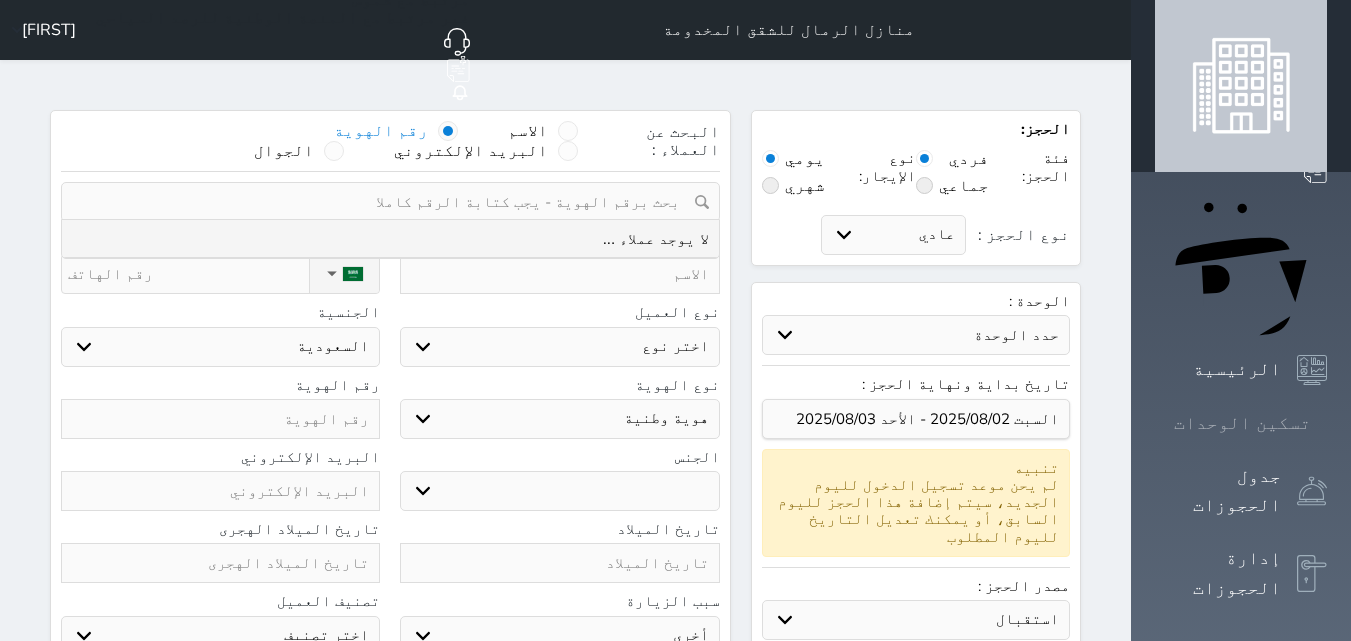 select 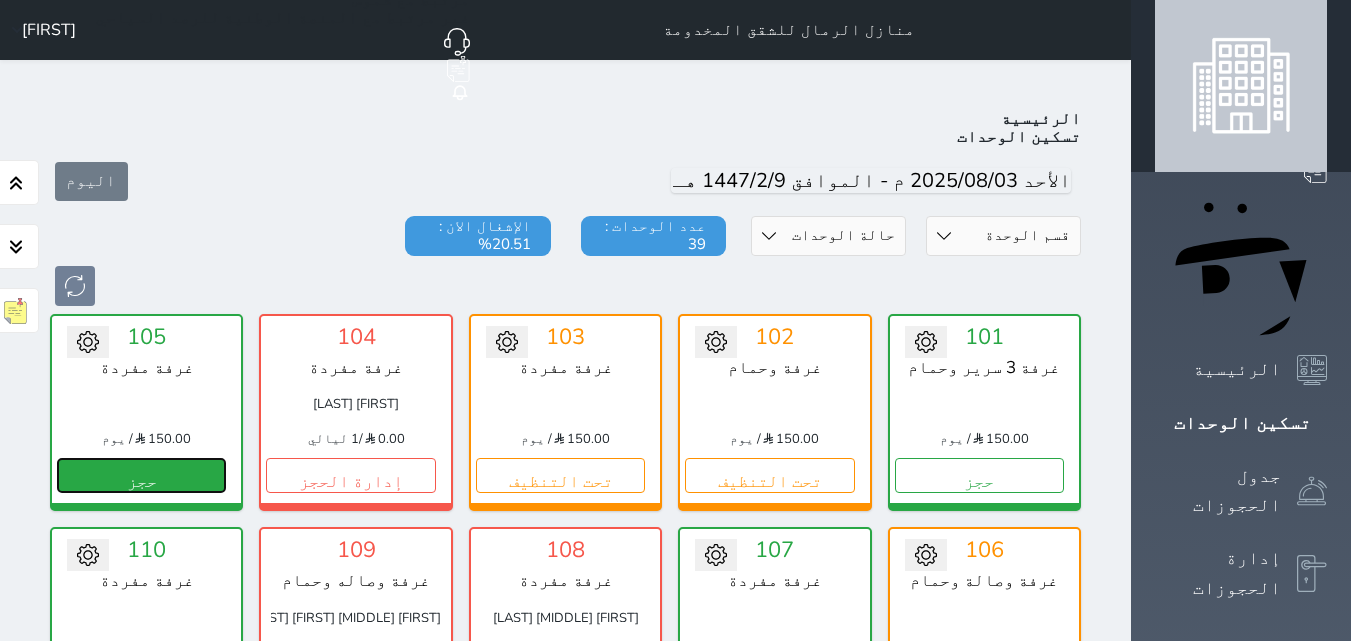 click on "حجز" at bounding box center [141, 475] 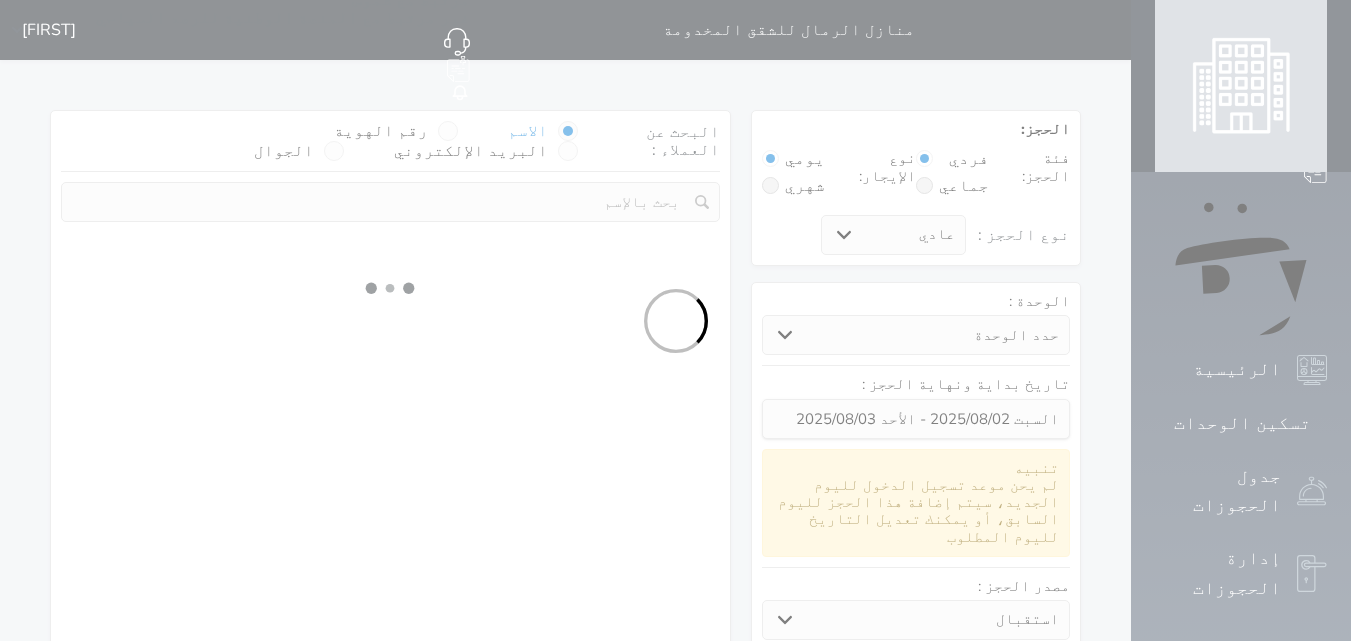 select 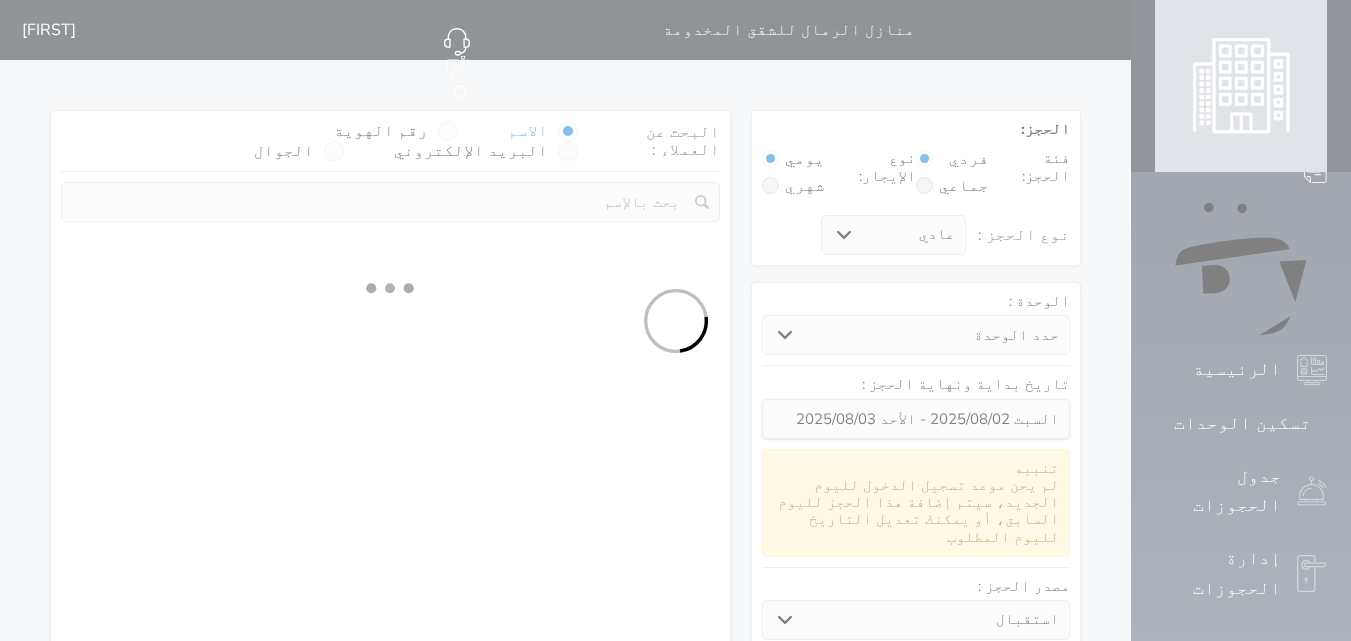 select on "1" 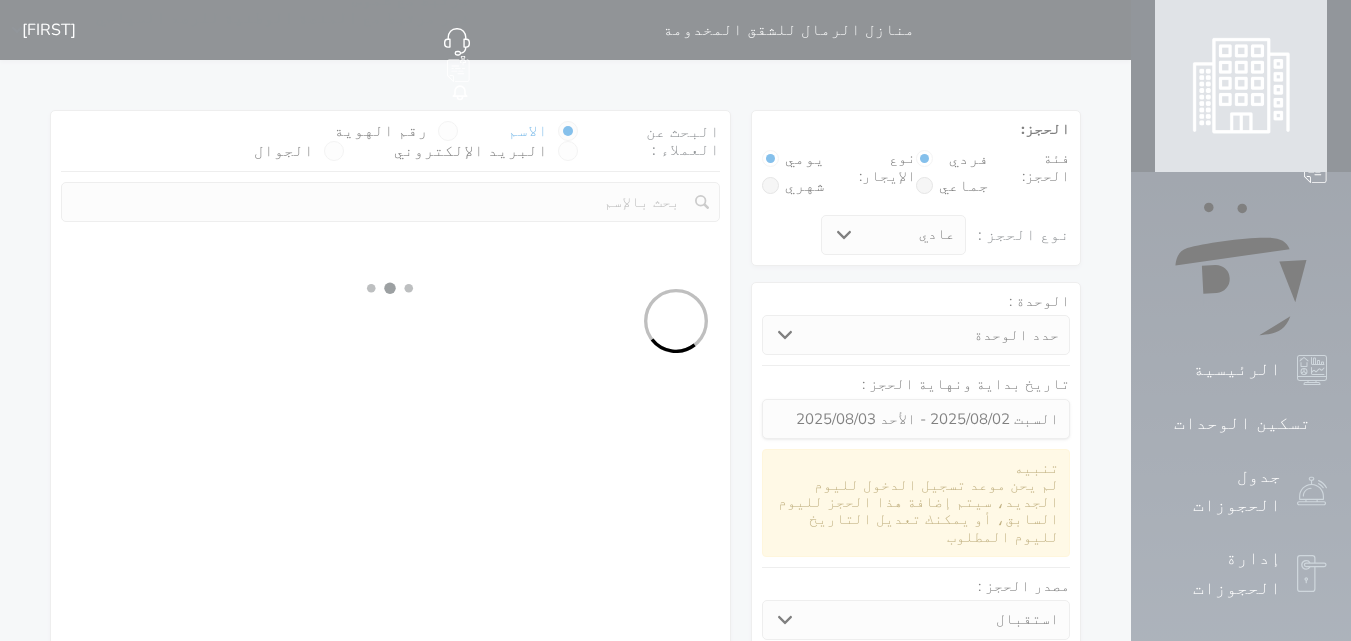 select on "113" 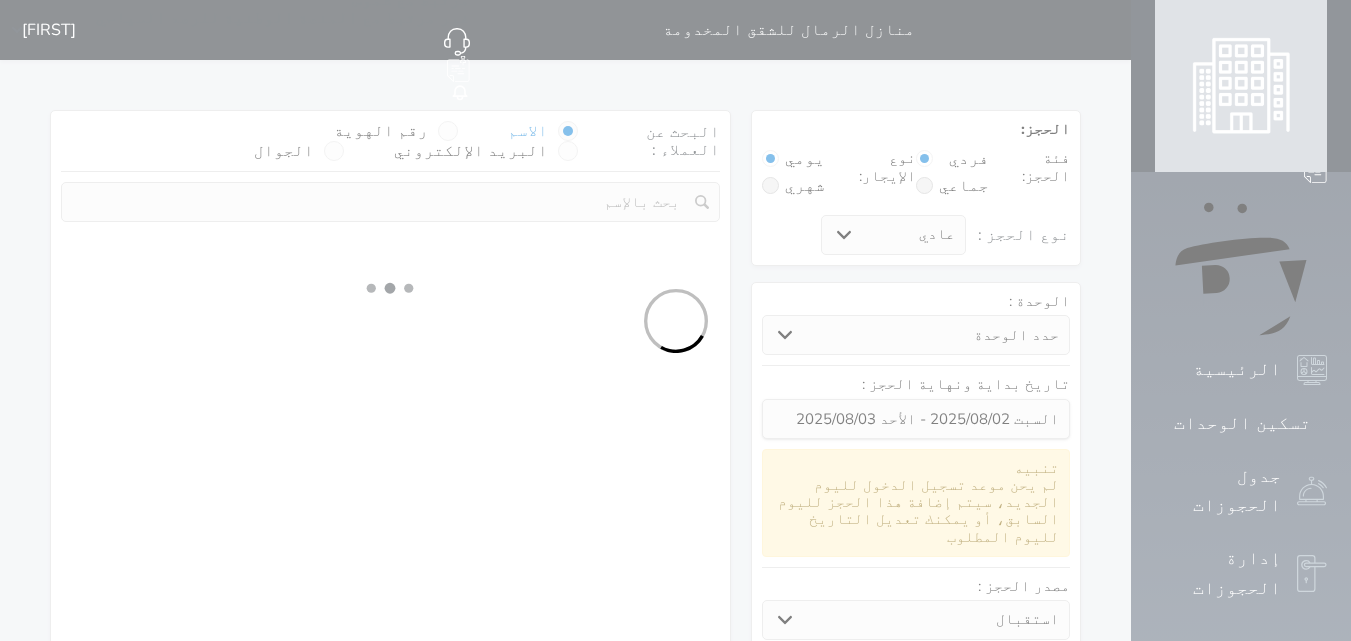 select on "1" 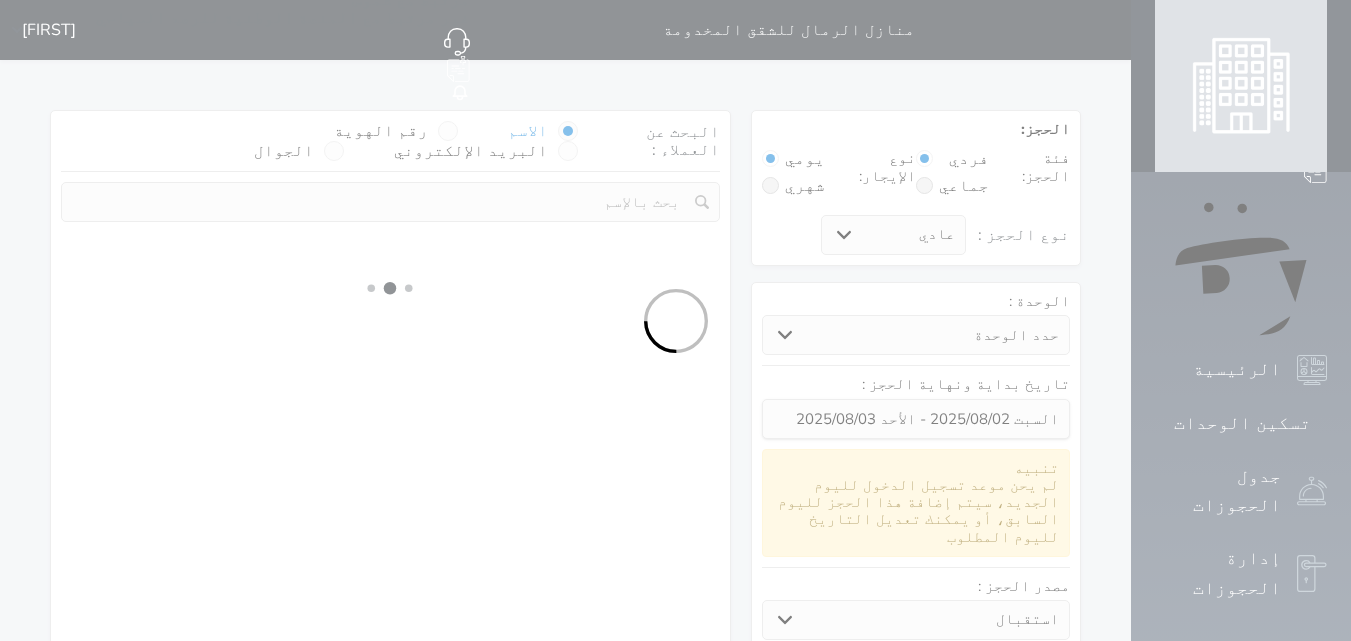select 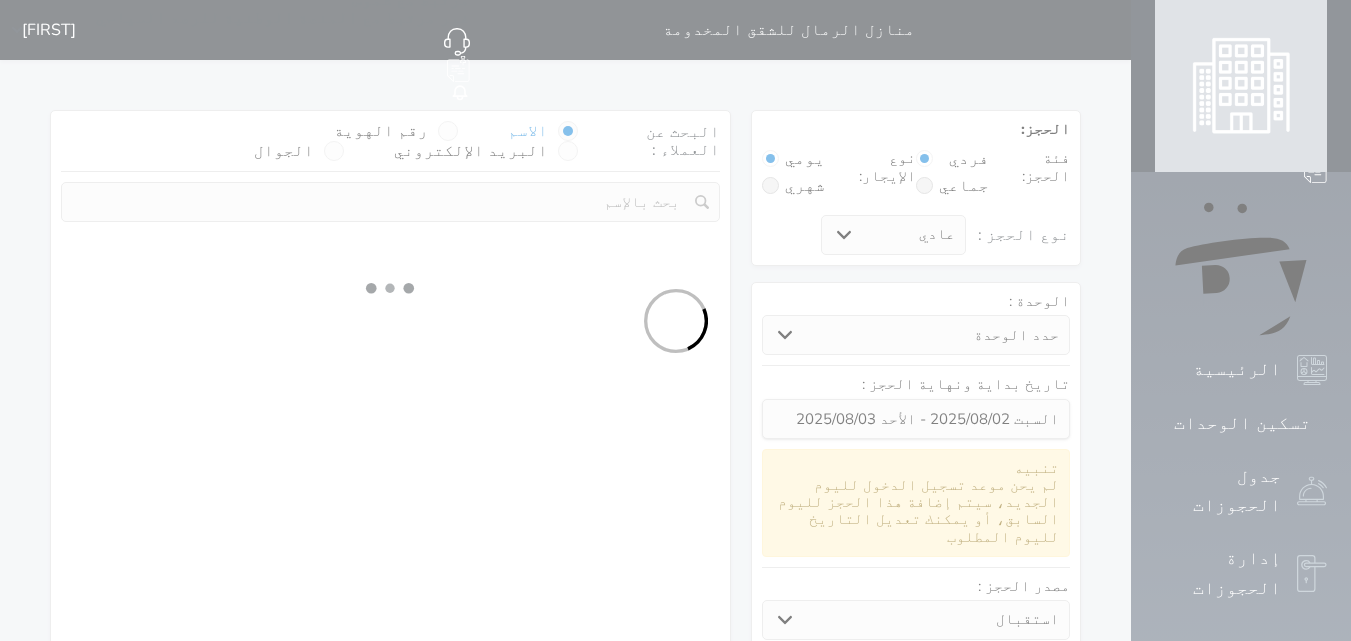 select on "7" 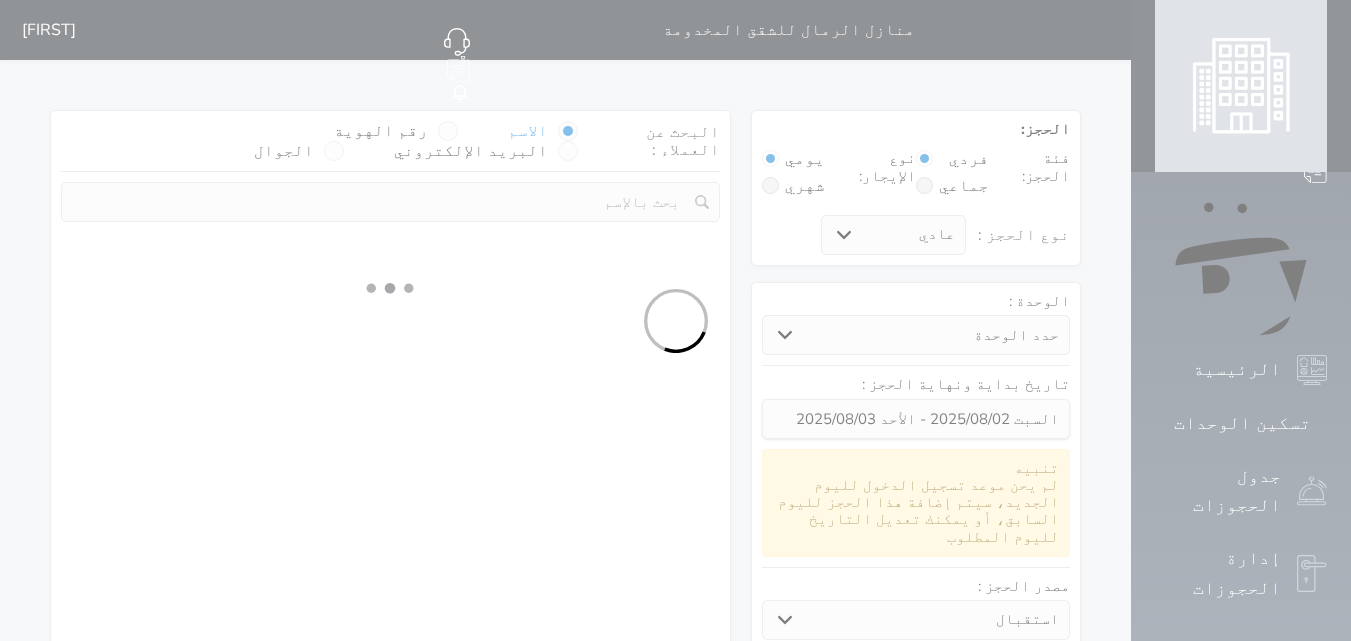 select 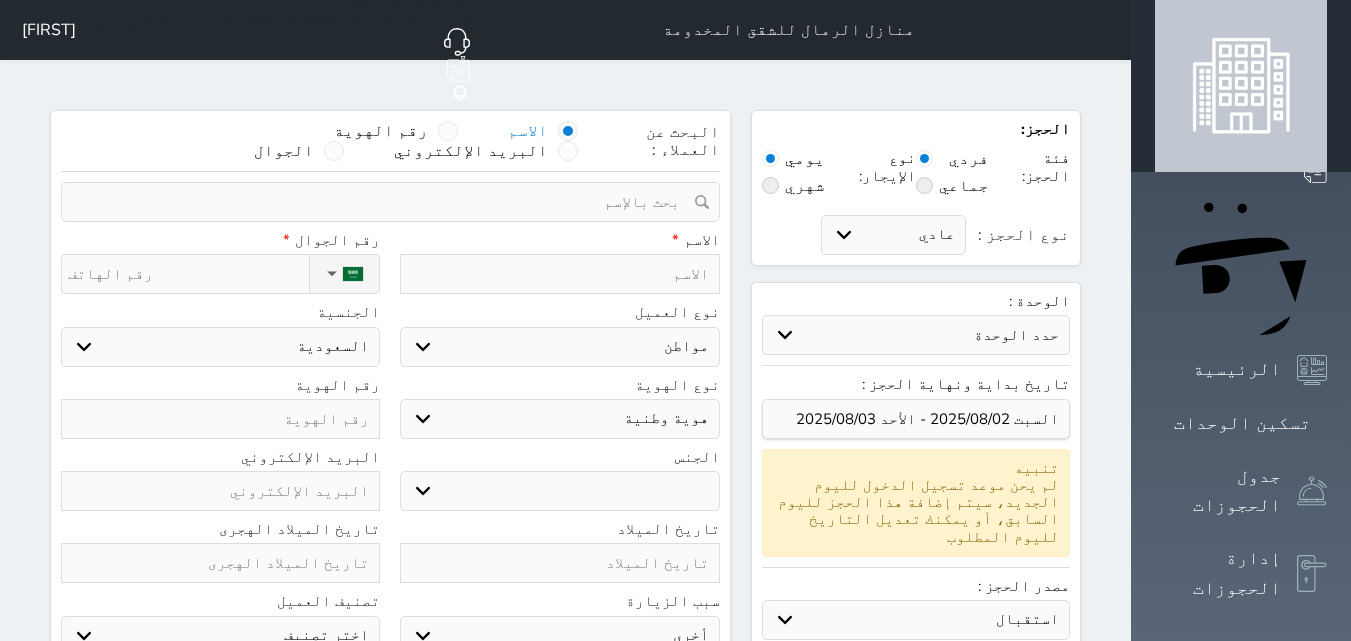 select 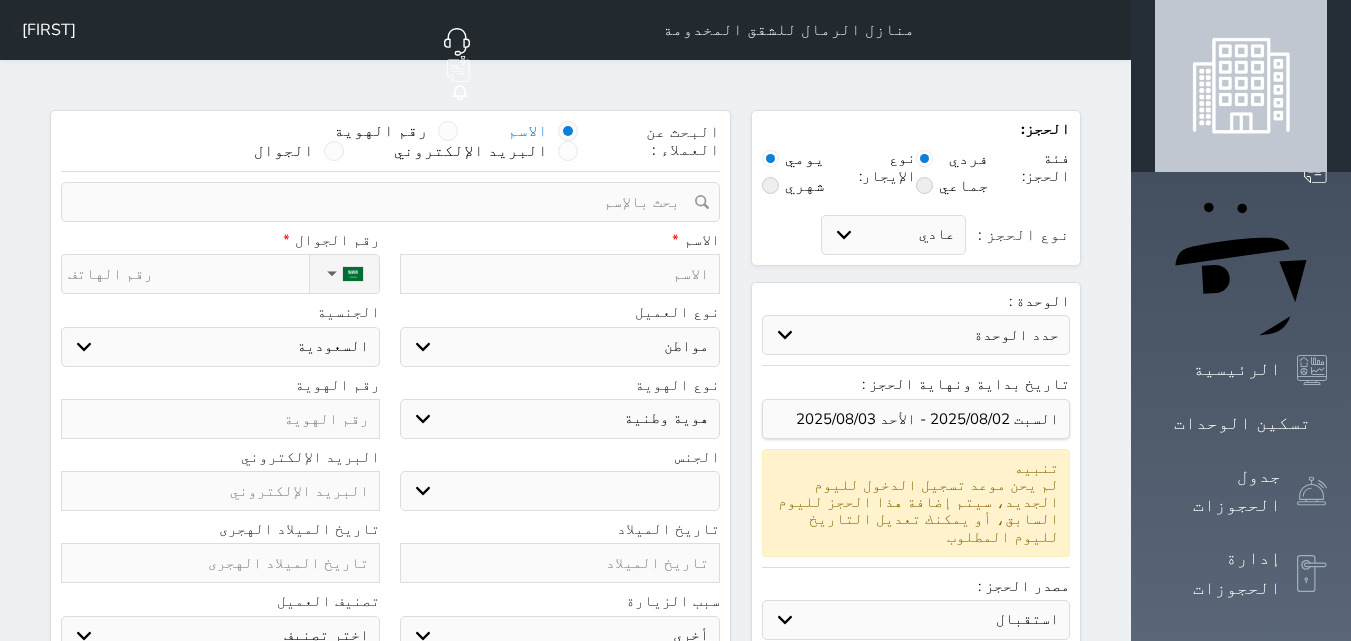 select 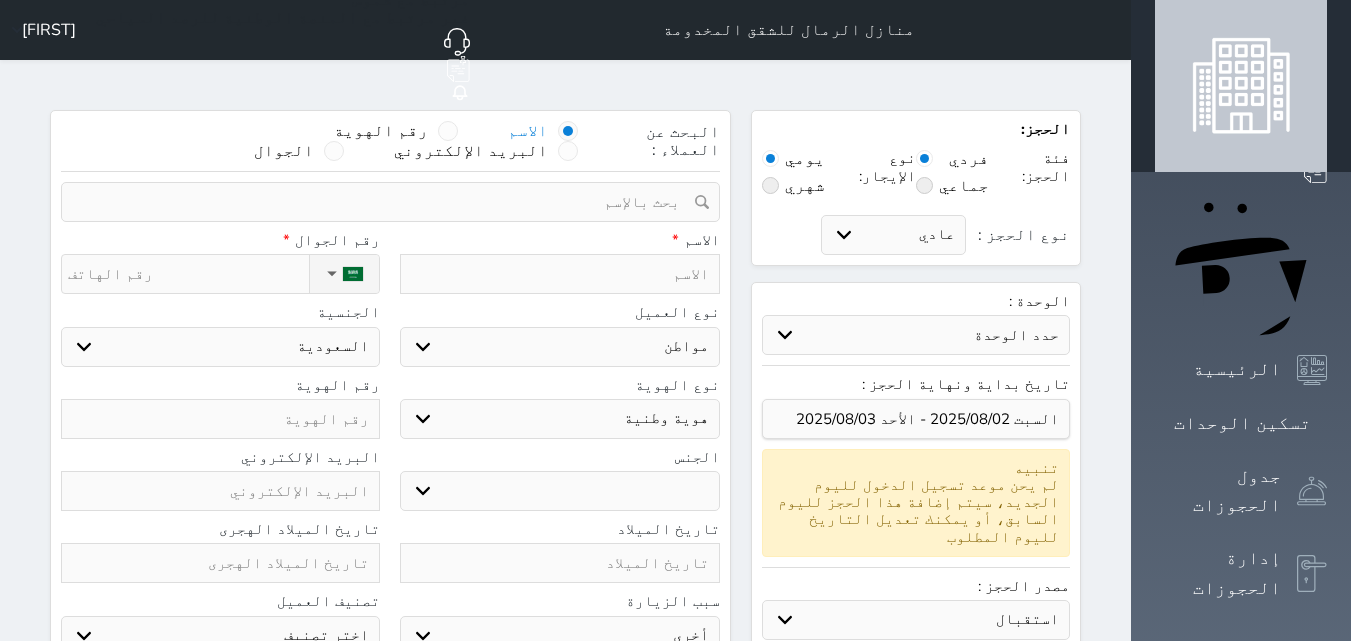 select 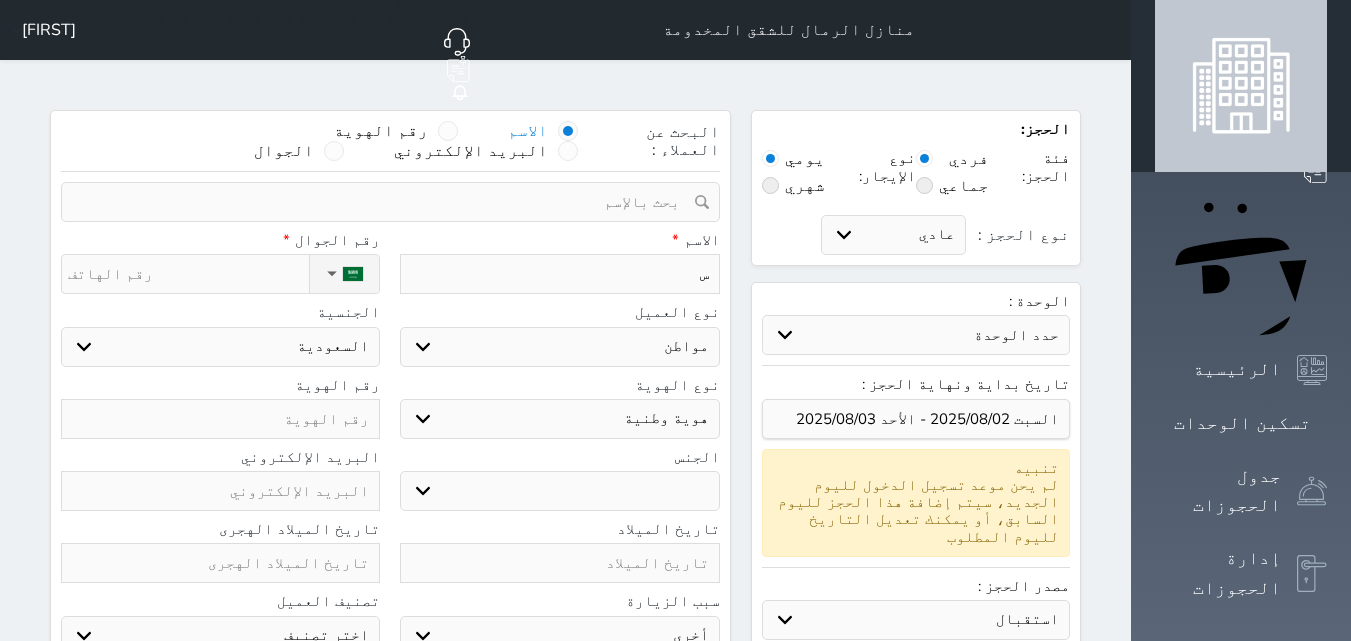 select 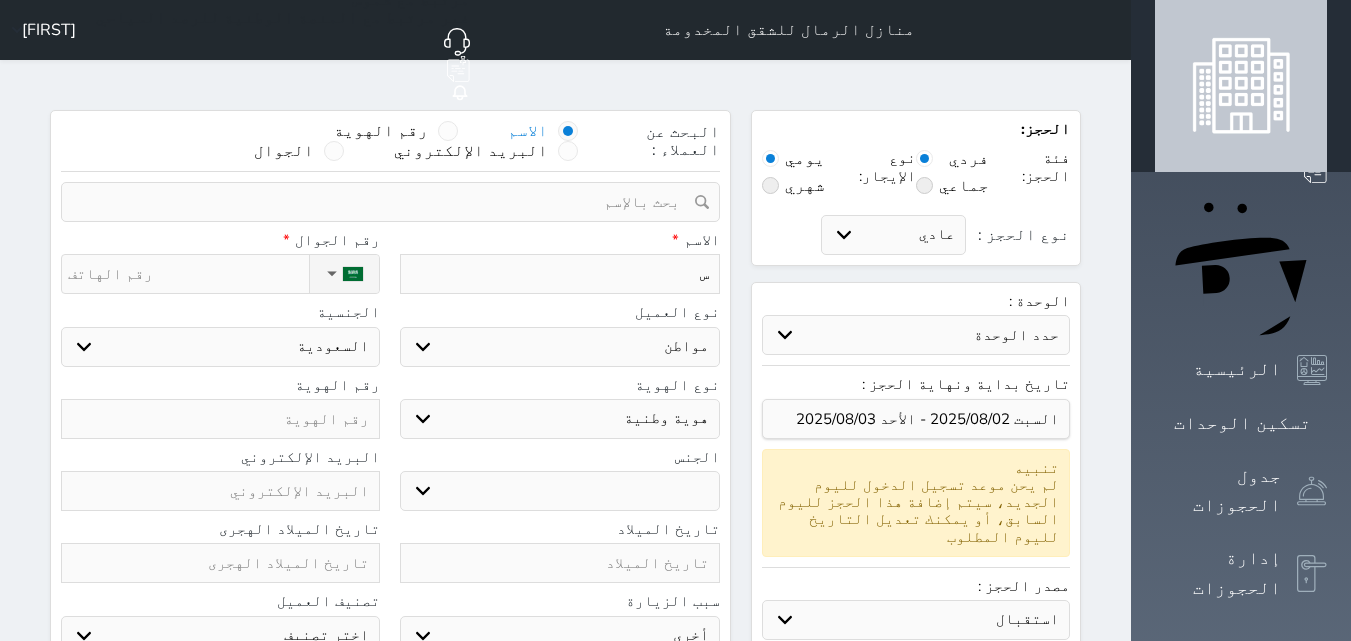 type on "سع" 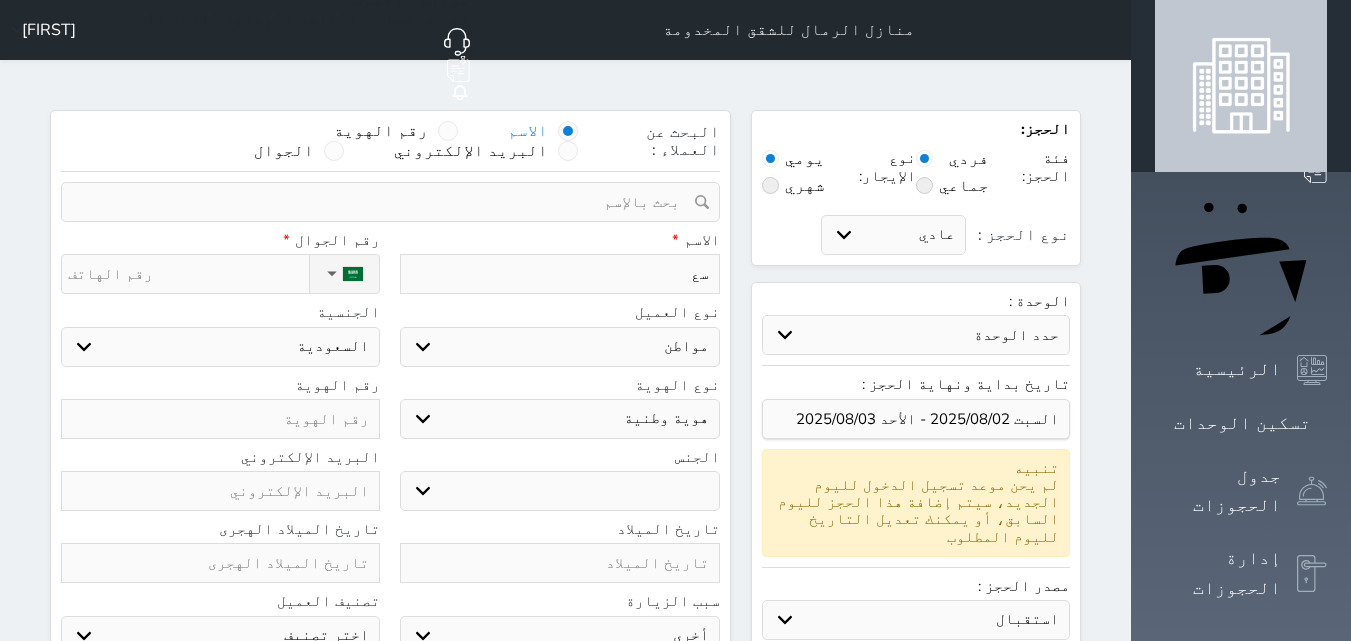 select 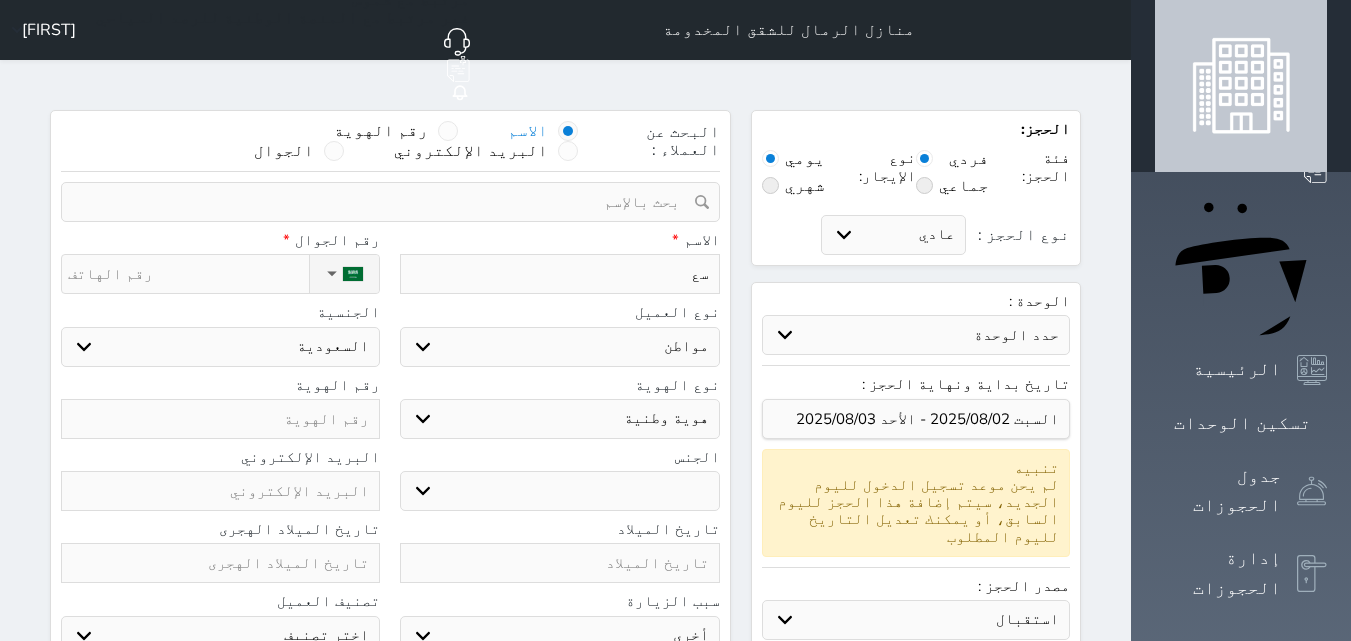 type on "سعي" 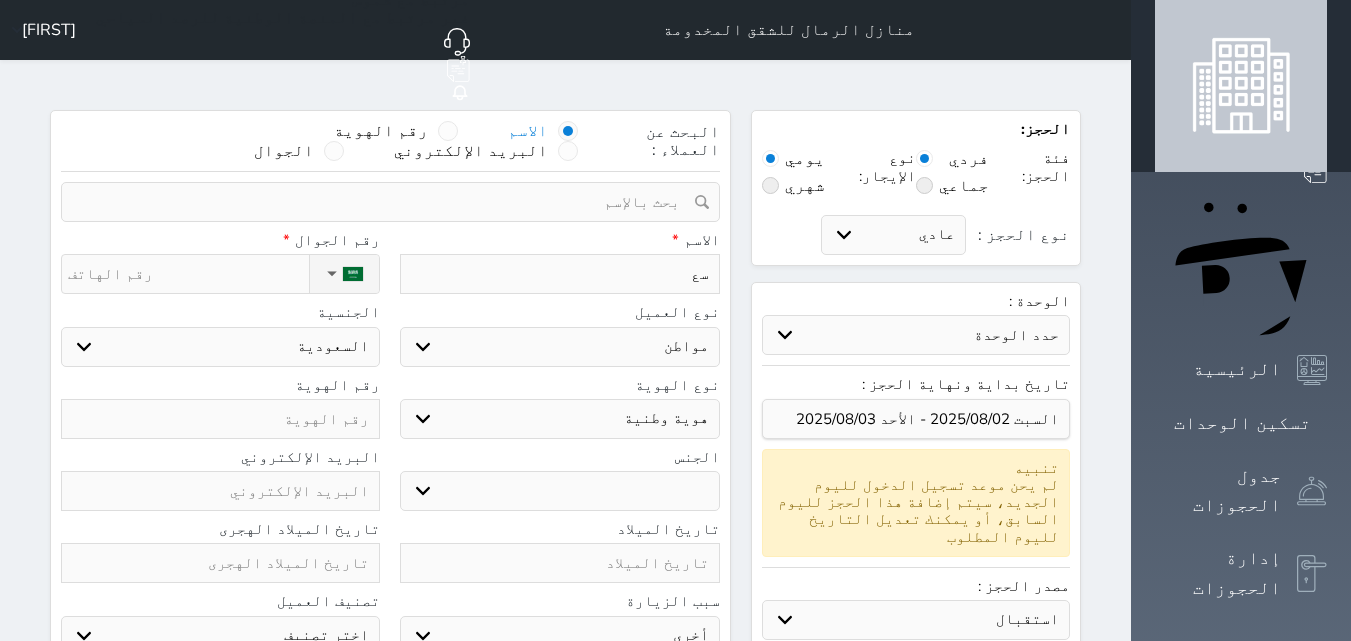 select 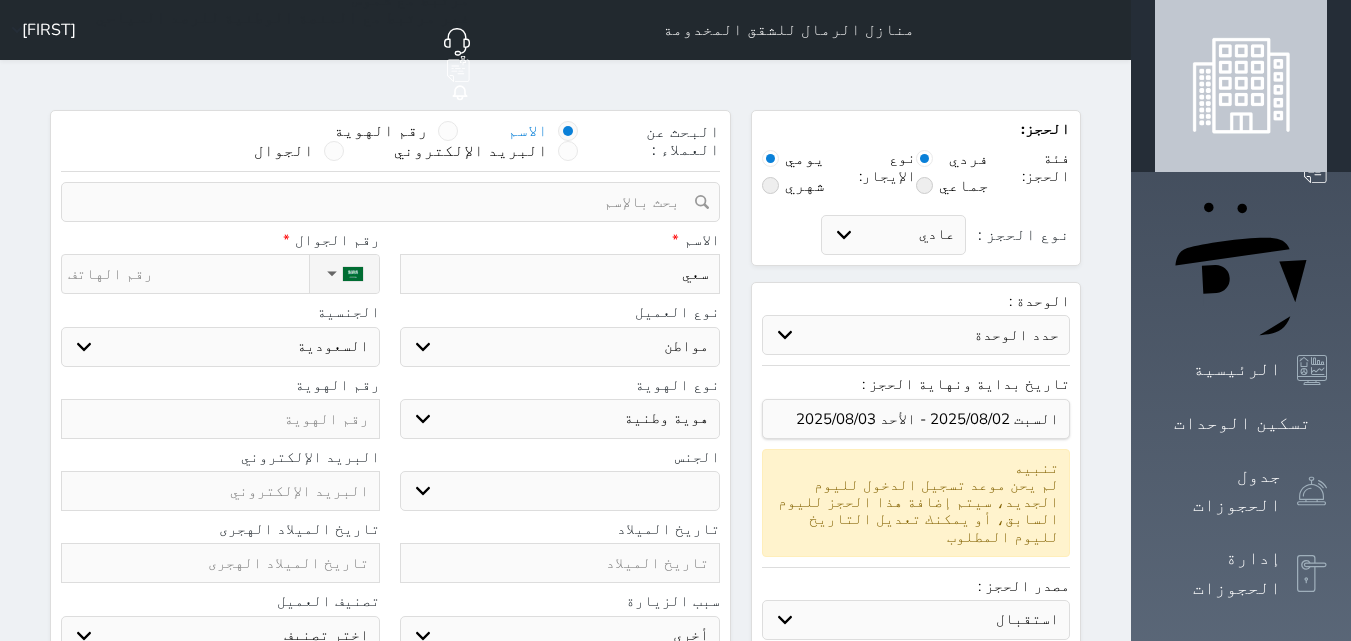 type on "سعيد" 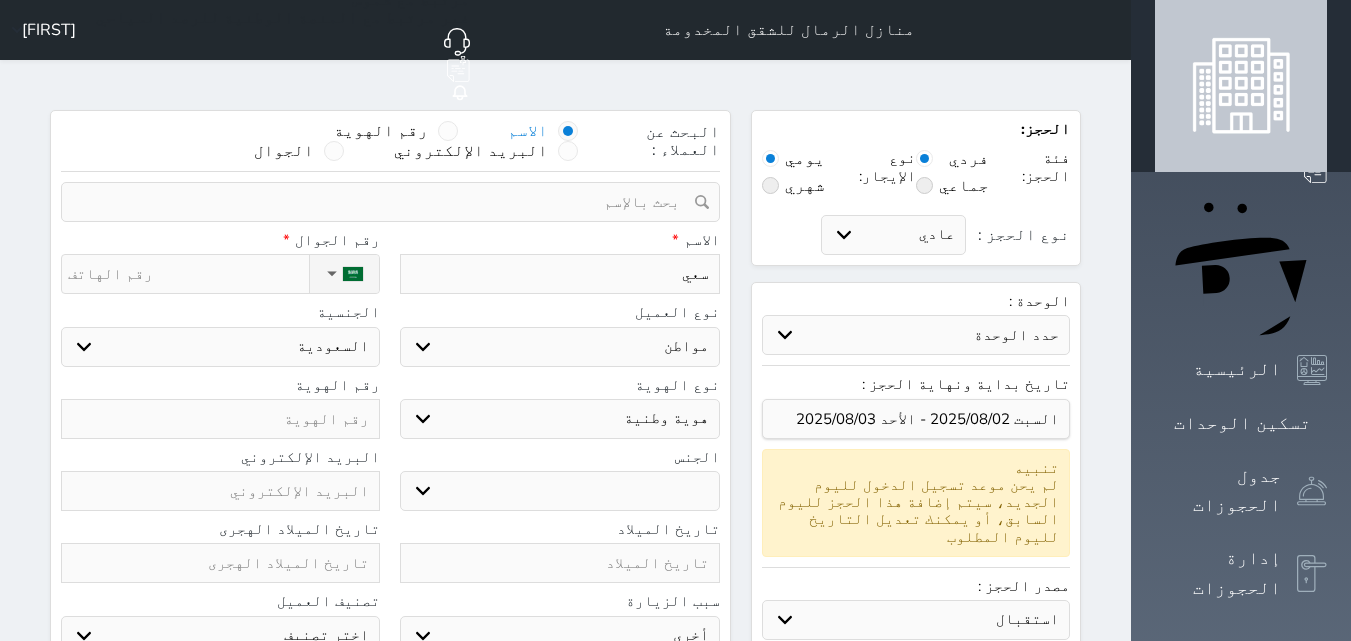 select 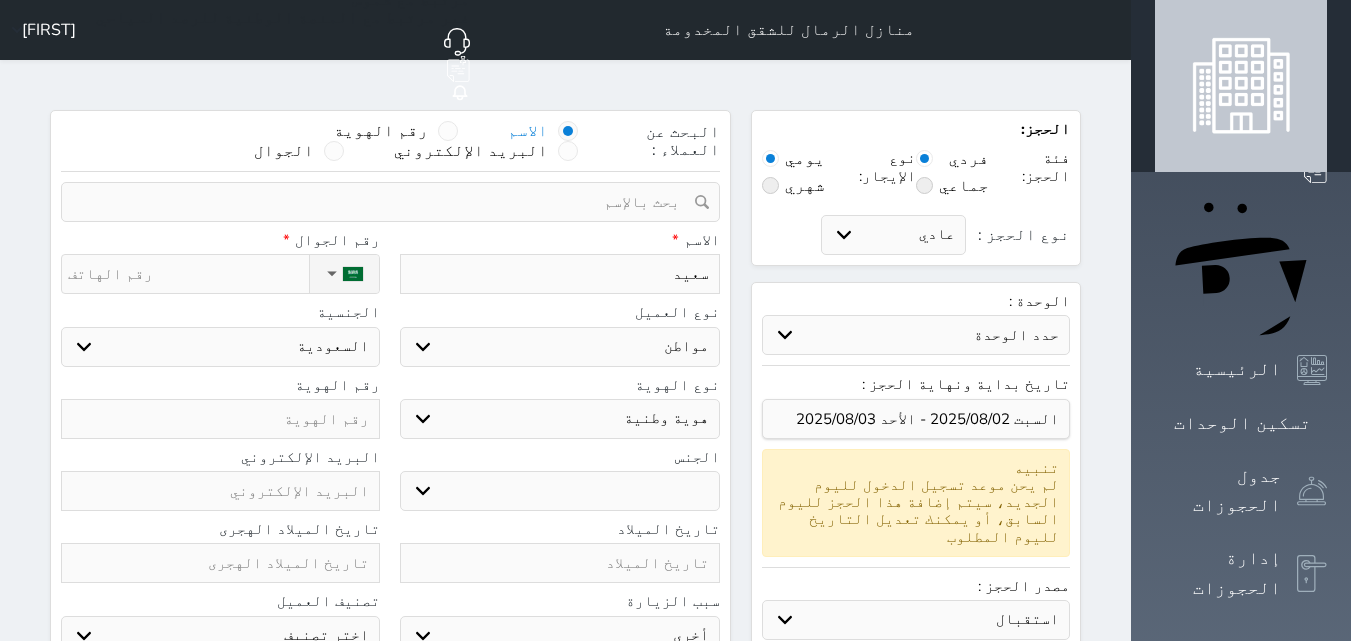 type on "سعيد" 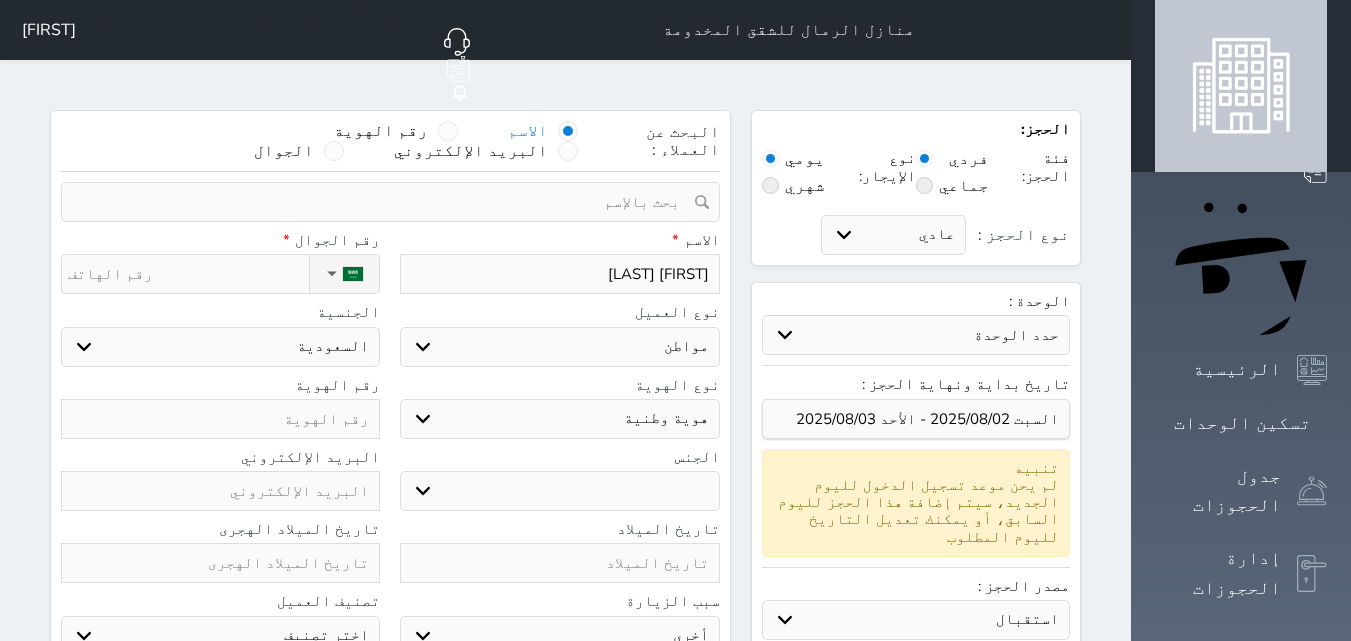 type on "[FIRST] [LAST]" 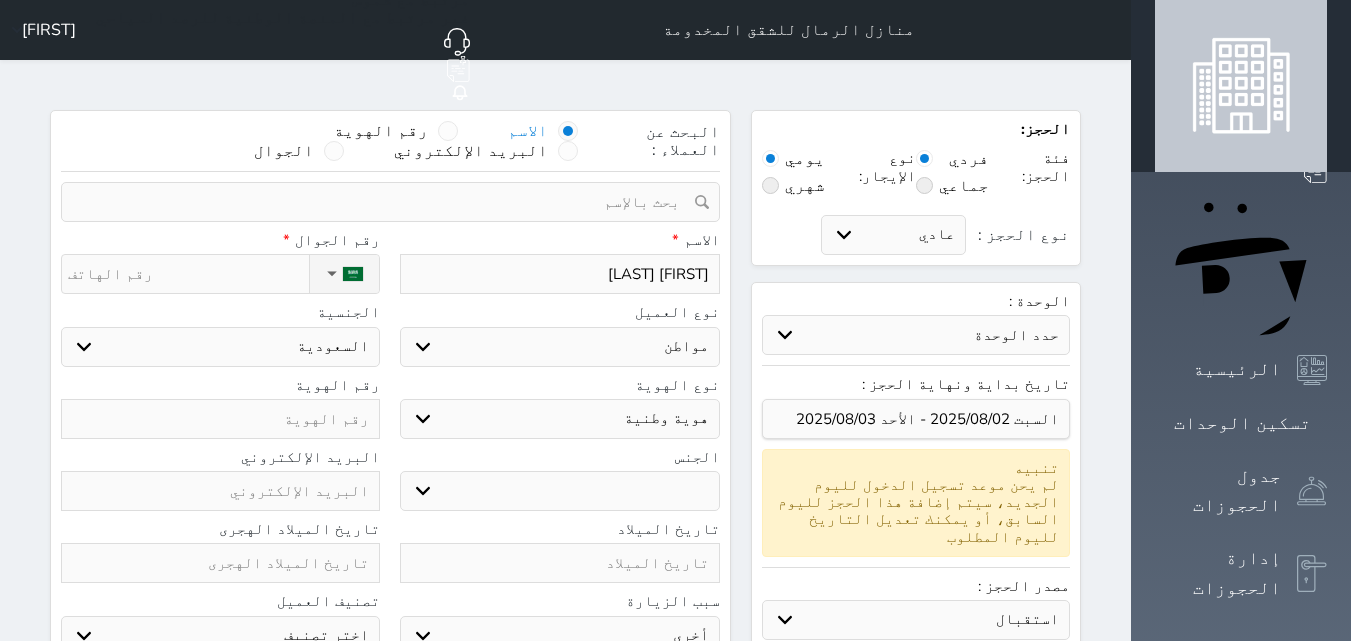 select 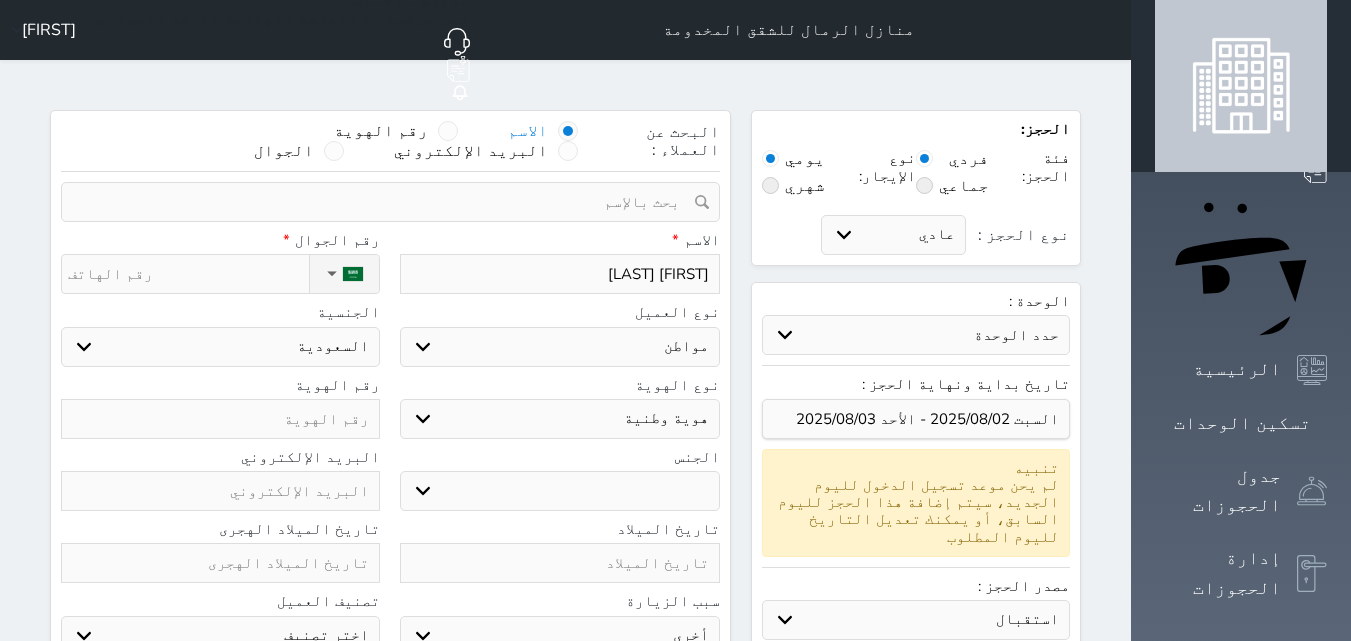 type on "[FIRST] [LAST]" 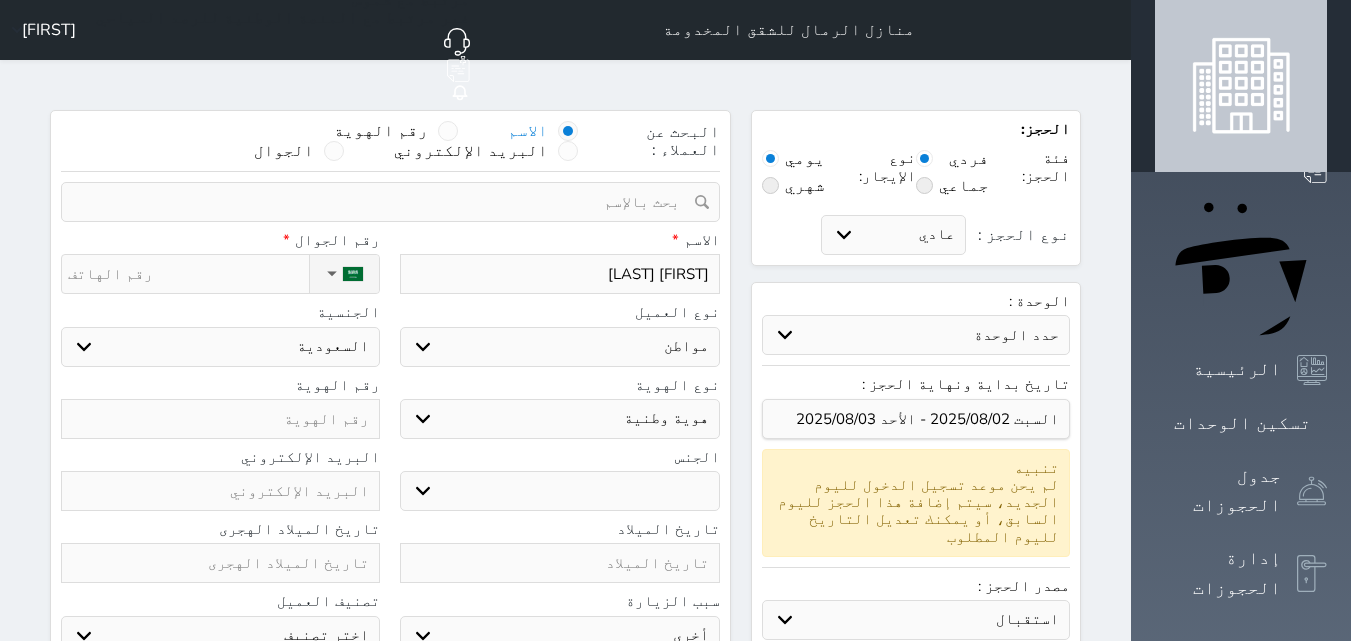 select 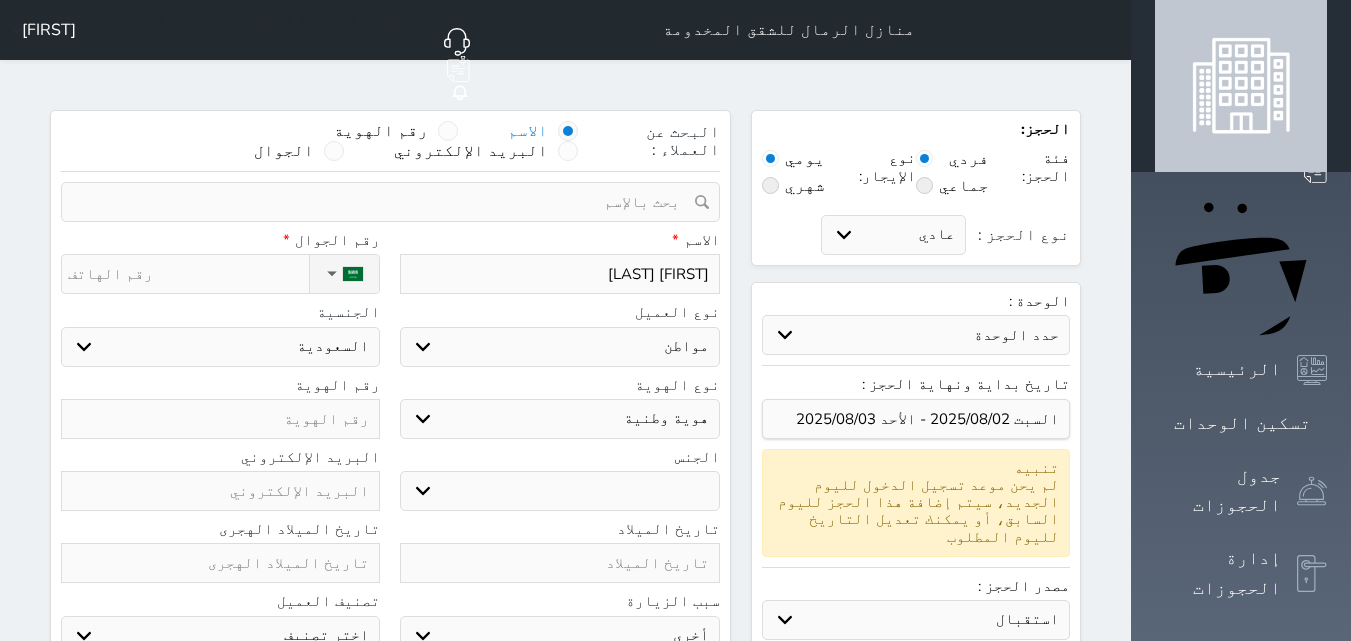 type on "[FIRST] [LAST]" 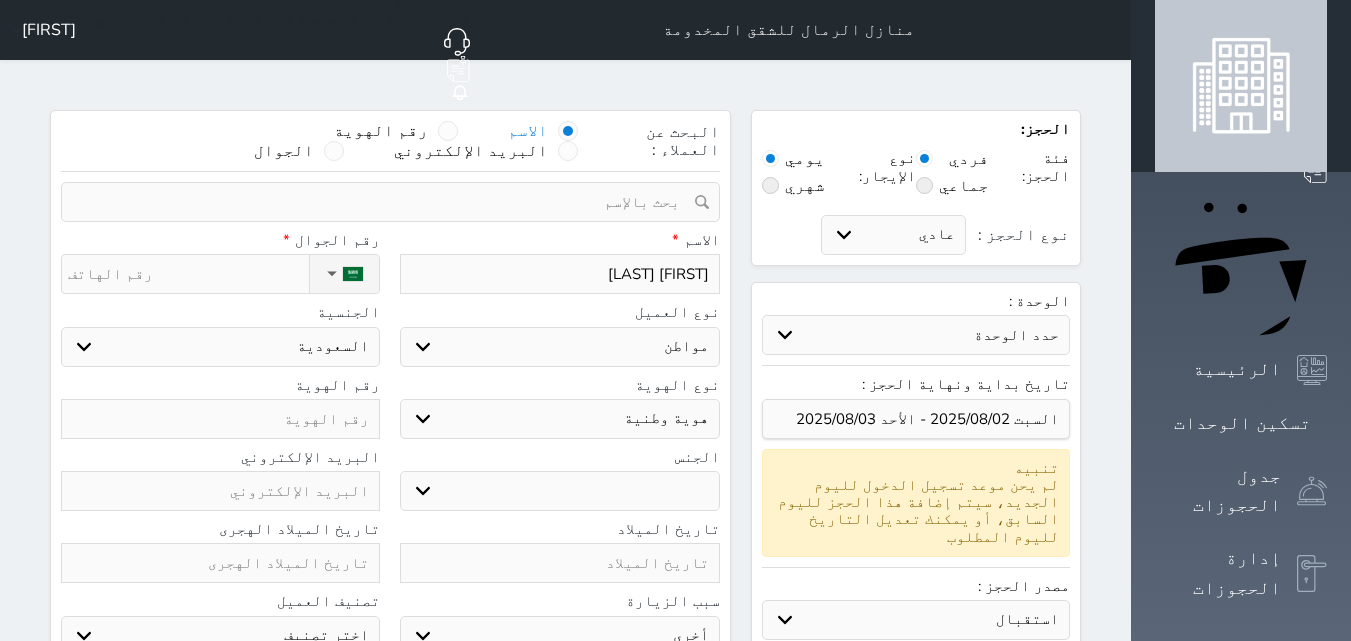 select 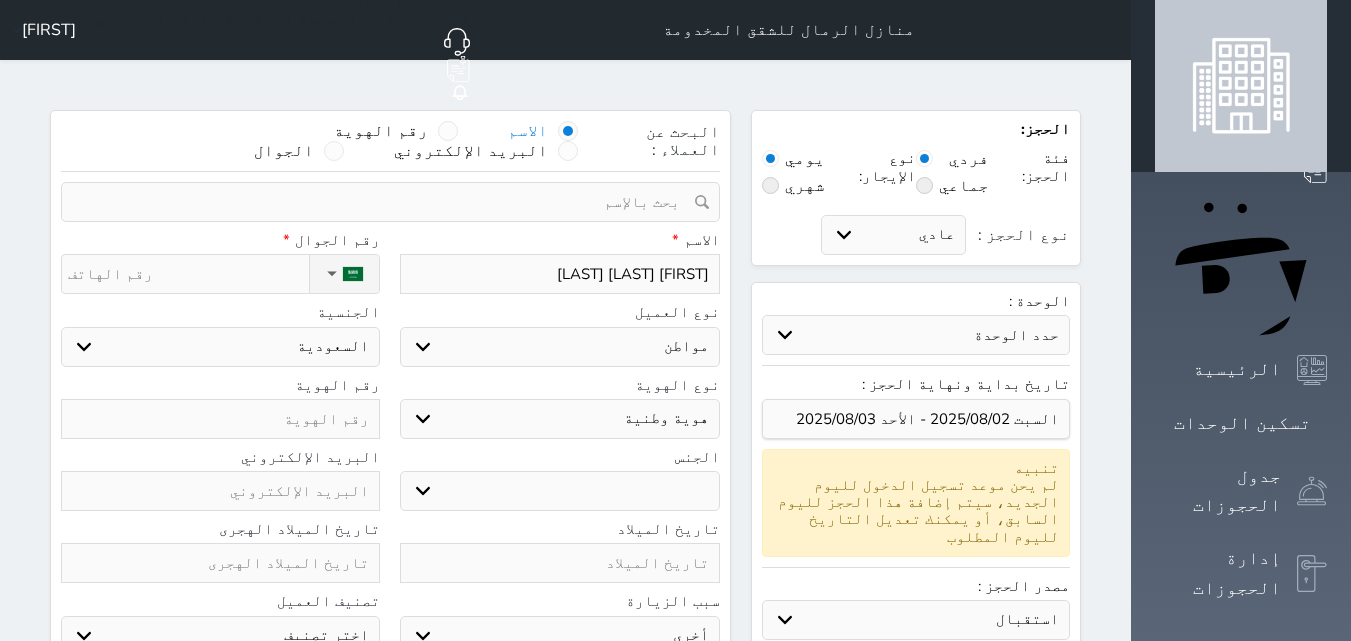 select 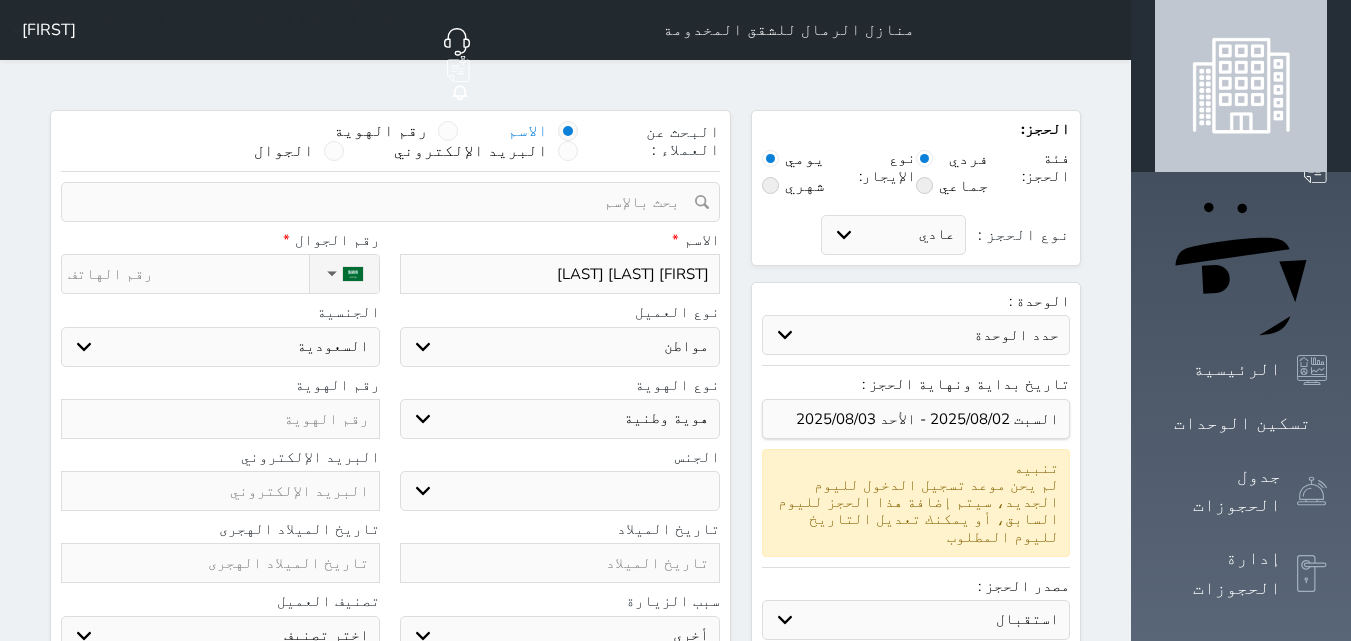 type on "[FIRST] [LAST] [LAST]" 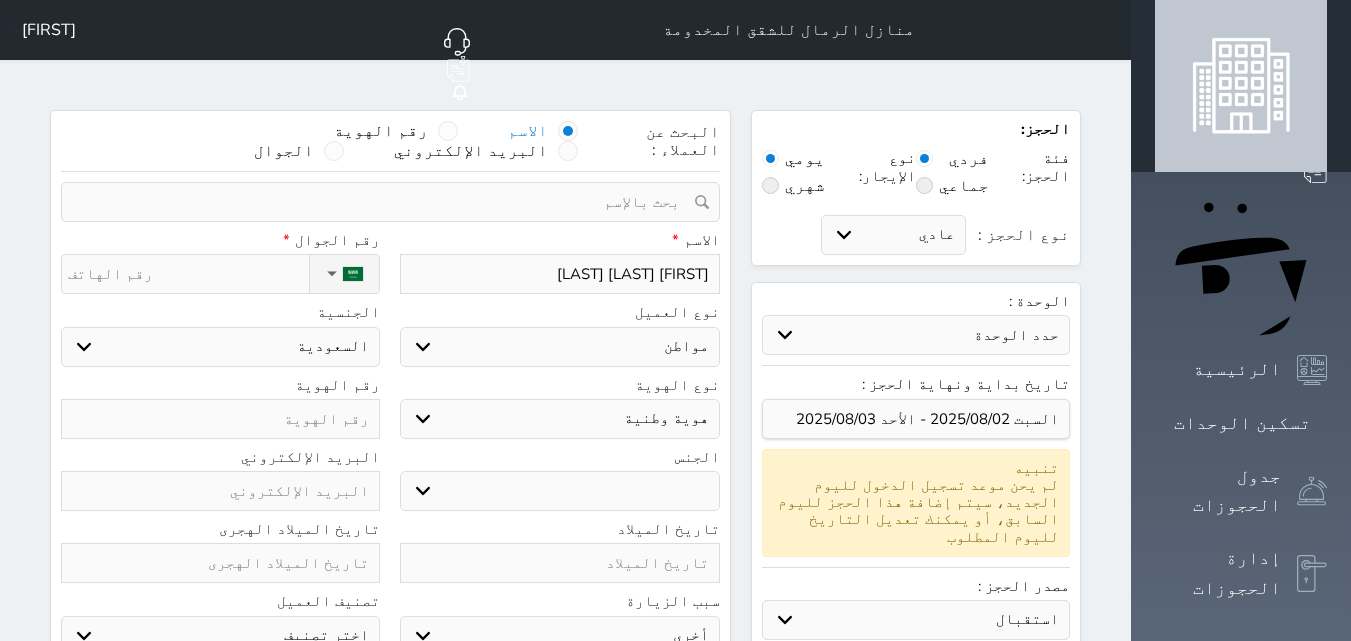 select 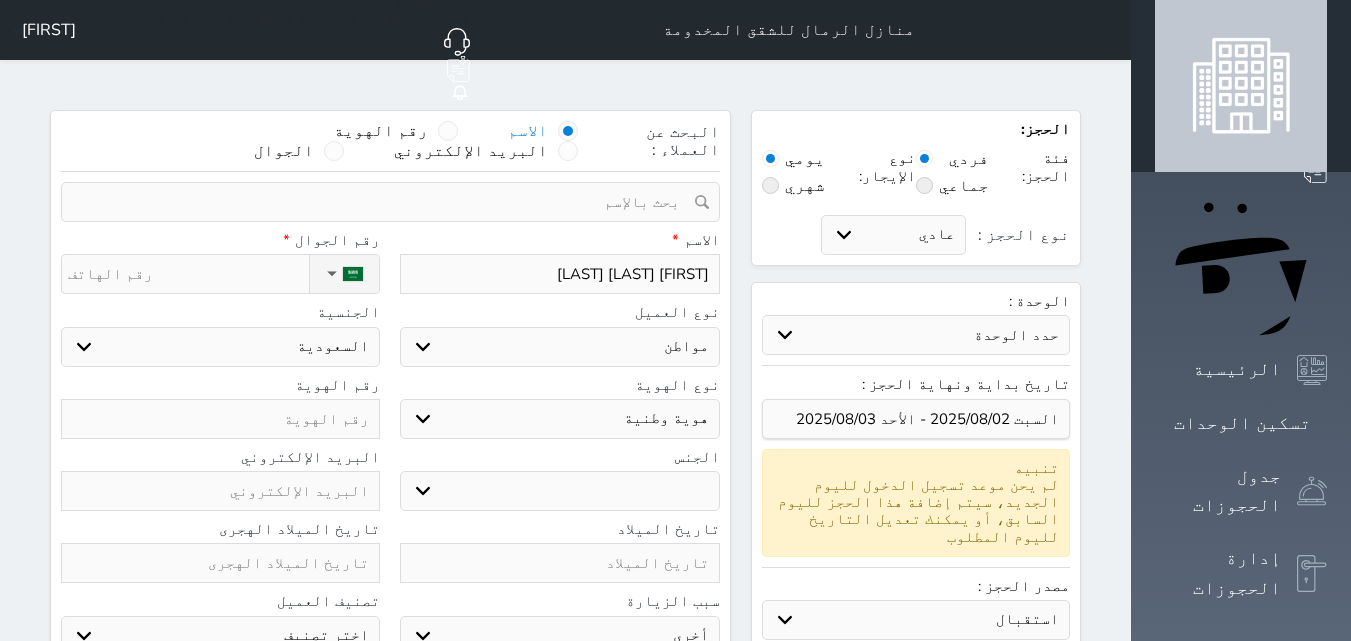 type on "[FIRST] [LAST] [LAST]" 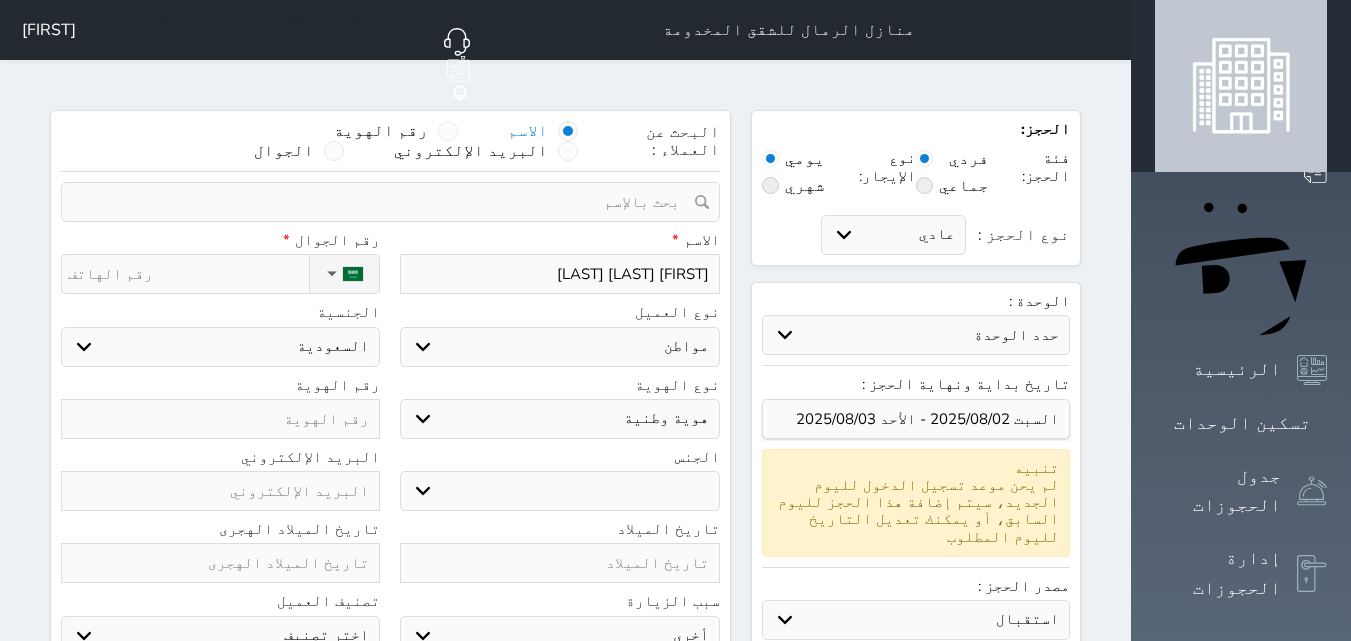 select 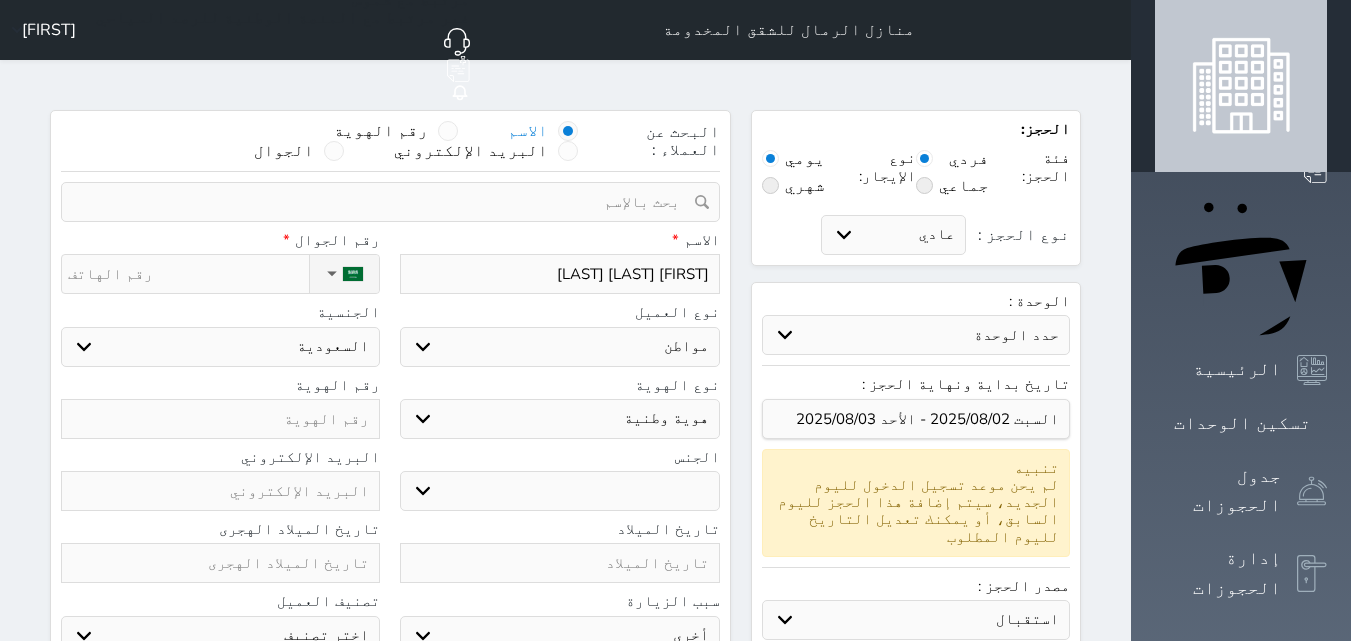 type on "[FIRST] [LAST] [LAST]" 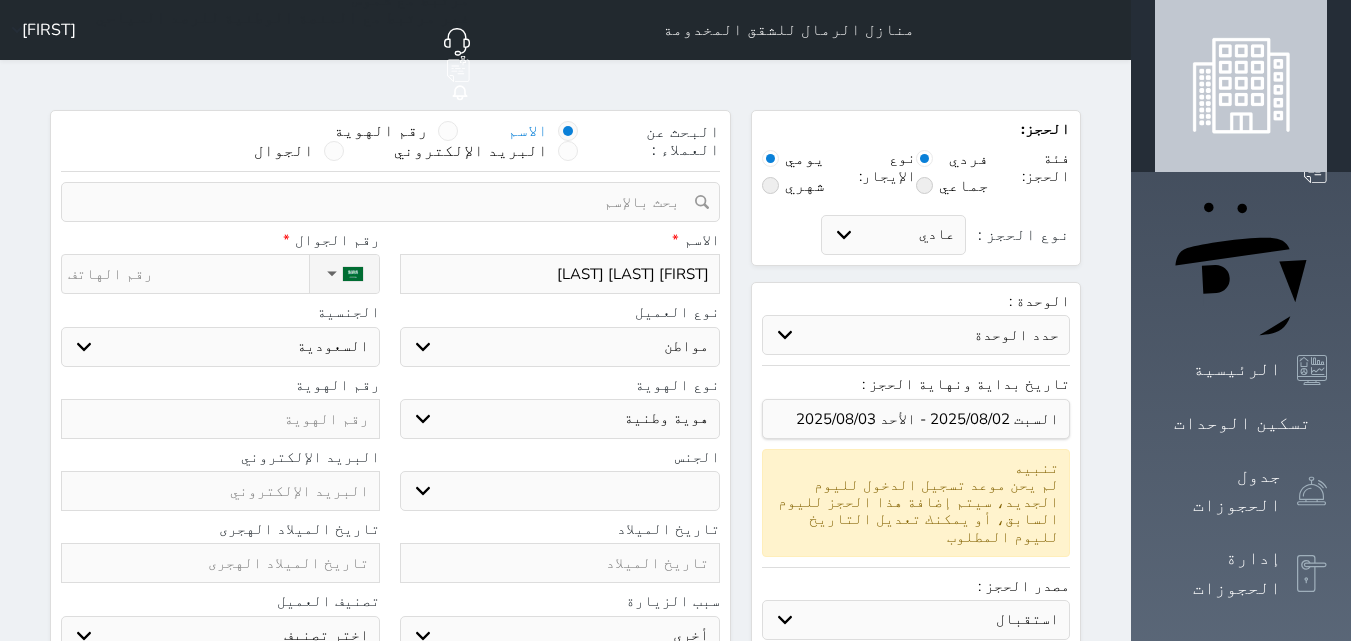 select 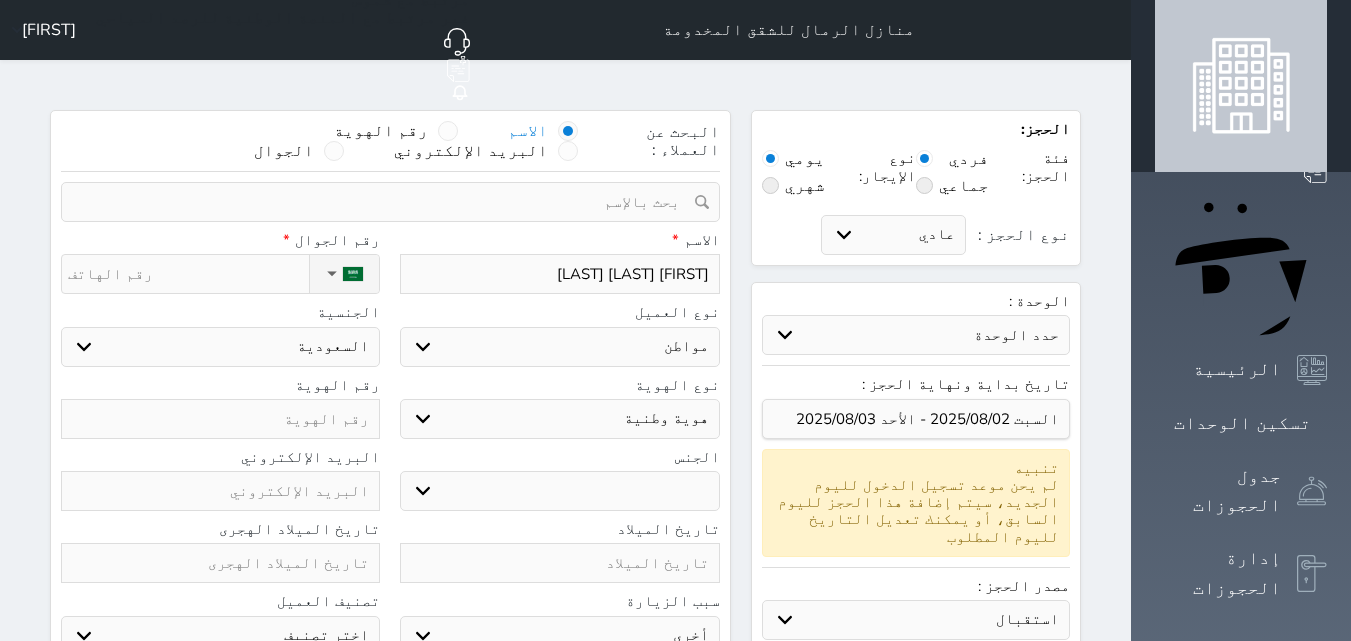 type on "[FIRST] [LAST] [LAST]" 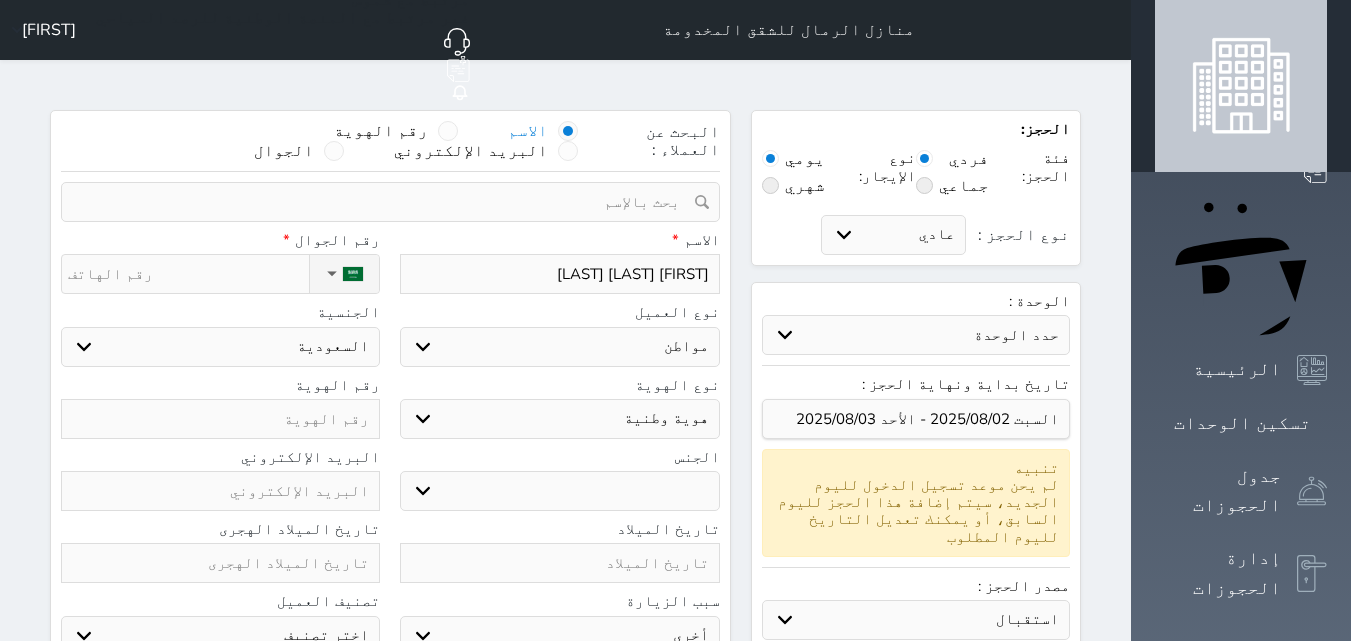 select 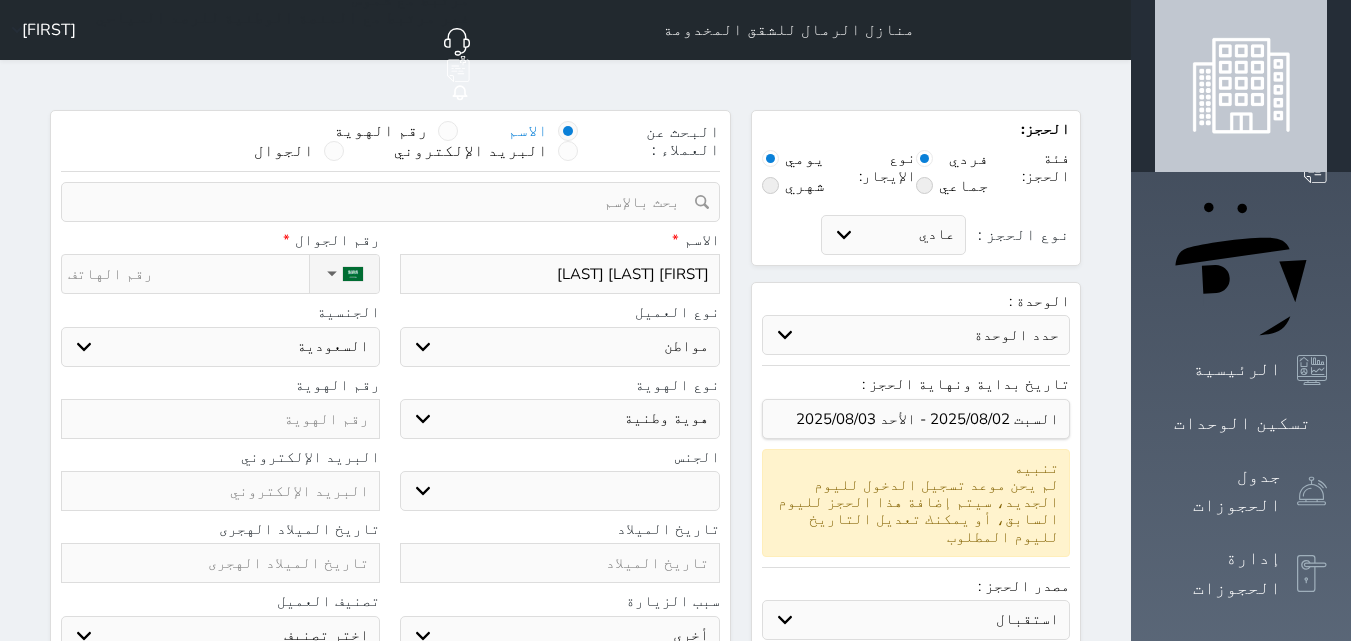 type on "[FIRST] [LAST] [LAST]" 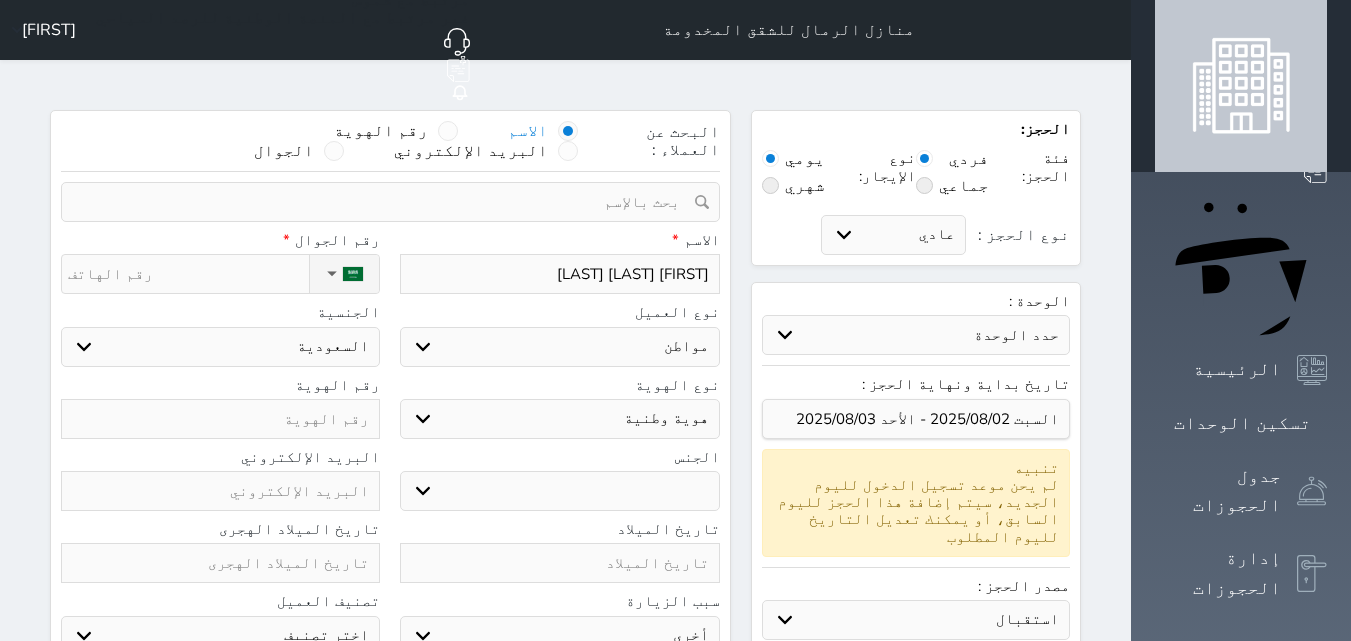 select 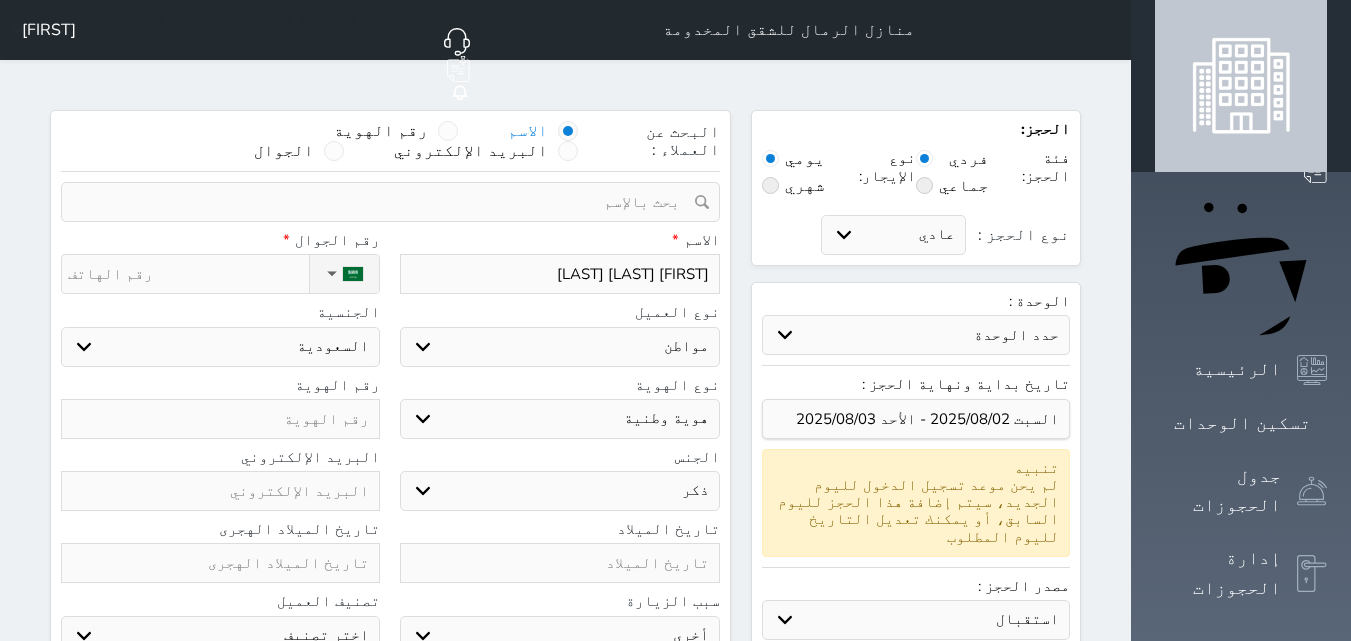 click on "ذكر   انثى" at bounding box center [559, 491] 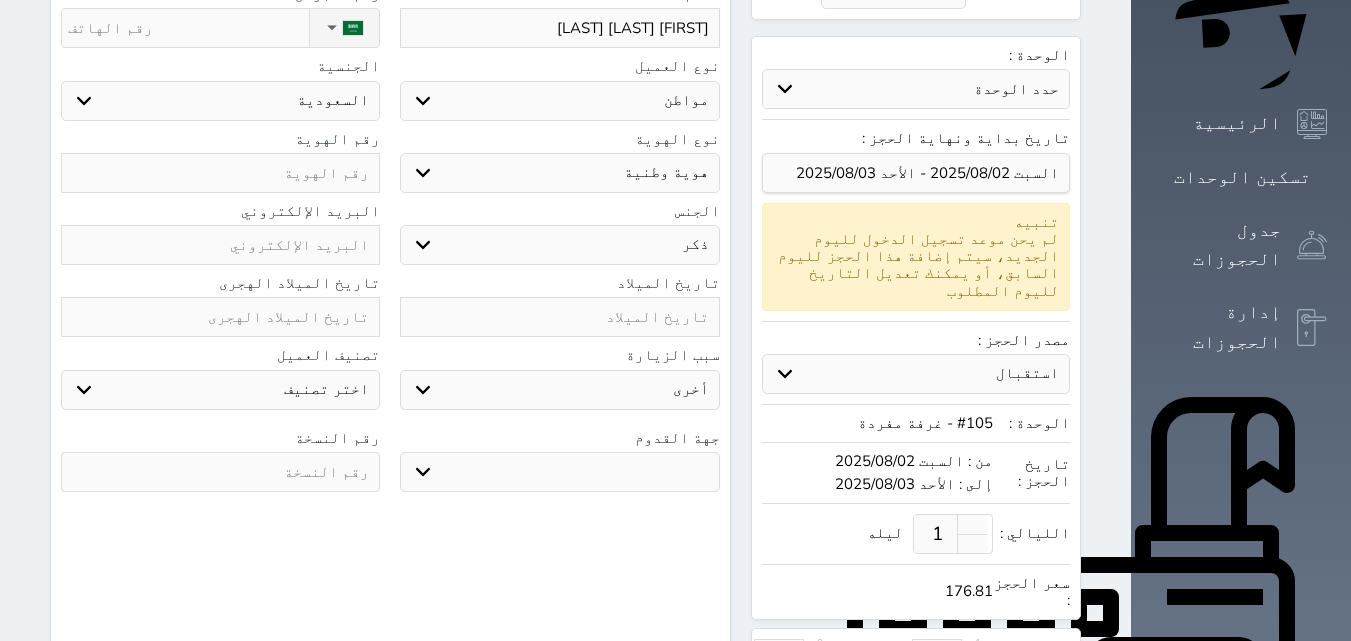 scroll, scrollTop: 300, scrollLeft: 0, axis: vertical 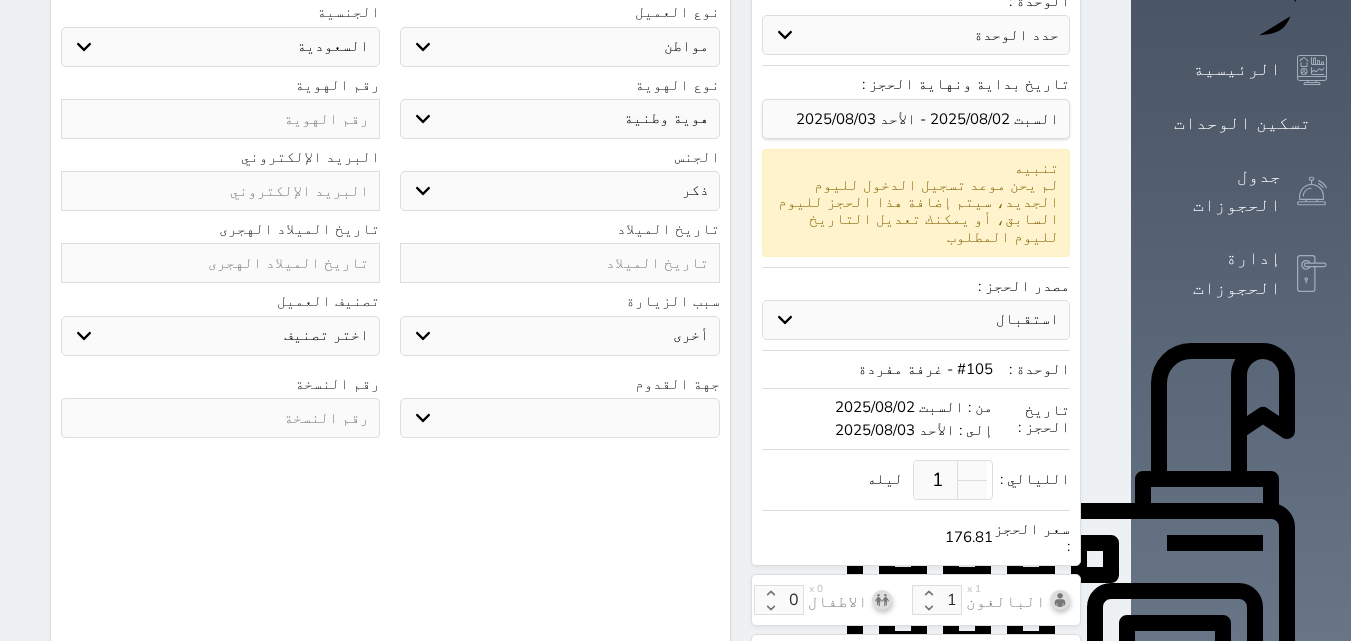 click at bounding box center [220, 418] 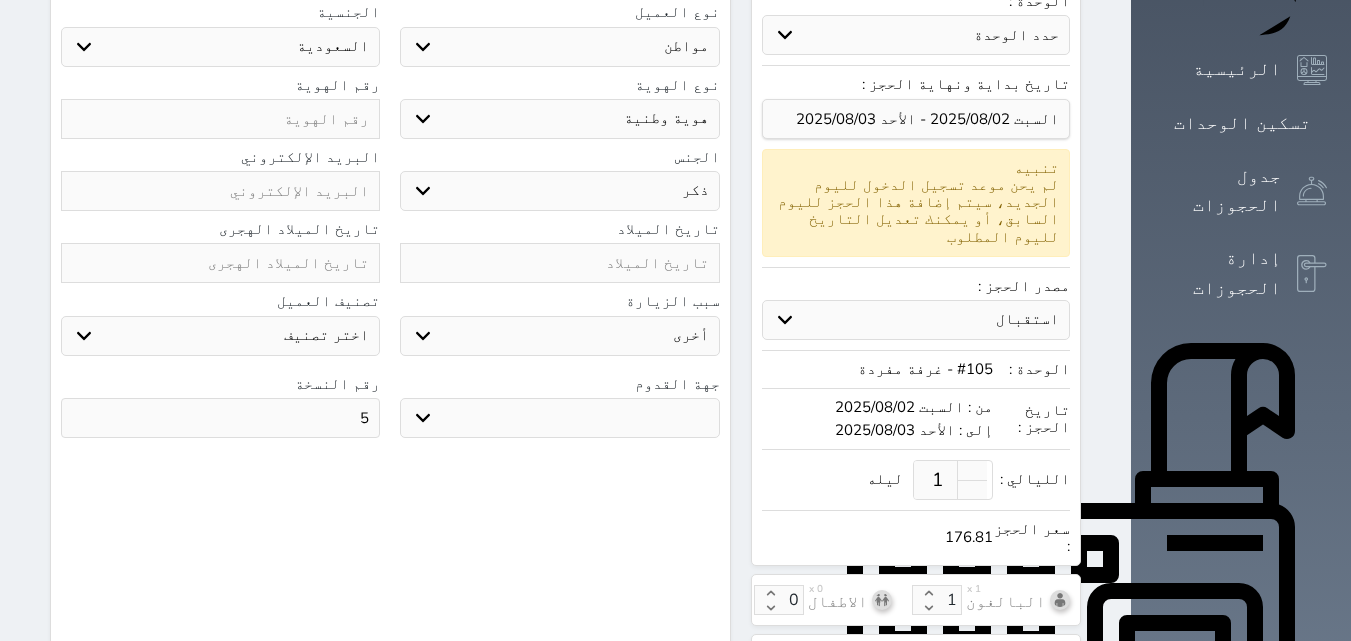 type on "5" 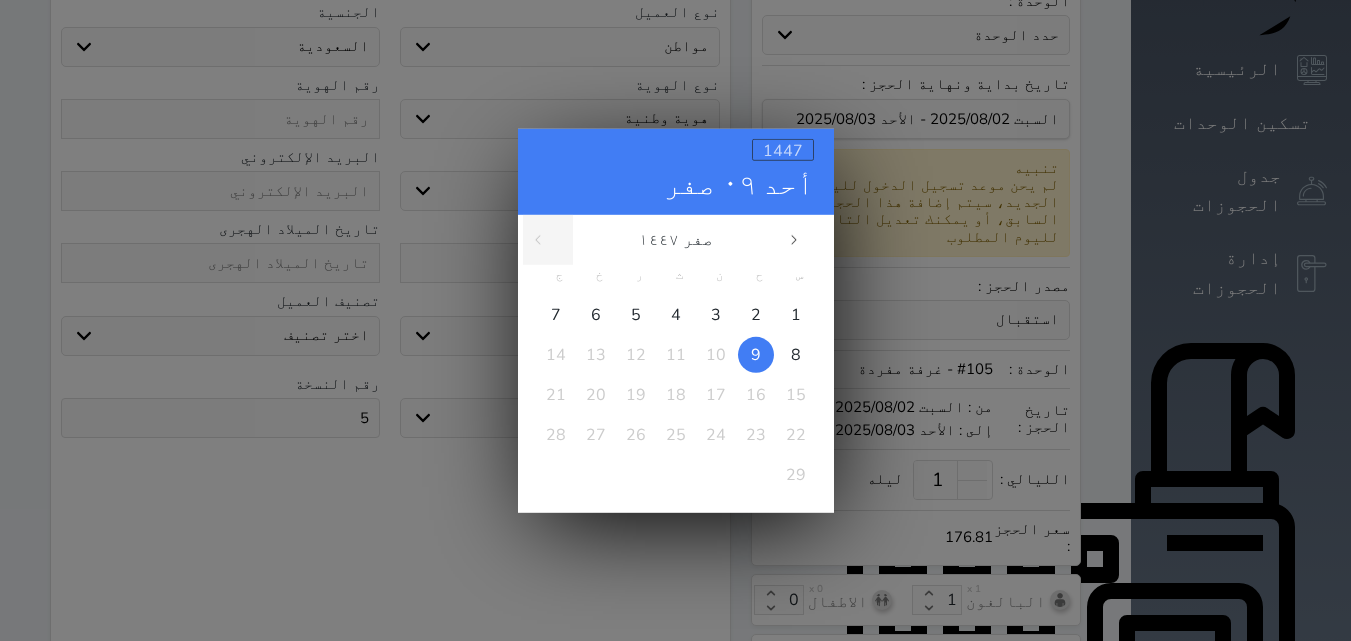 click on "1447" at bounding box center (783, 150) 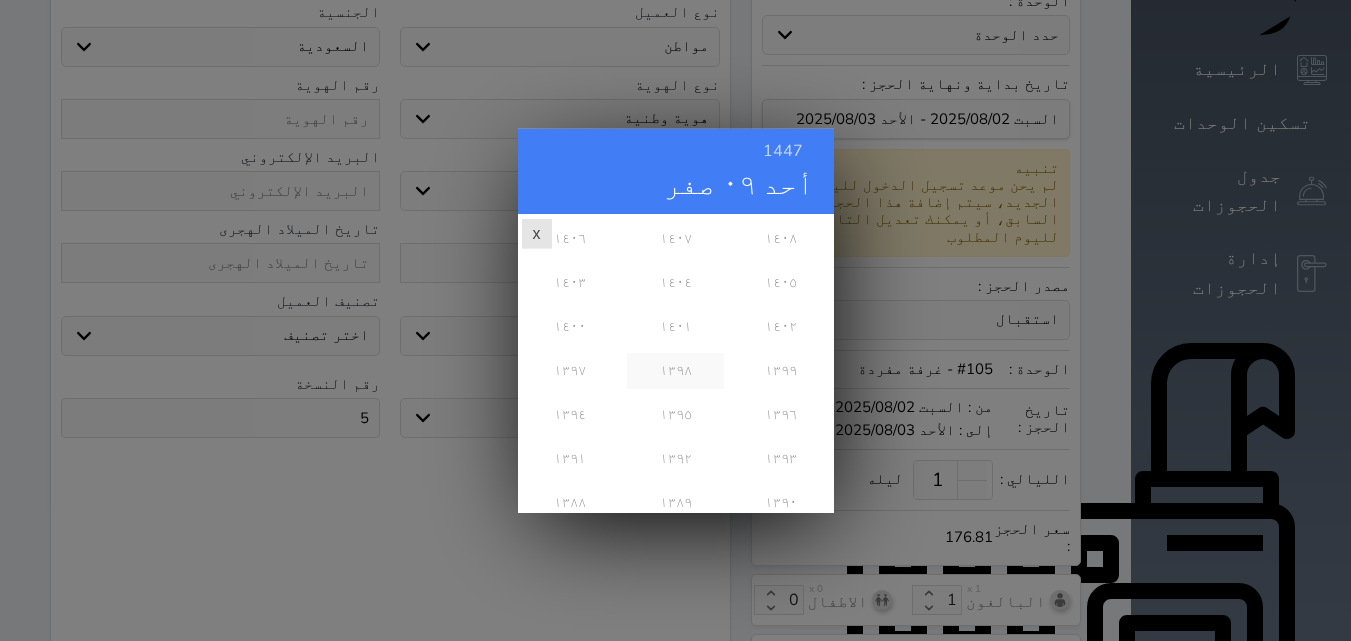 scroll, scrollTop: 700, scrollLeft: 0, axis: vertical 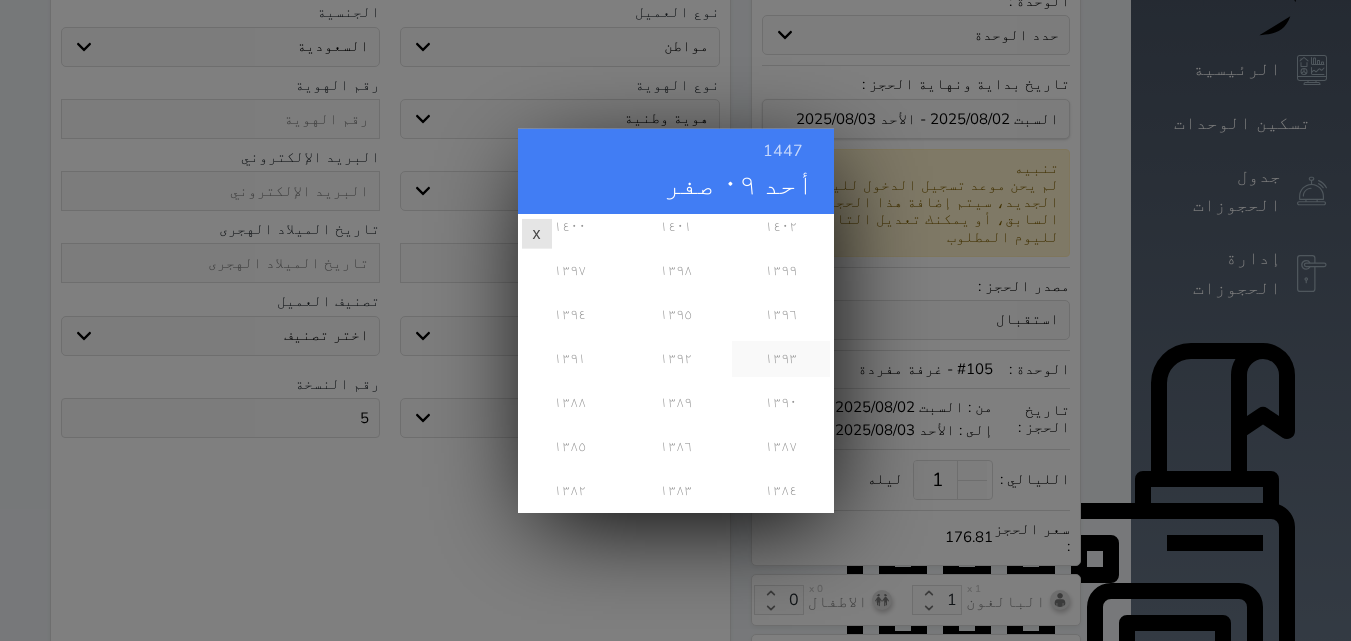click on "١٣٩٣" at bounding box center [780, 358] 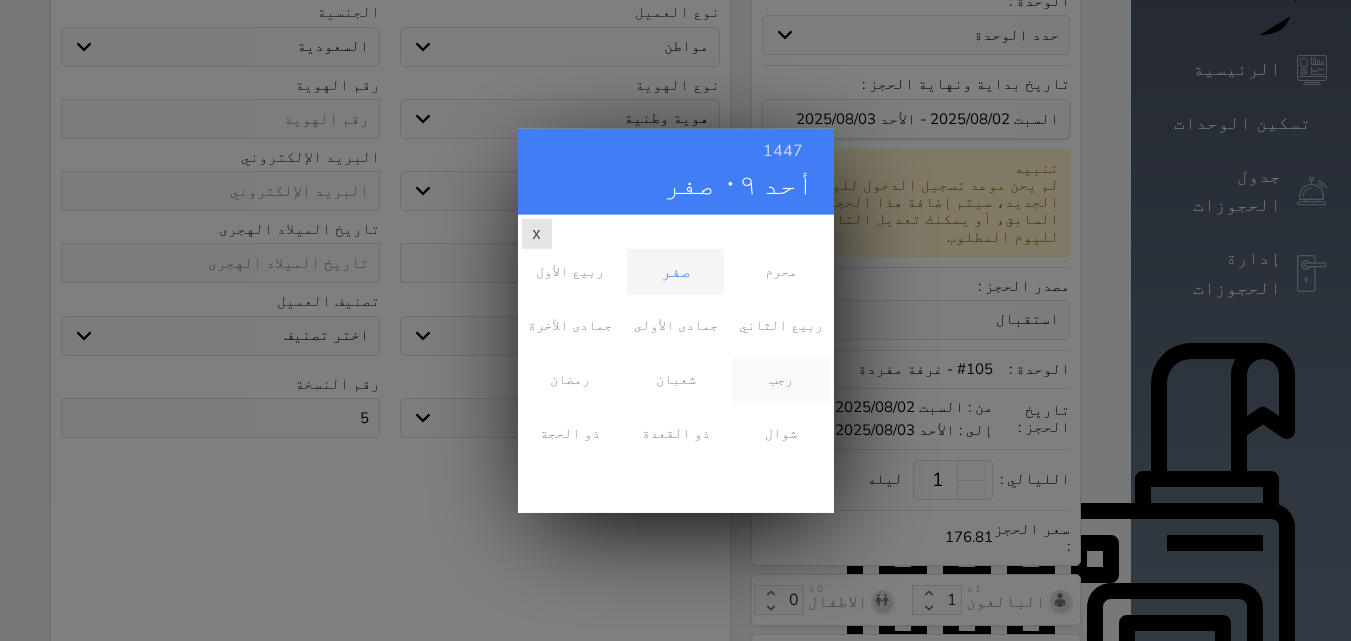 scroll, scrollTop: 0, scrollLeft: 0, axis: both 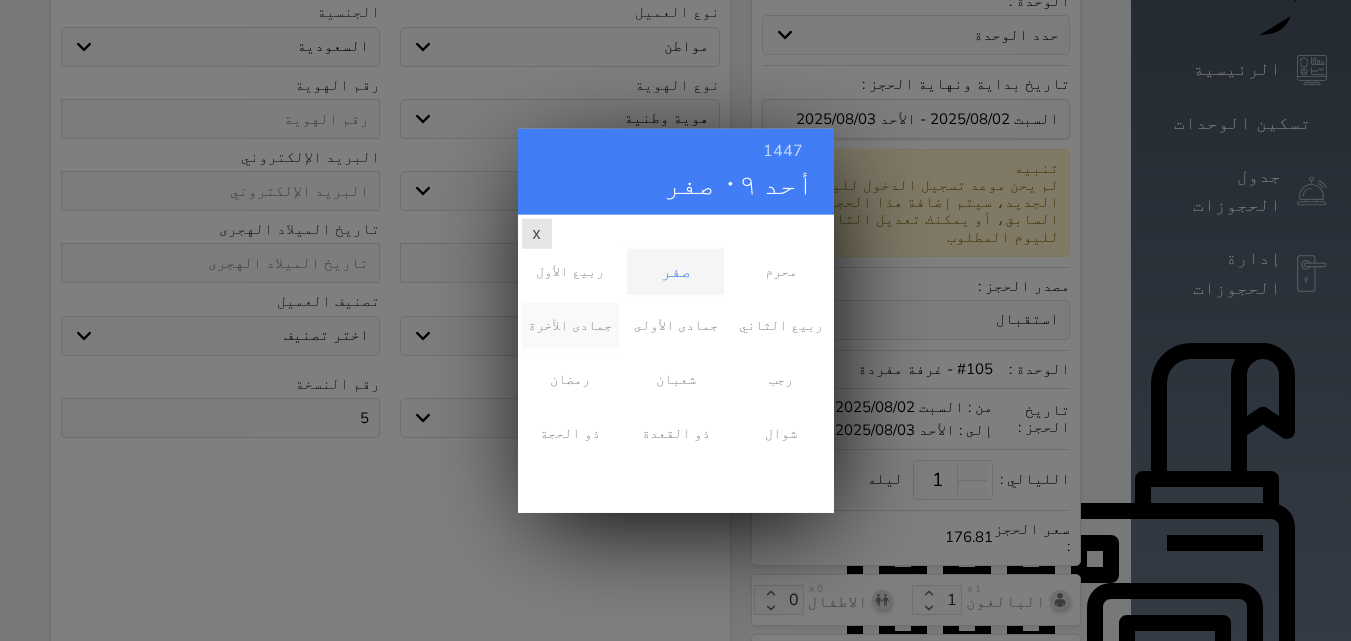 click on "جمادى الآخرة" at bounding box center [570, 325] 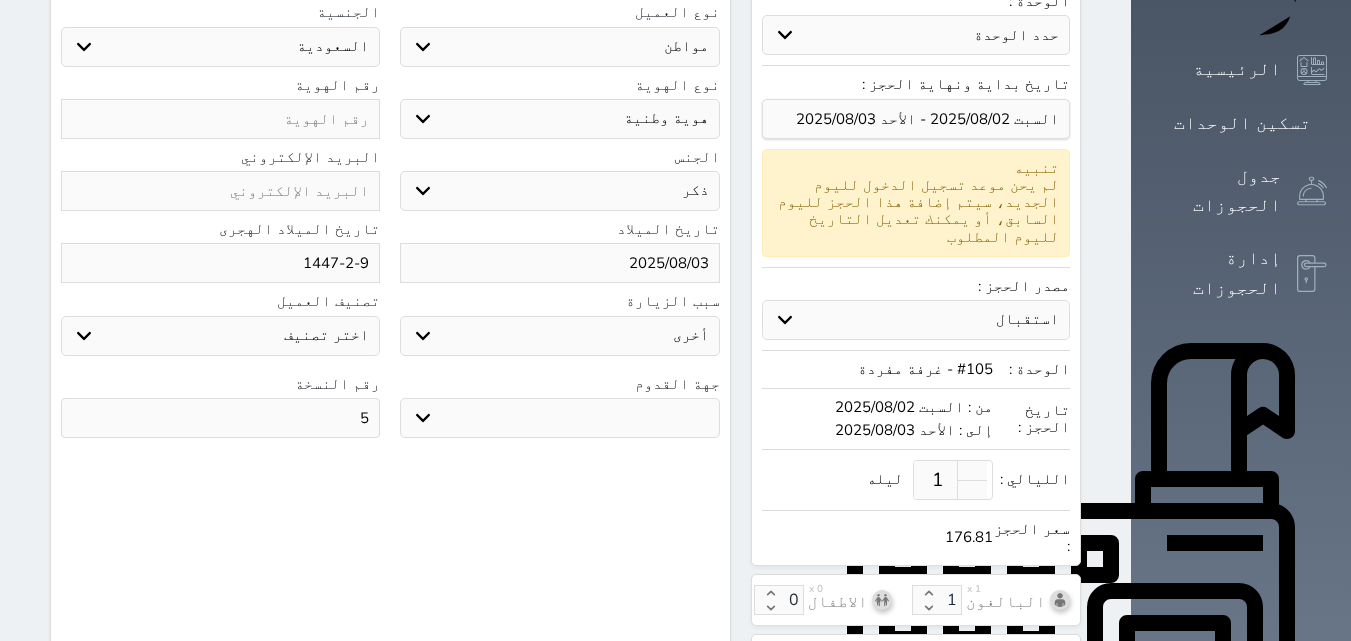 click on "1447-2-9" at bounding box center (220, 263) 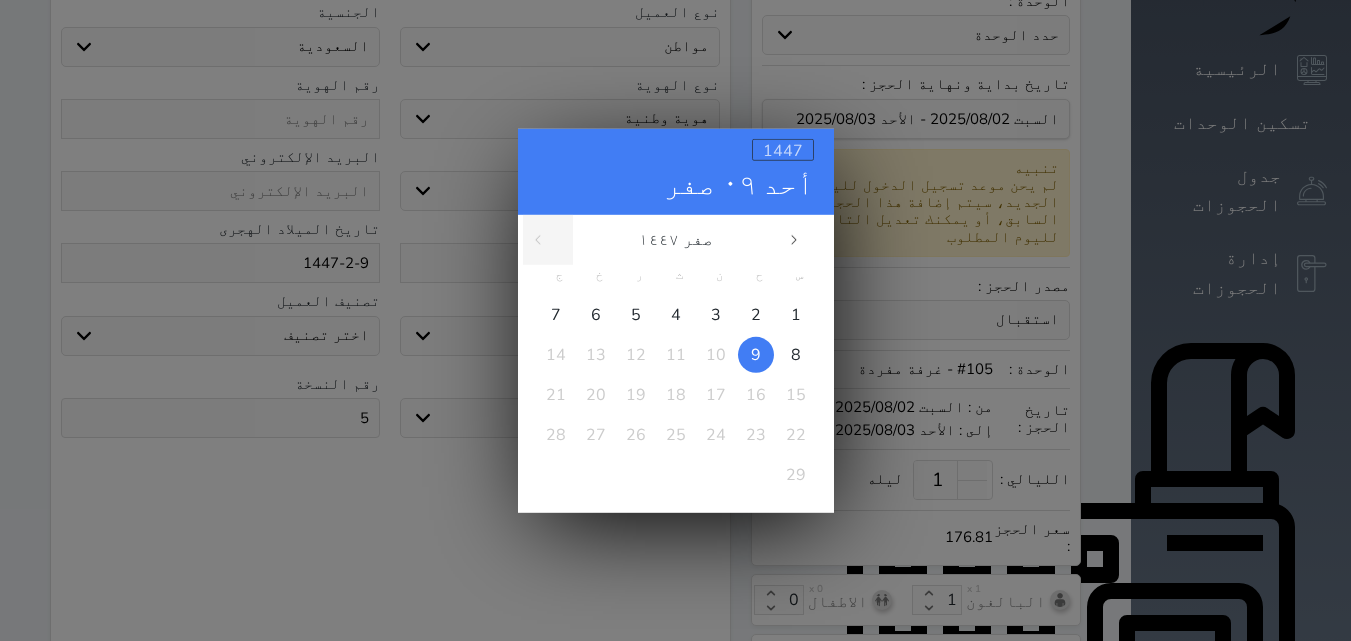 click on "1447" at bounding box center [783, 150] 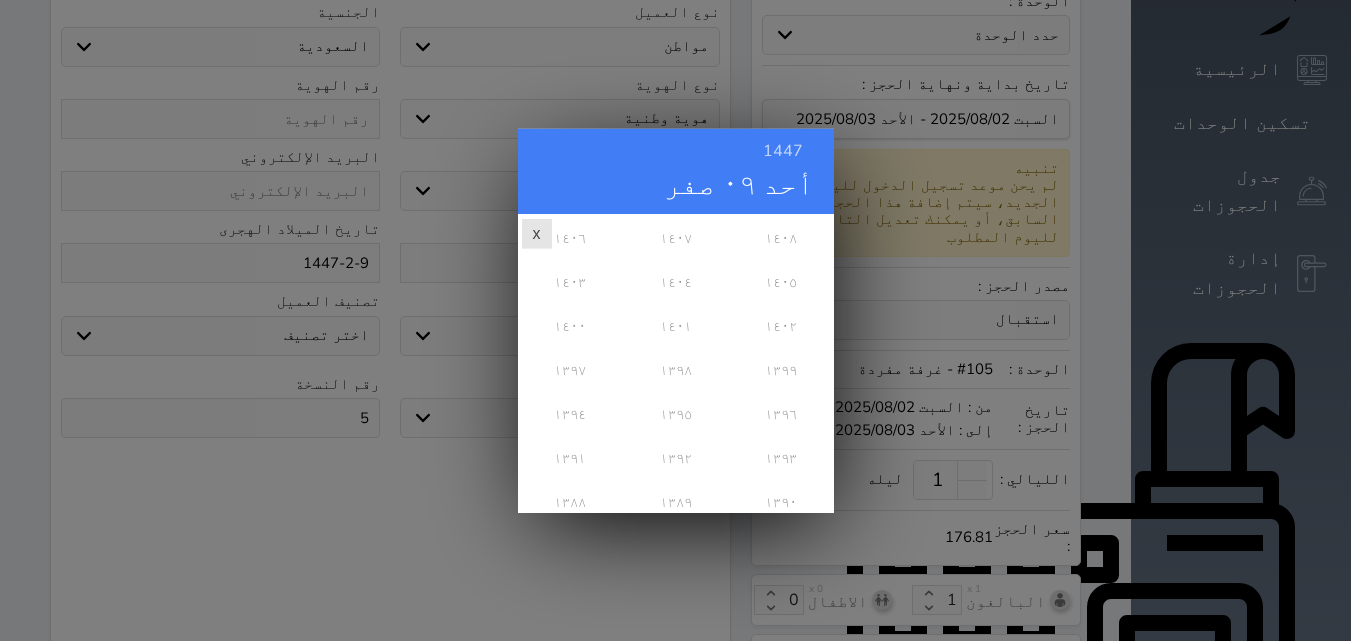 scroll, scrollTop: 700, scrollLeft: 0, axis: vertical 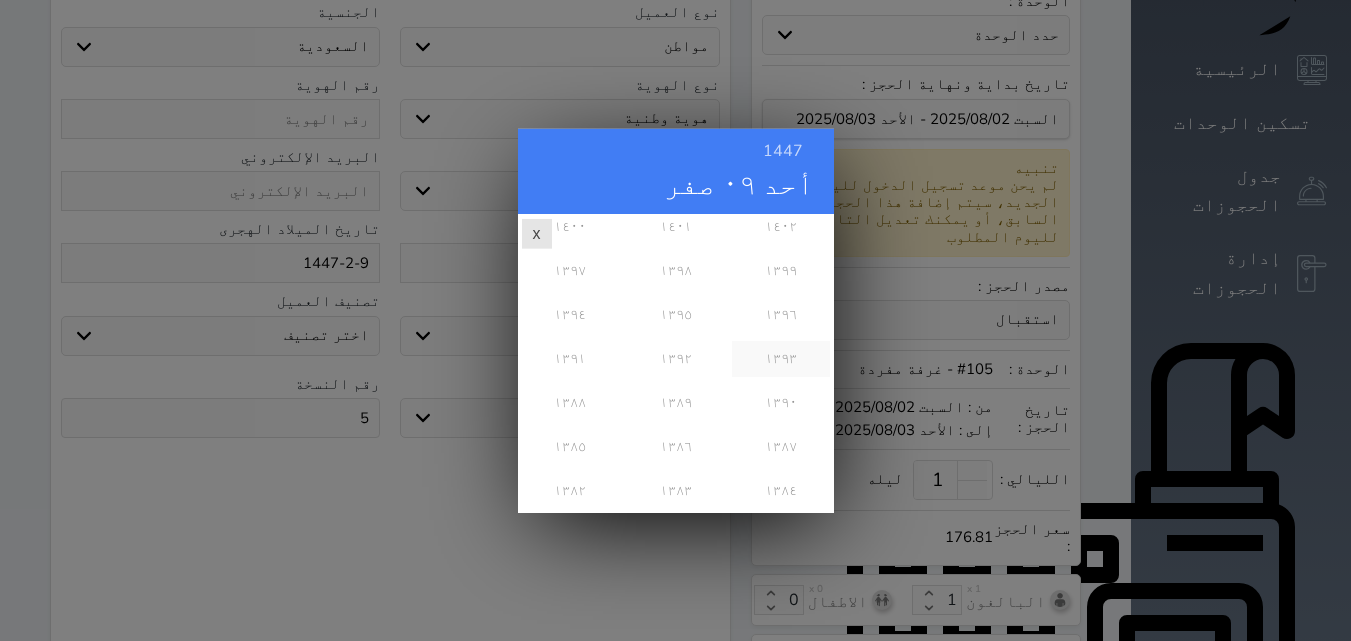 click on "١٣٩٣" at bounding box center (780, 358) 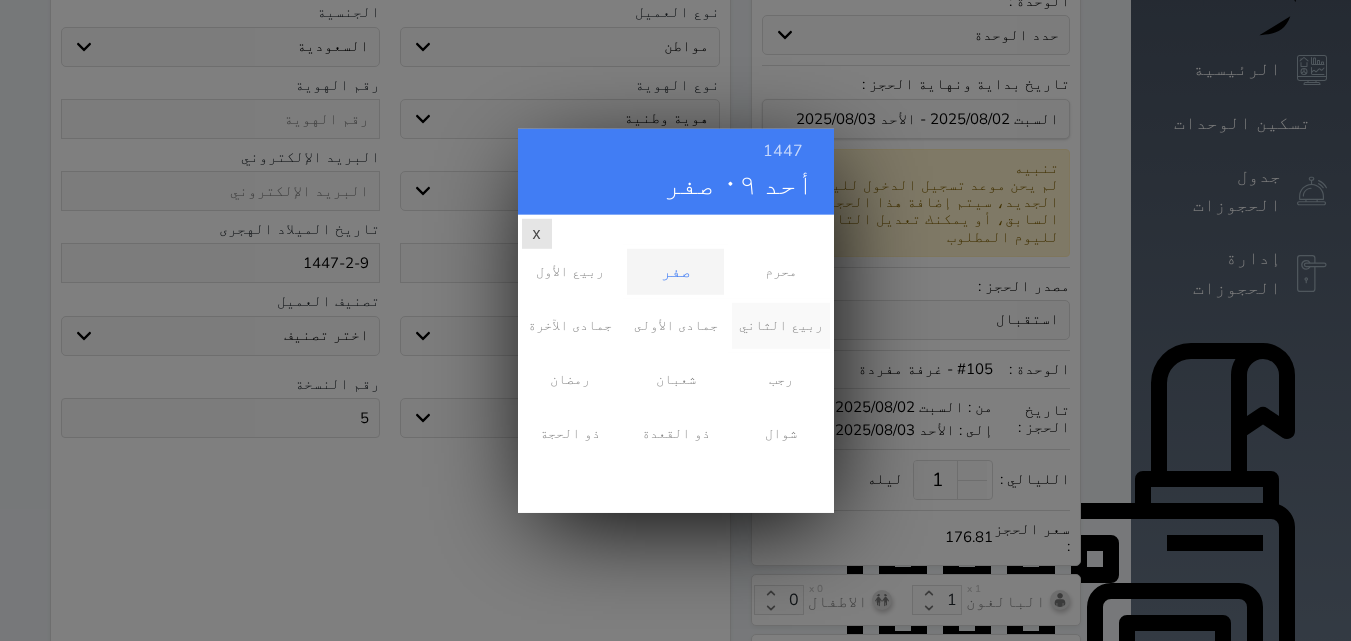 scroll, scrollTop: 0, scrollLeft: 0, axis: both 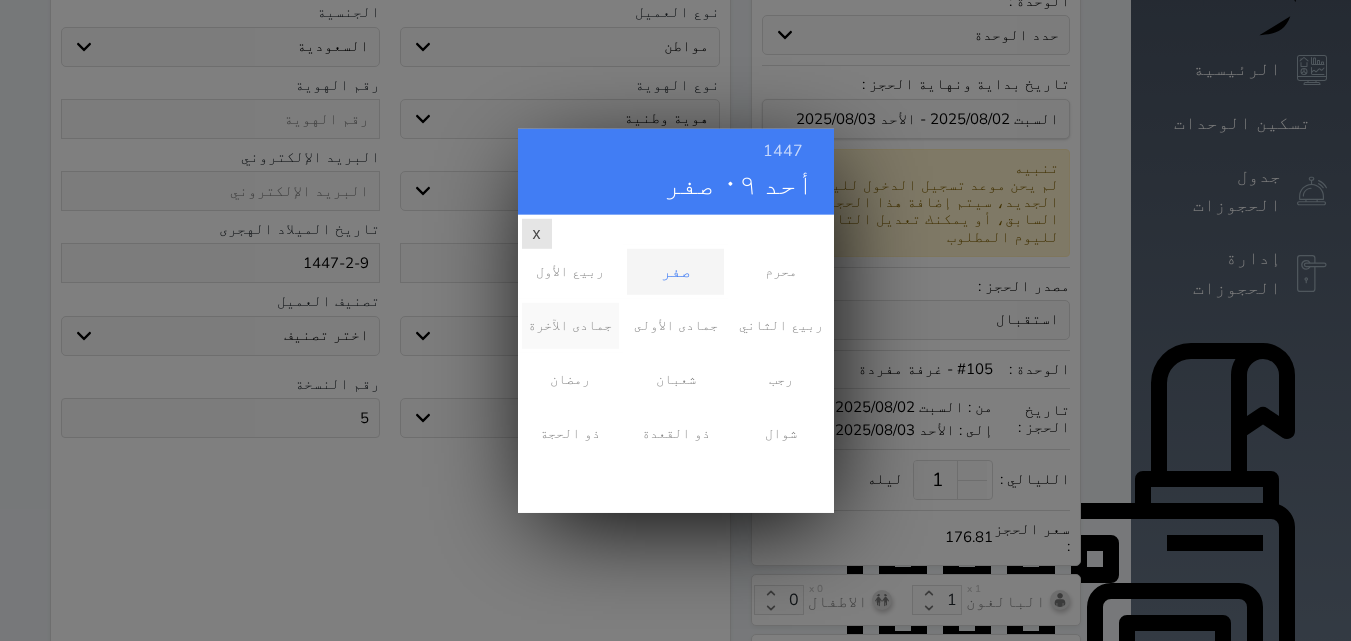 click on "جمادى الآخرة" at bounding box center [570, 325] 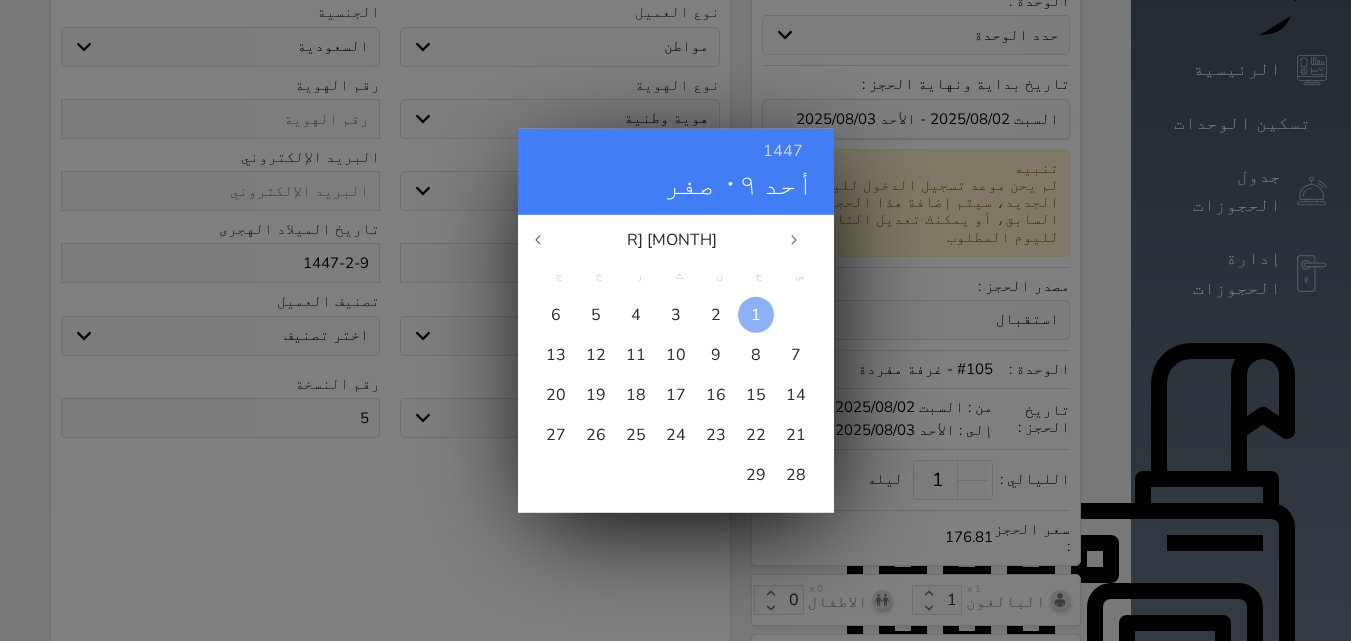 click at bounding box center [756, 314] 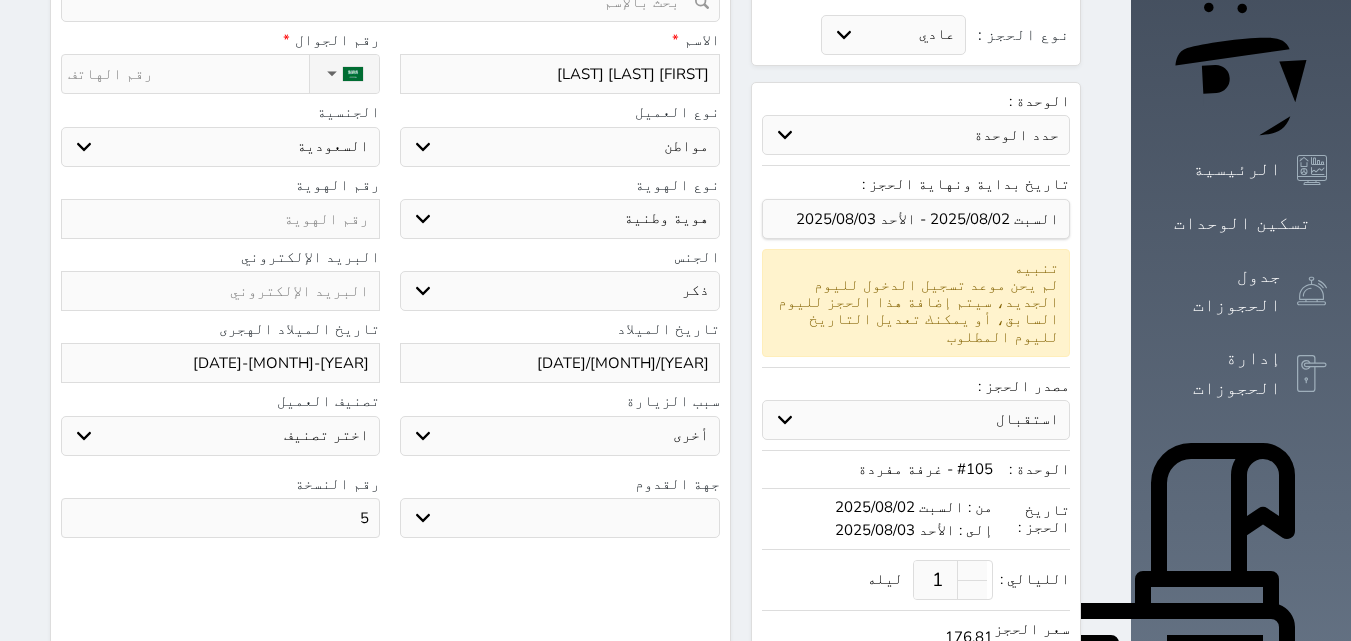 scroll, scrollTop: 100, scrollLeft: 0, axis: vertical 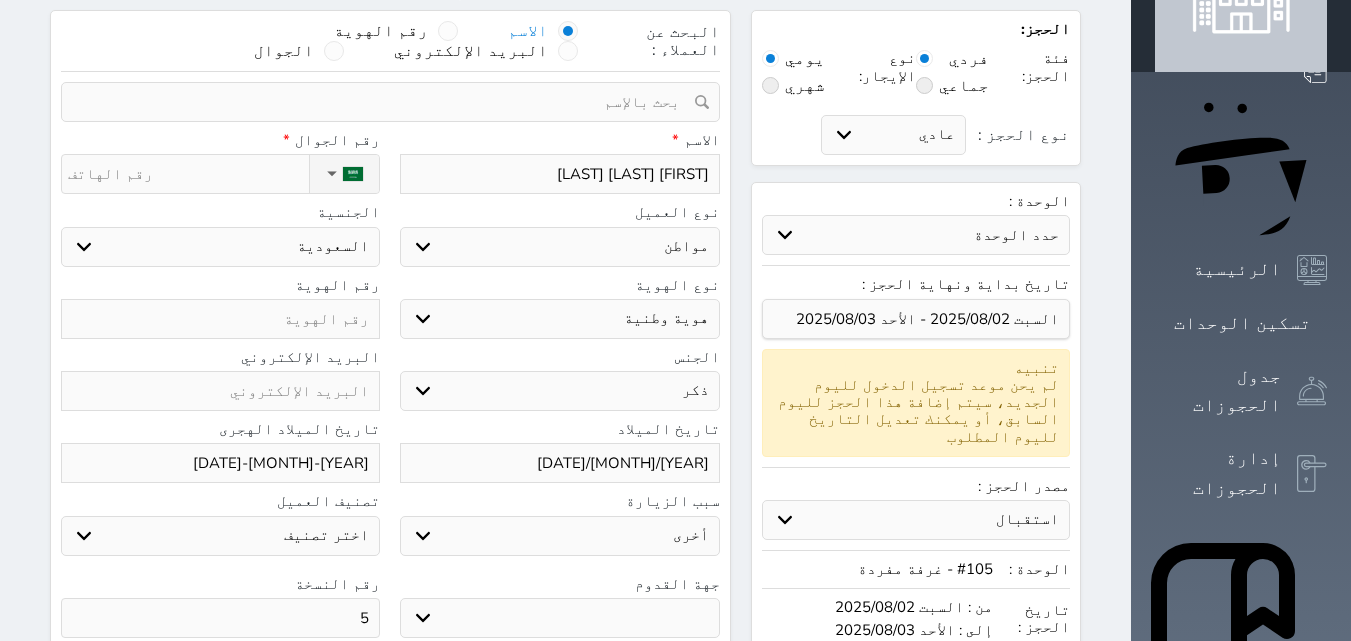 click at bounding box center (220, 319) 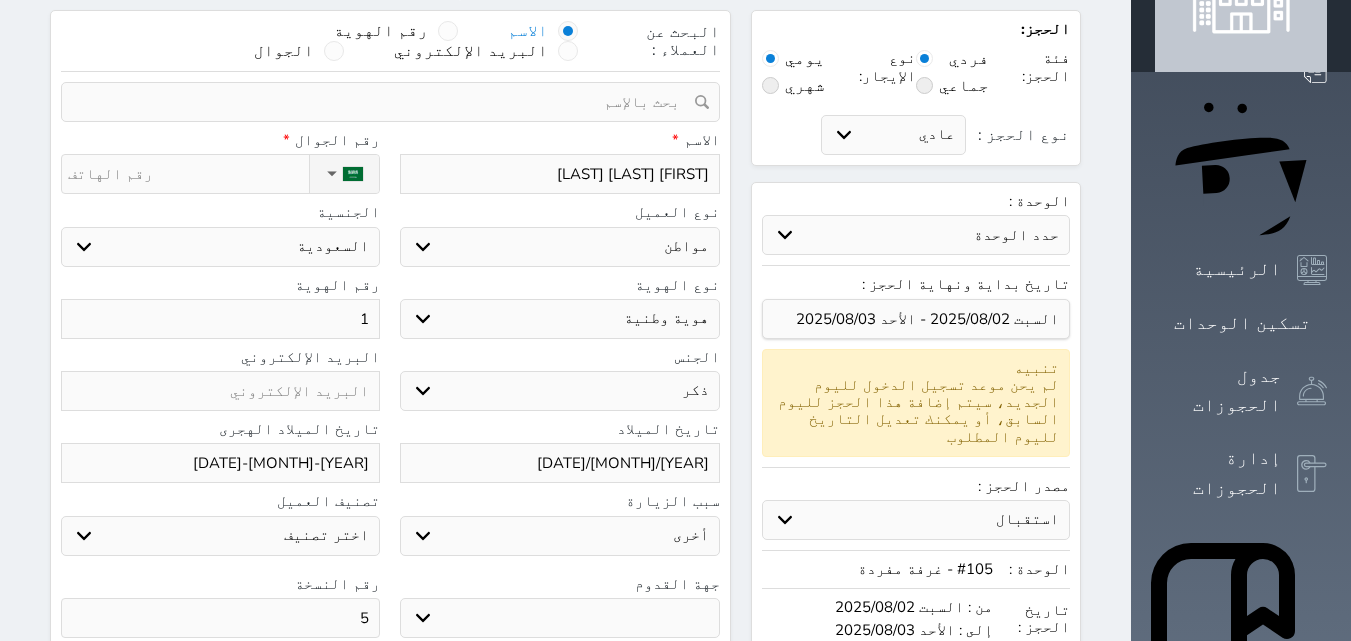type on "10" 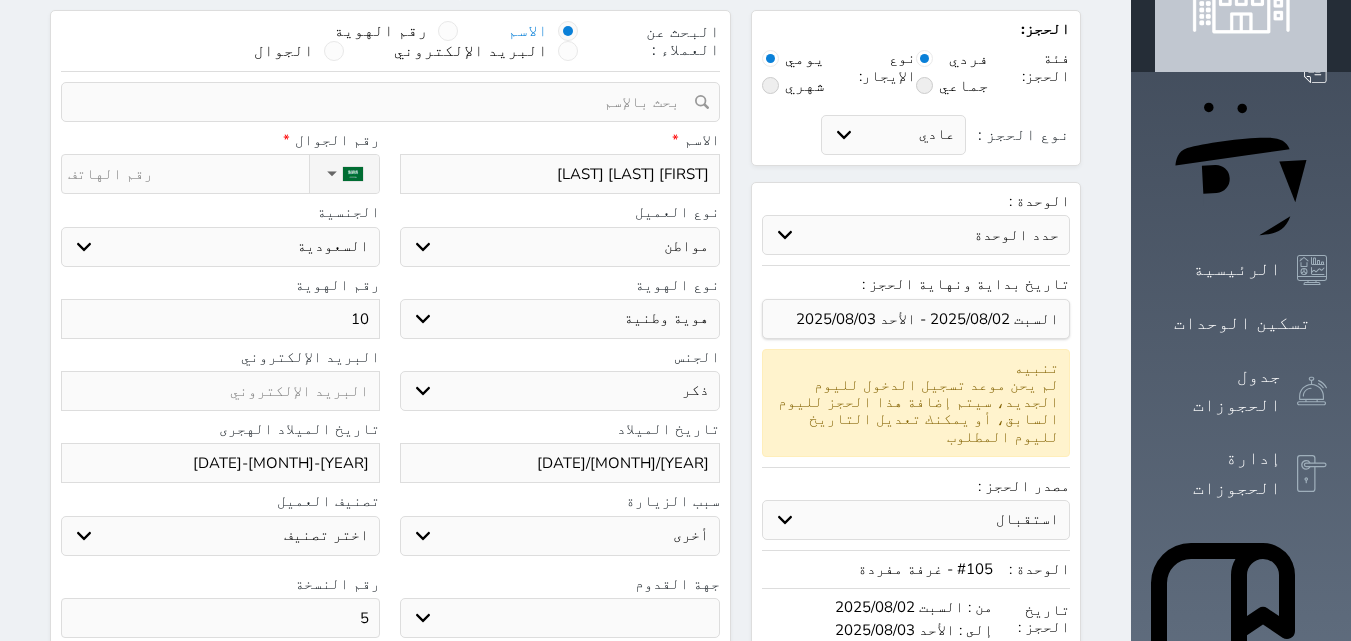 type on "105" 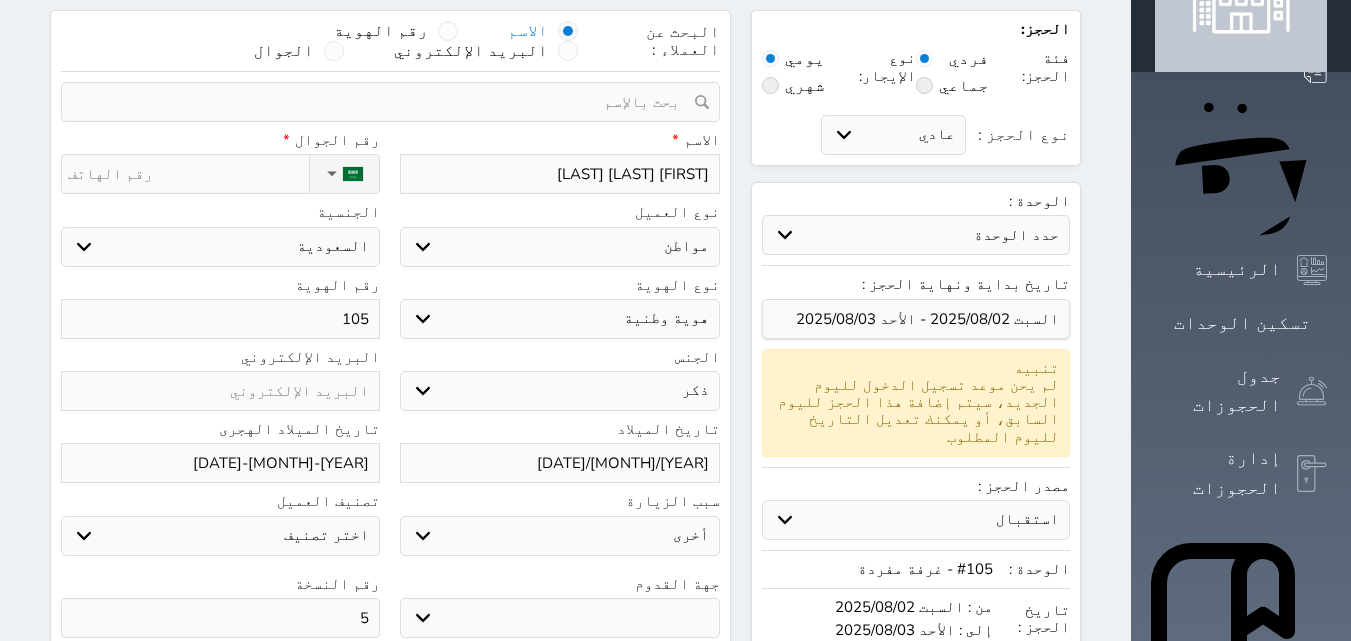 type on "1054" 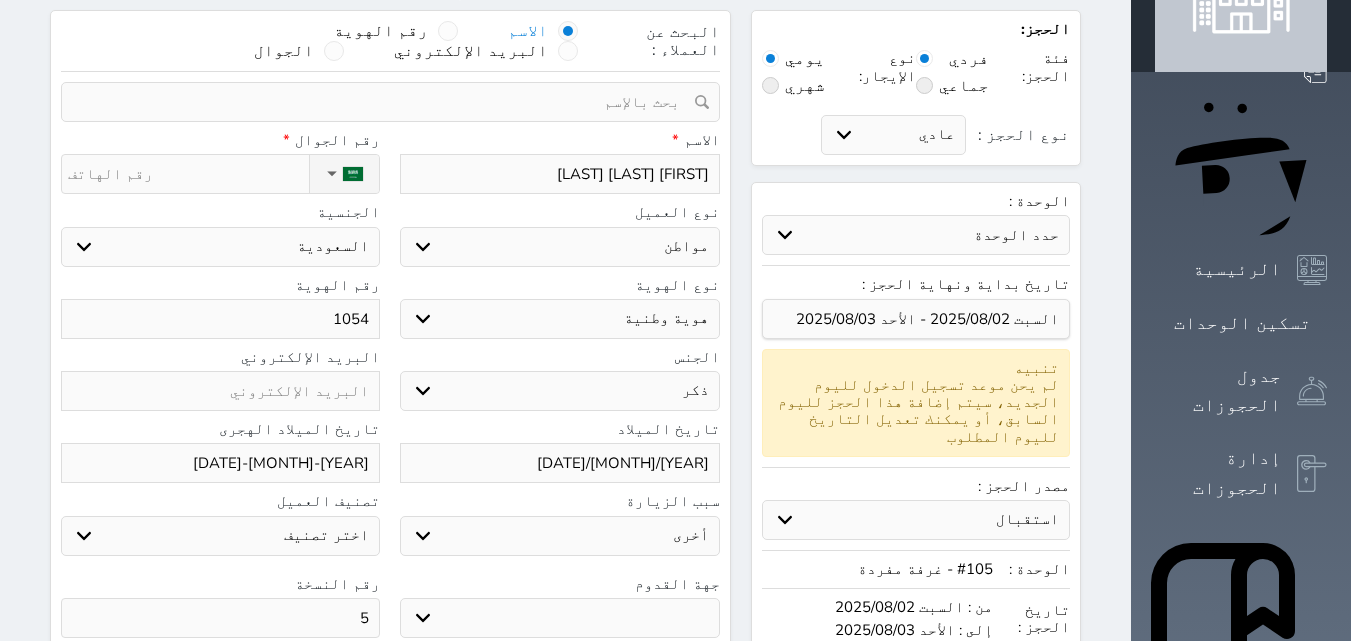 type on "10546" 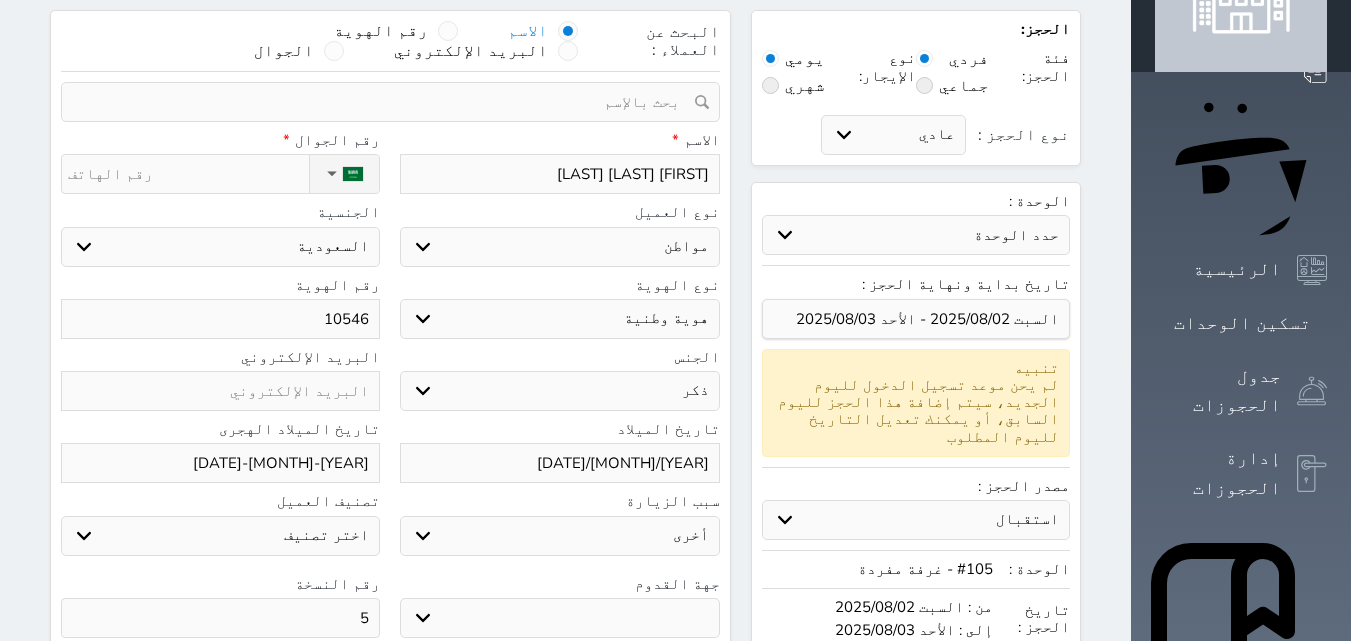 type on "105460" 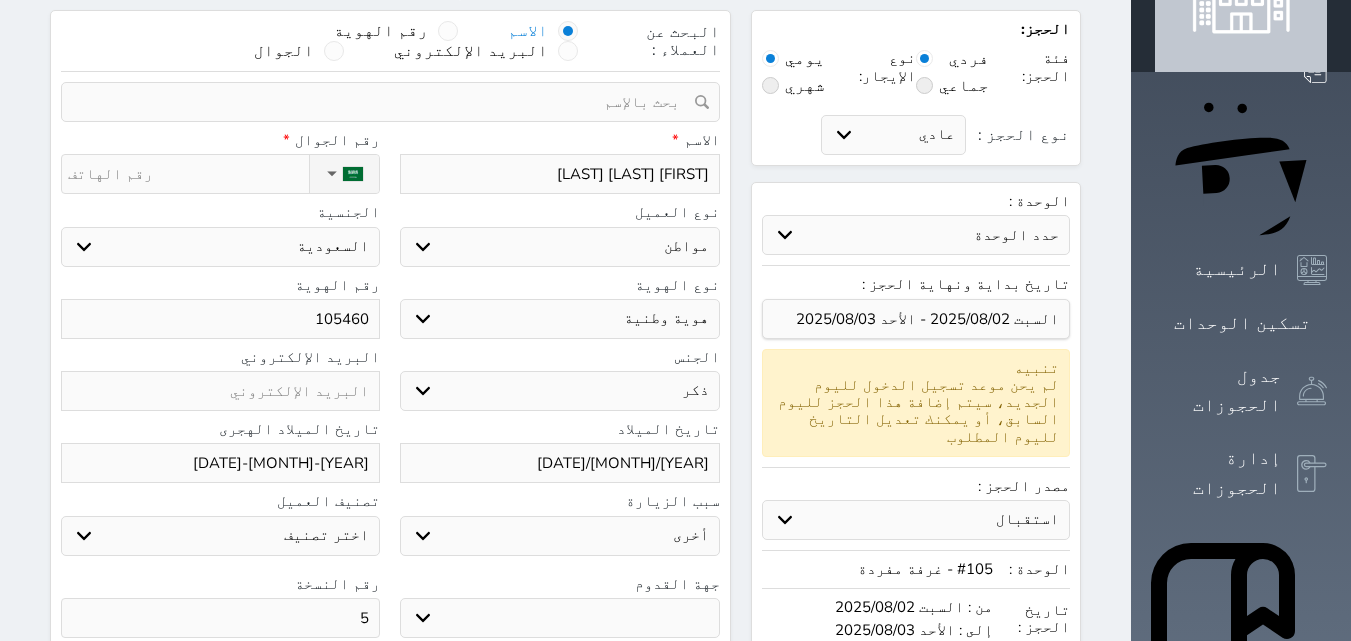 select 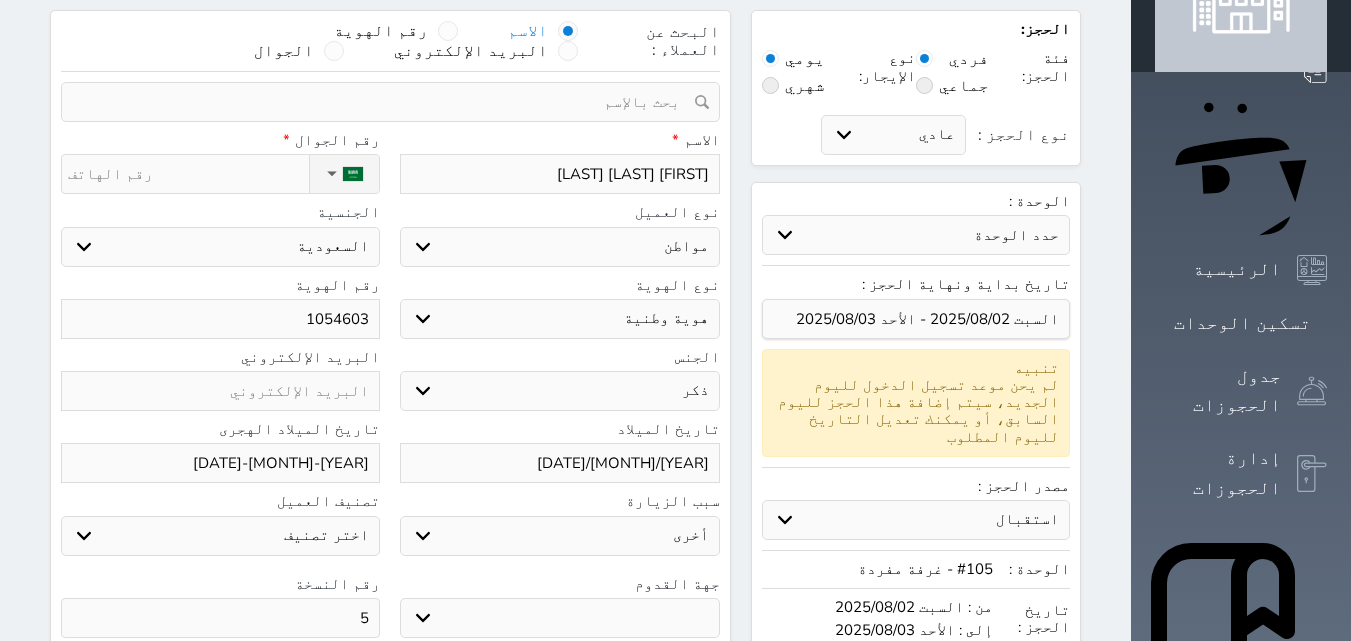 type on "10546034" 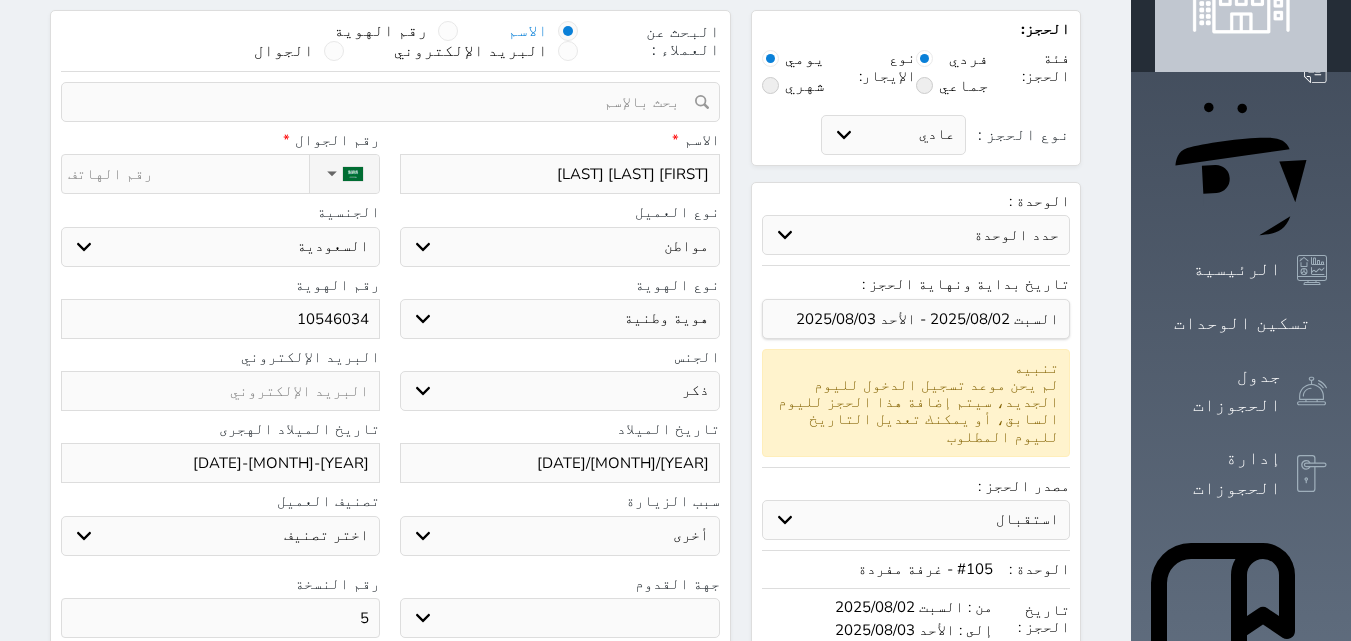 type on "105460343" 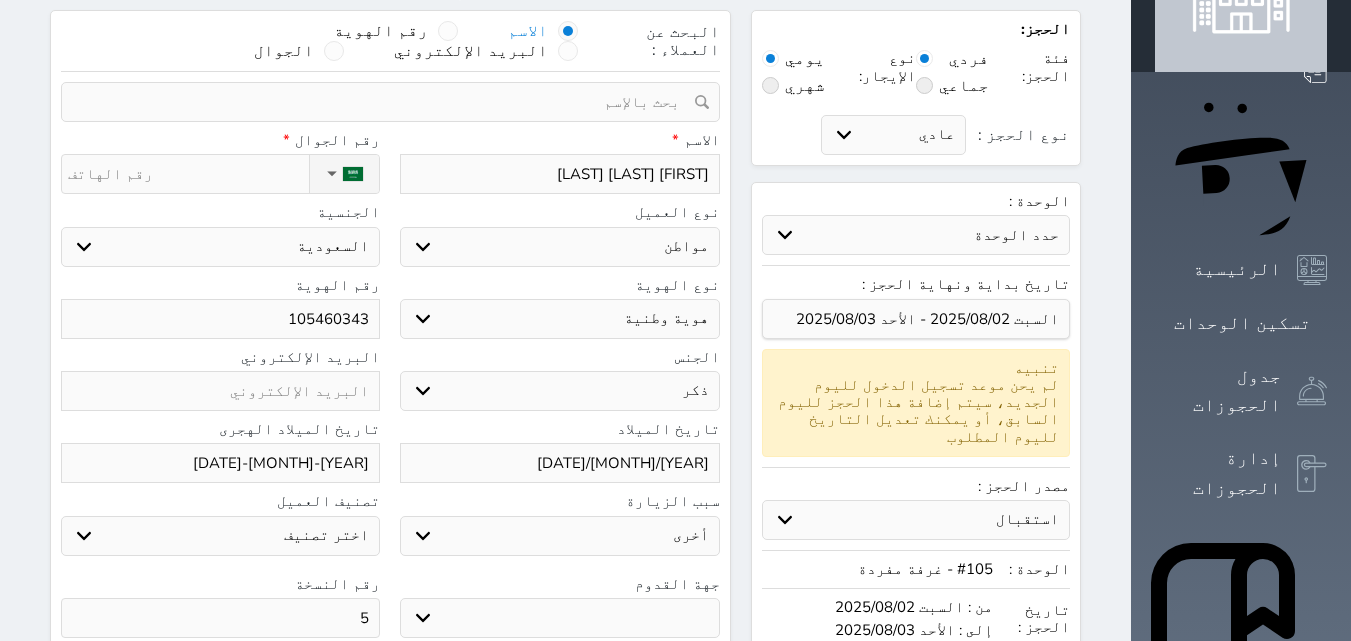 type on "1054603434" 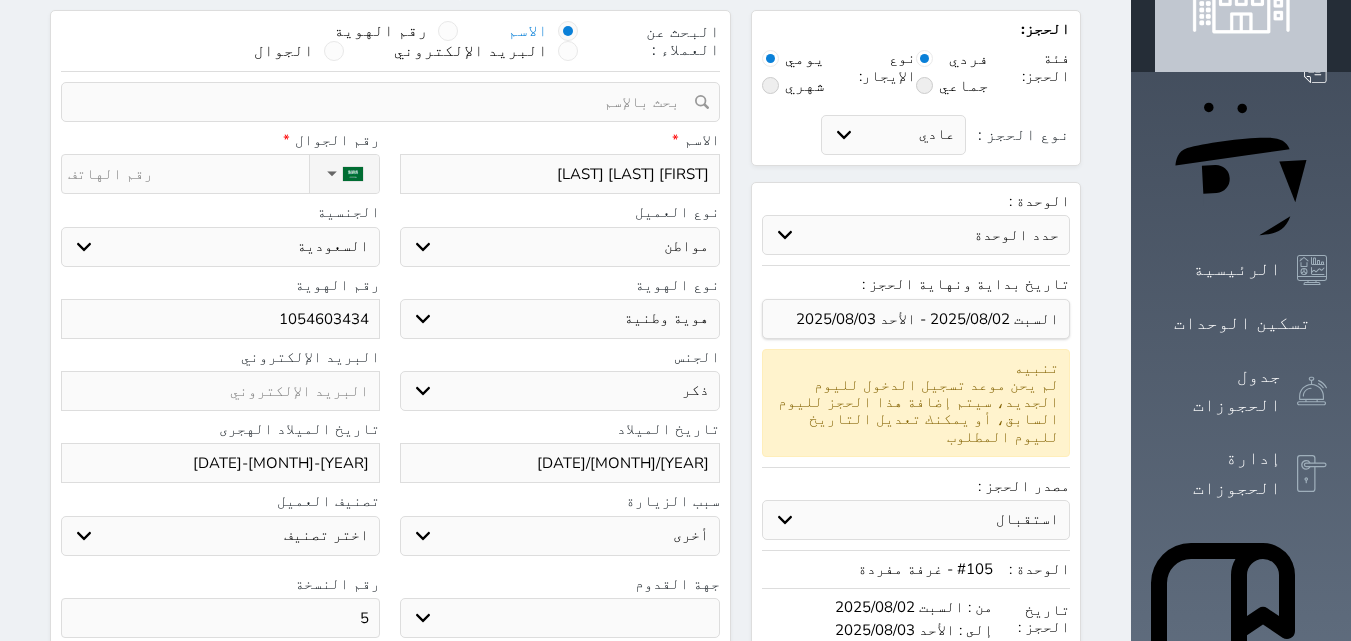 type on "1054603434" 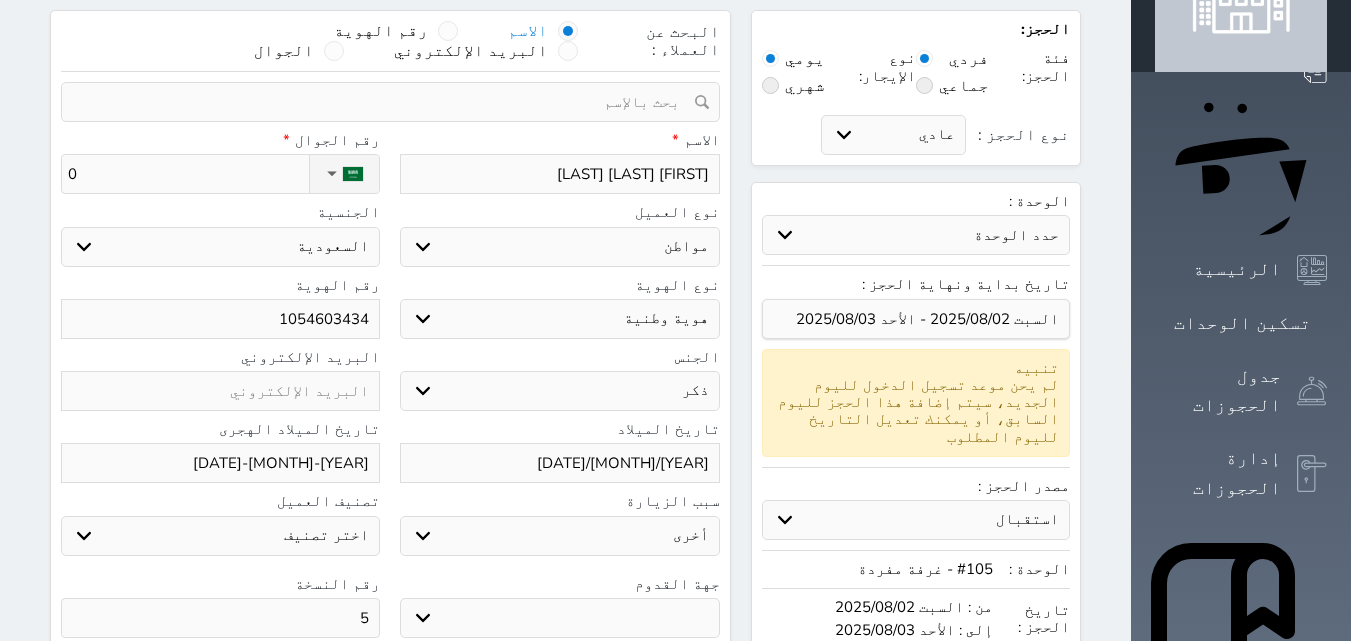 select 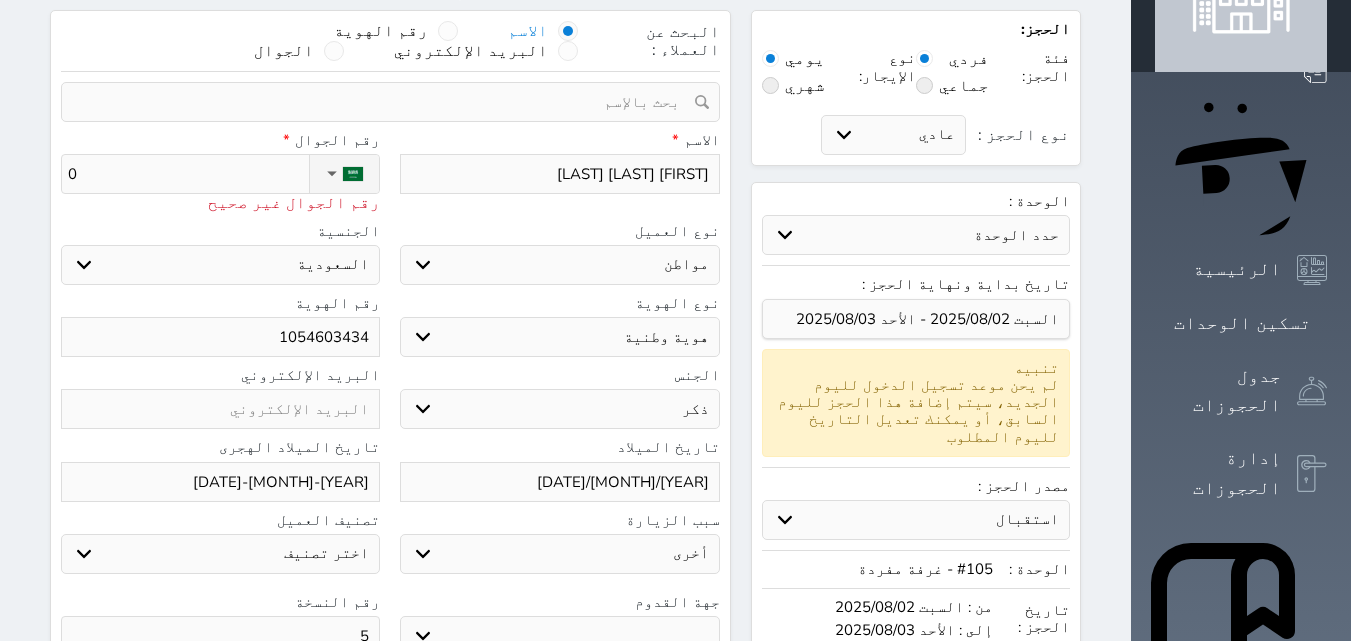 type on "05" 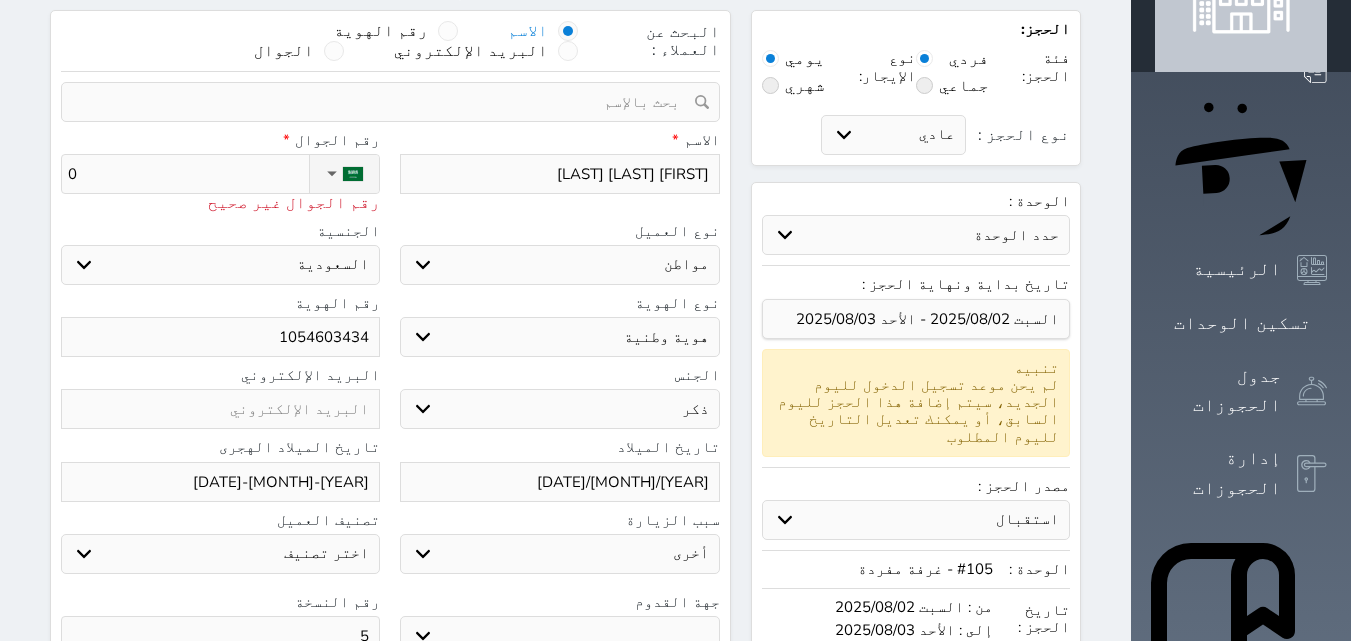 select 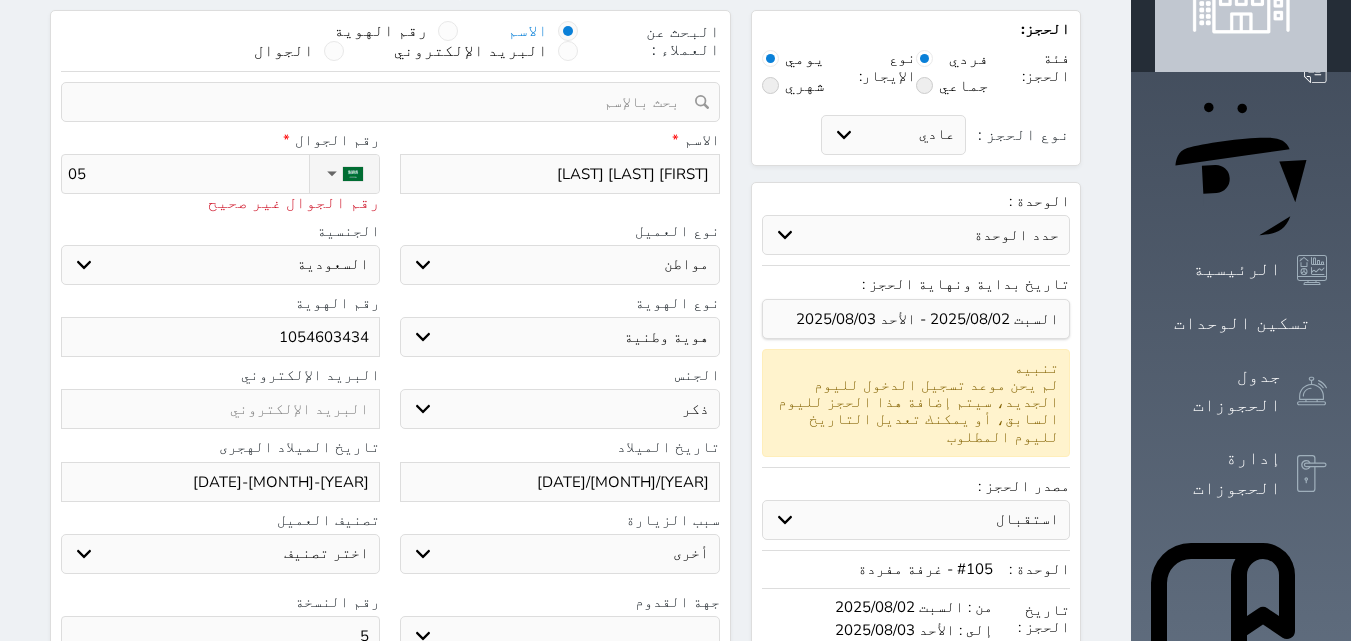 type on "050" 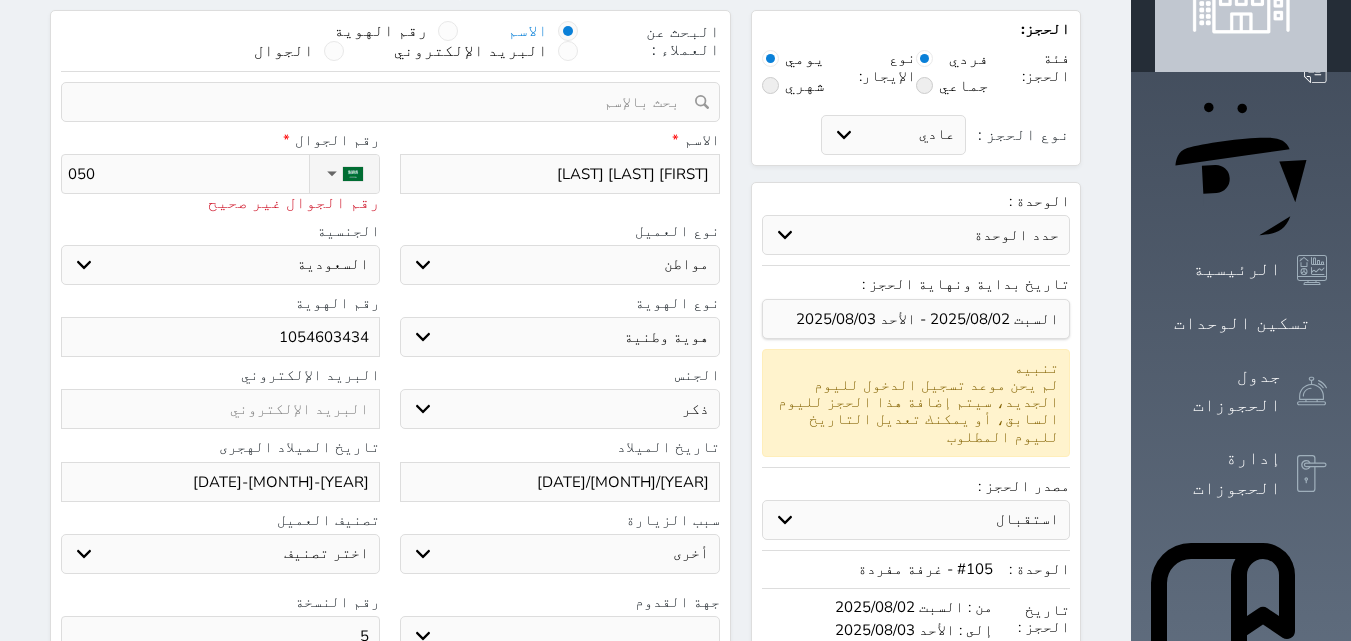 type on "0503" 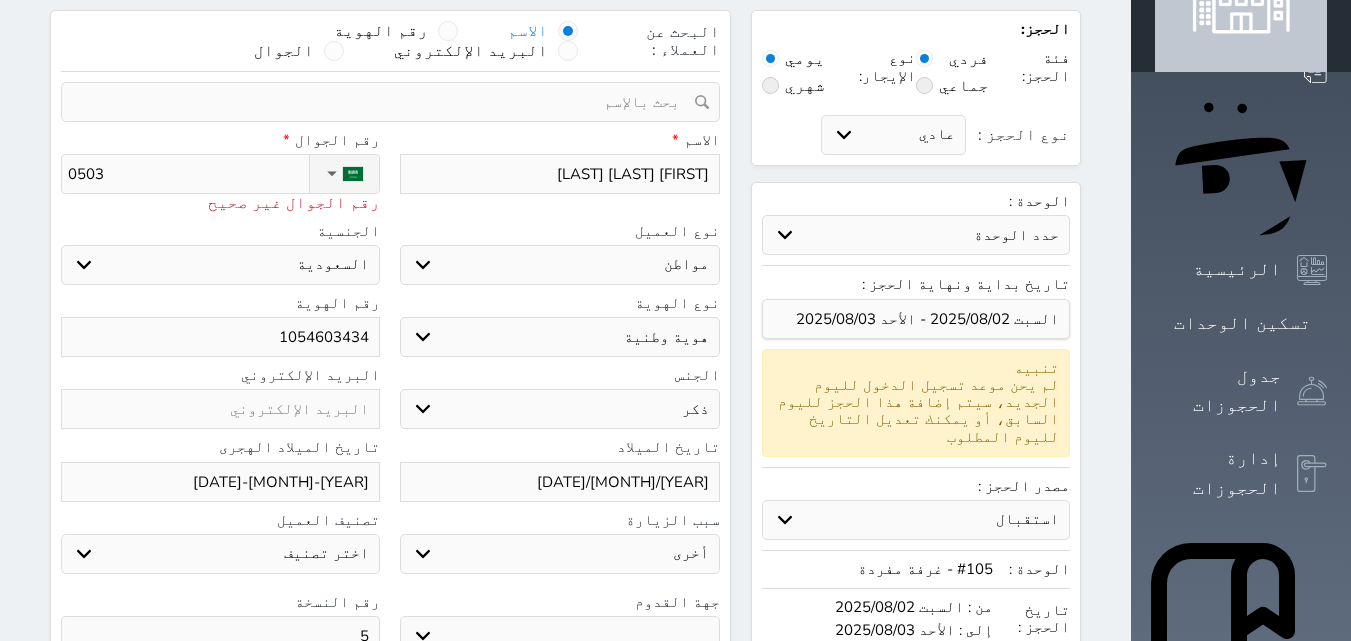 type on "05033" 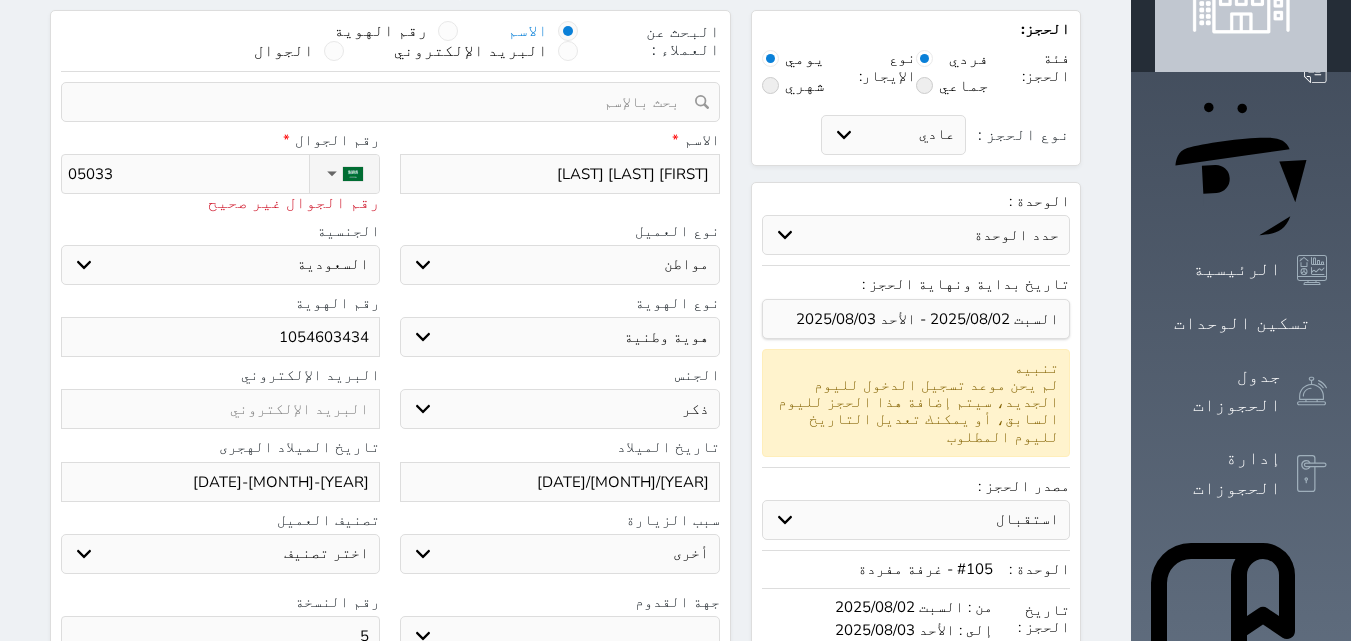 type on "050337" 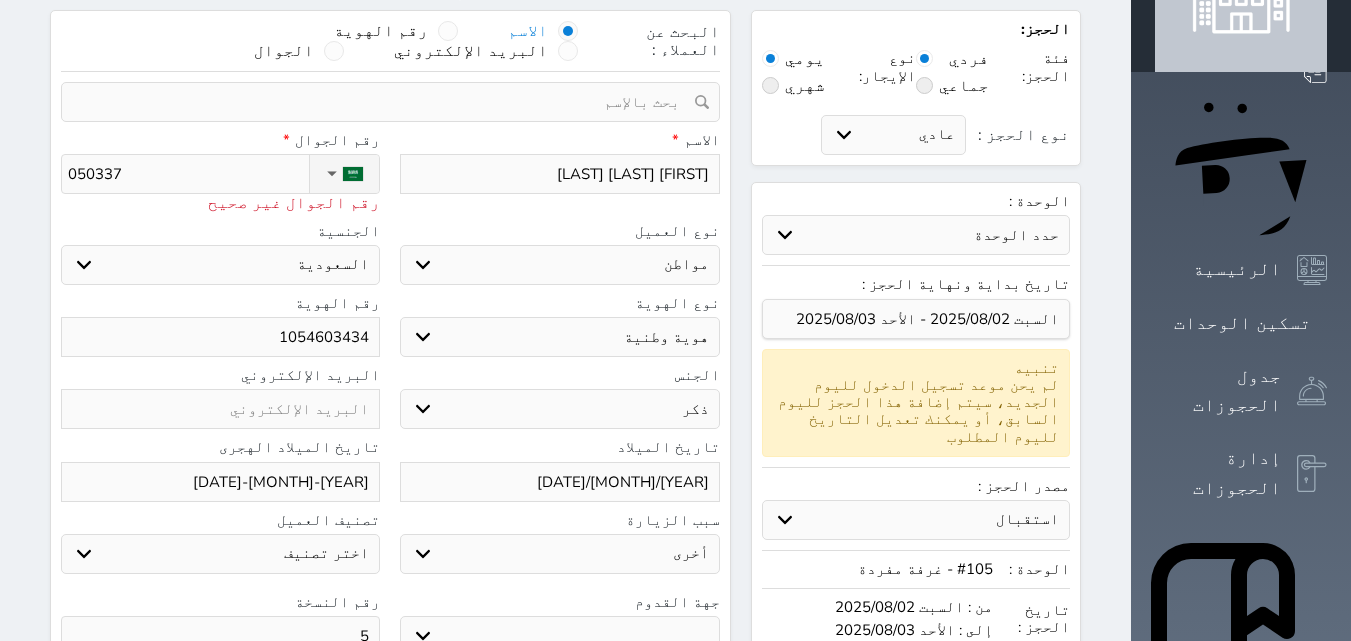 type on "0503370" 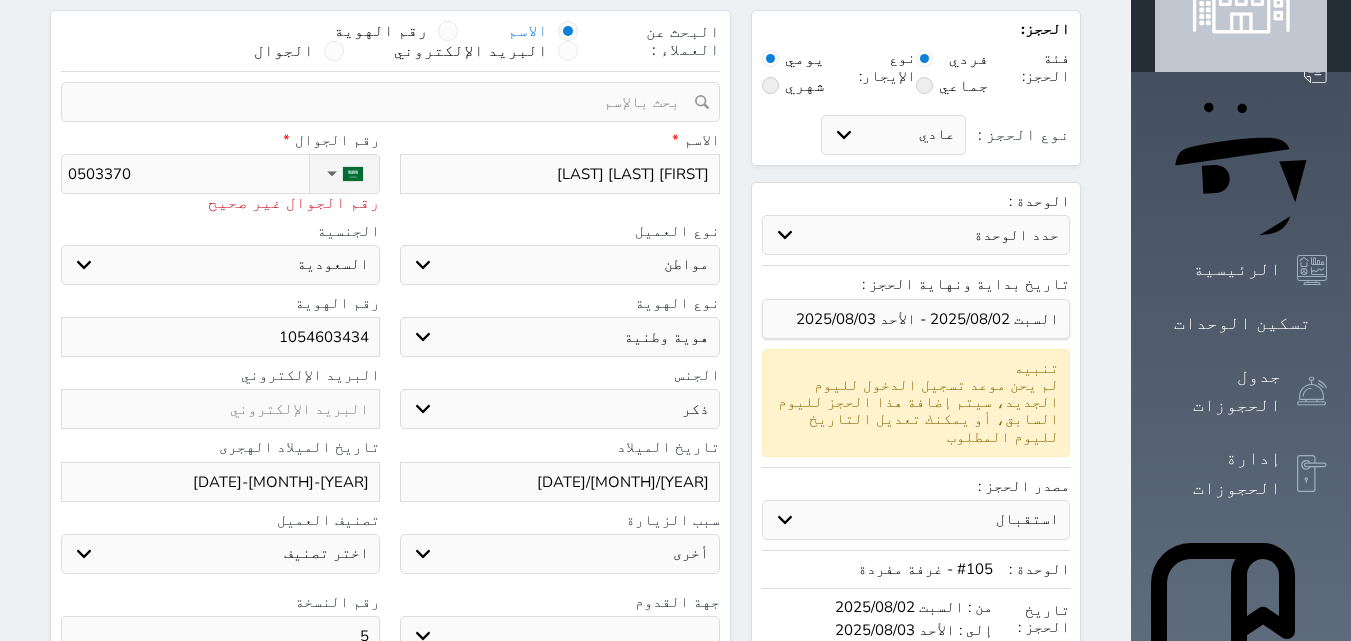 type on "05033702" 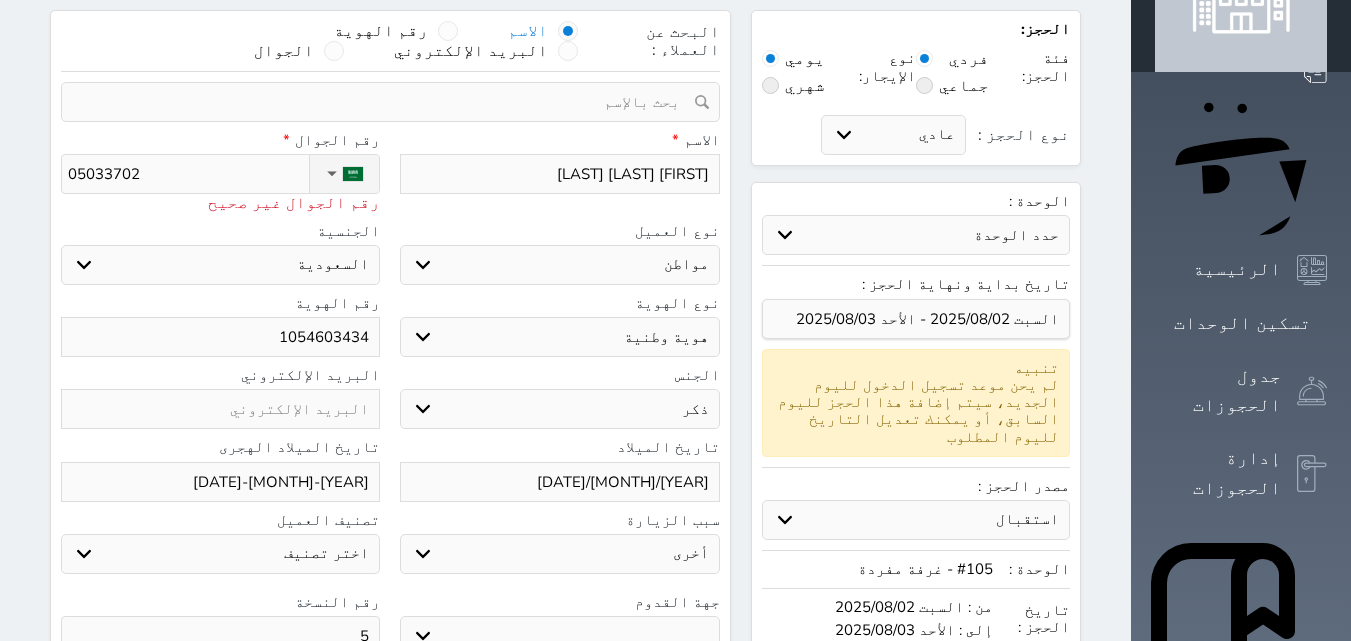 type on "050337027" 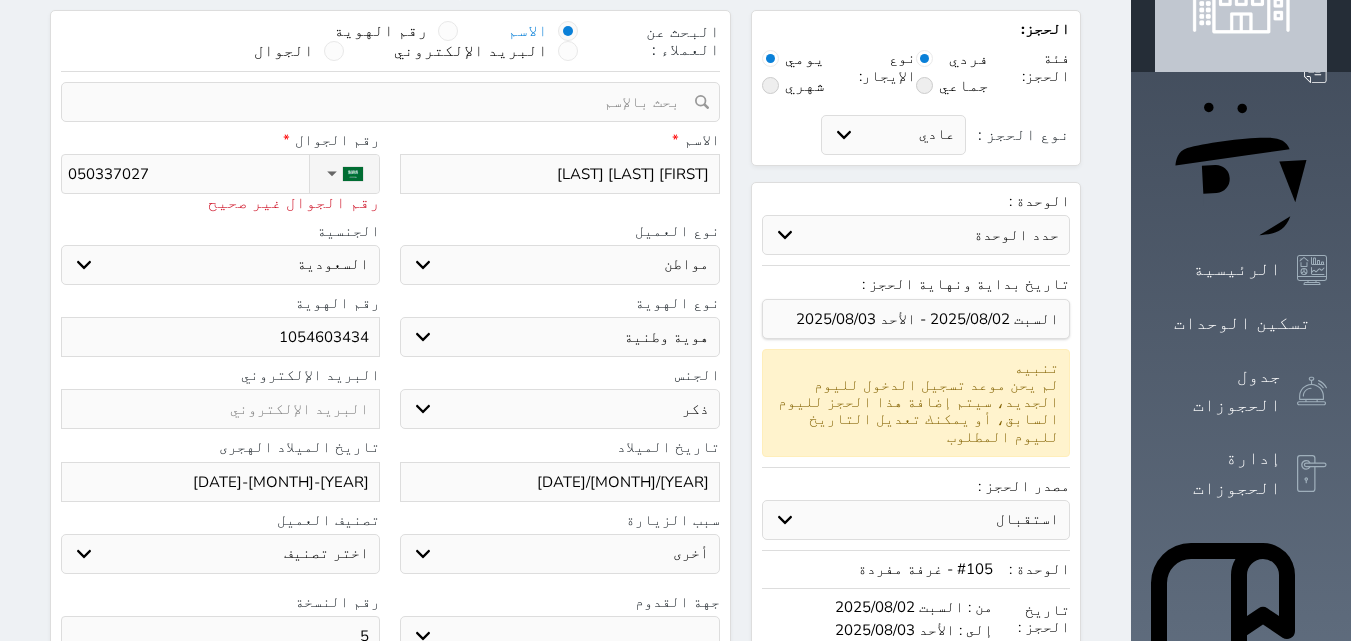 type on "[PHONE]" 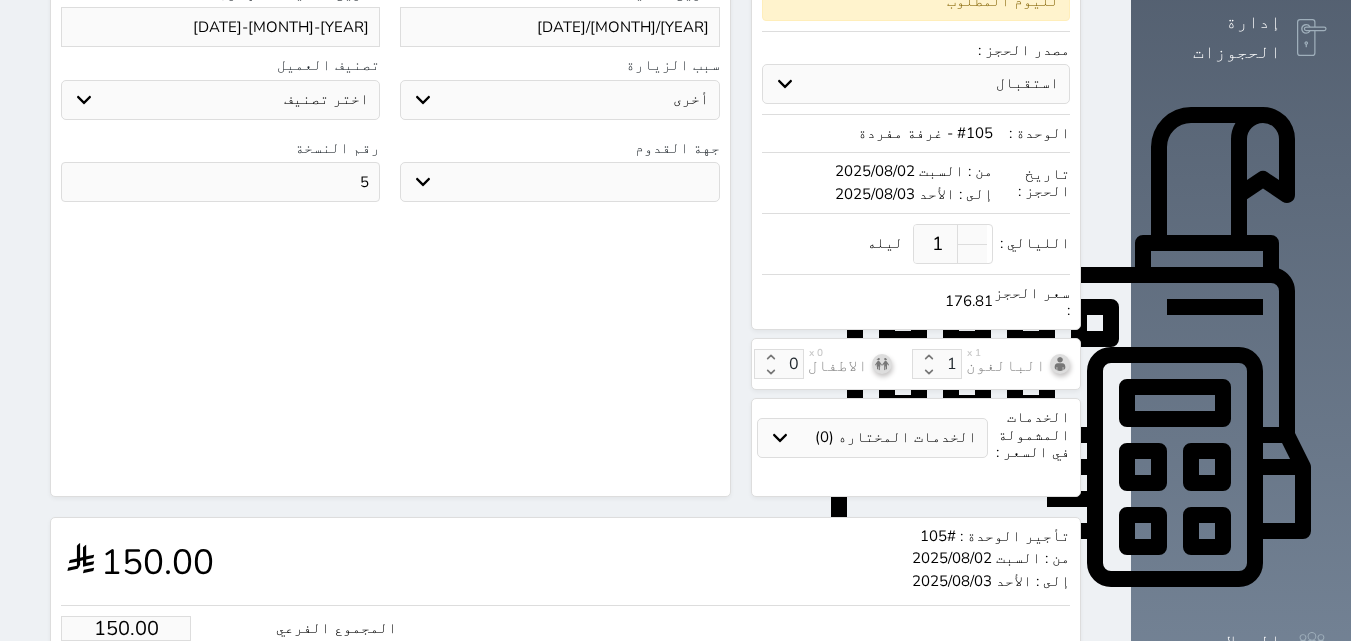 scroll, scrollTop: 670, scrollLeft: 0, axis: vertical 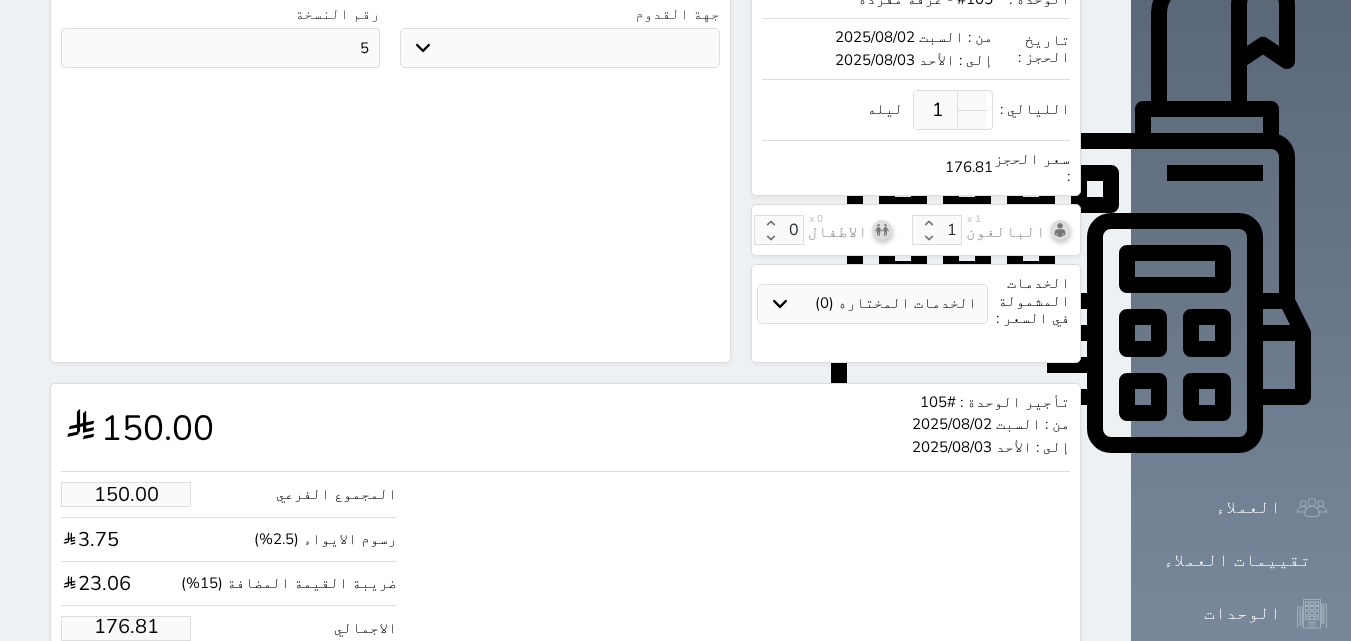 type on "[PHONE]" 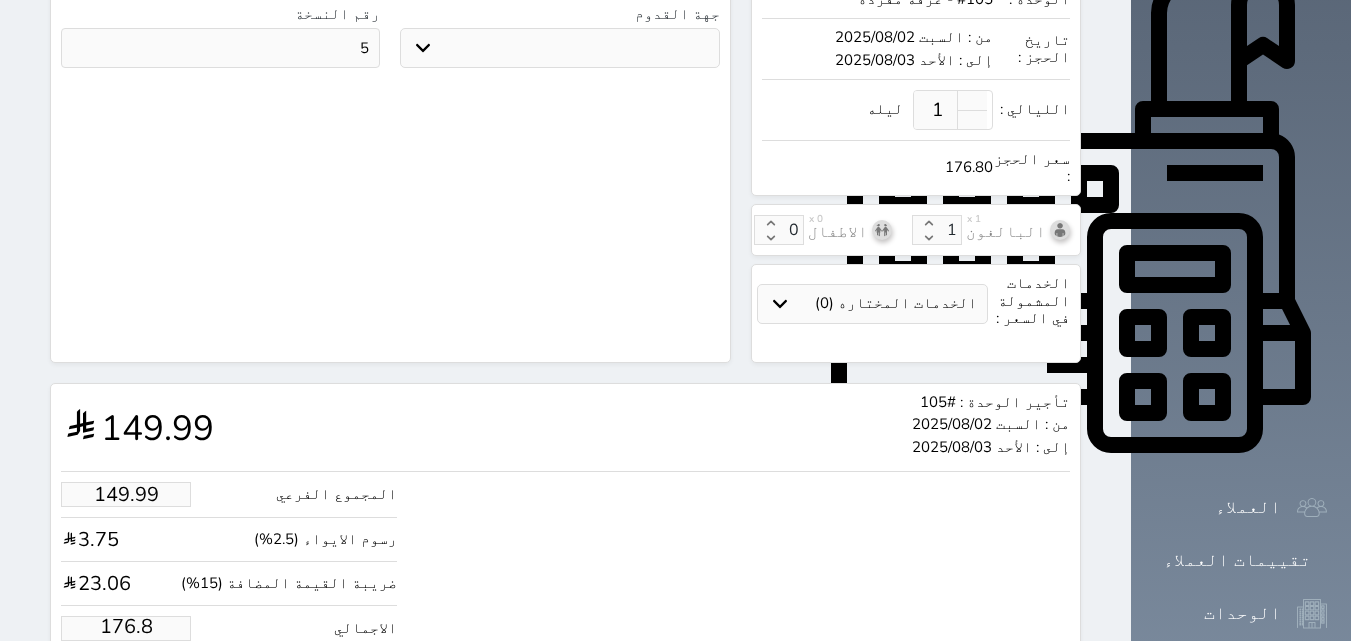 type on "176" 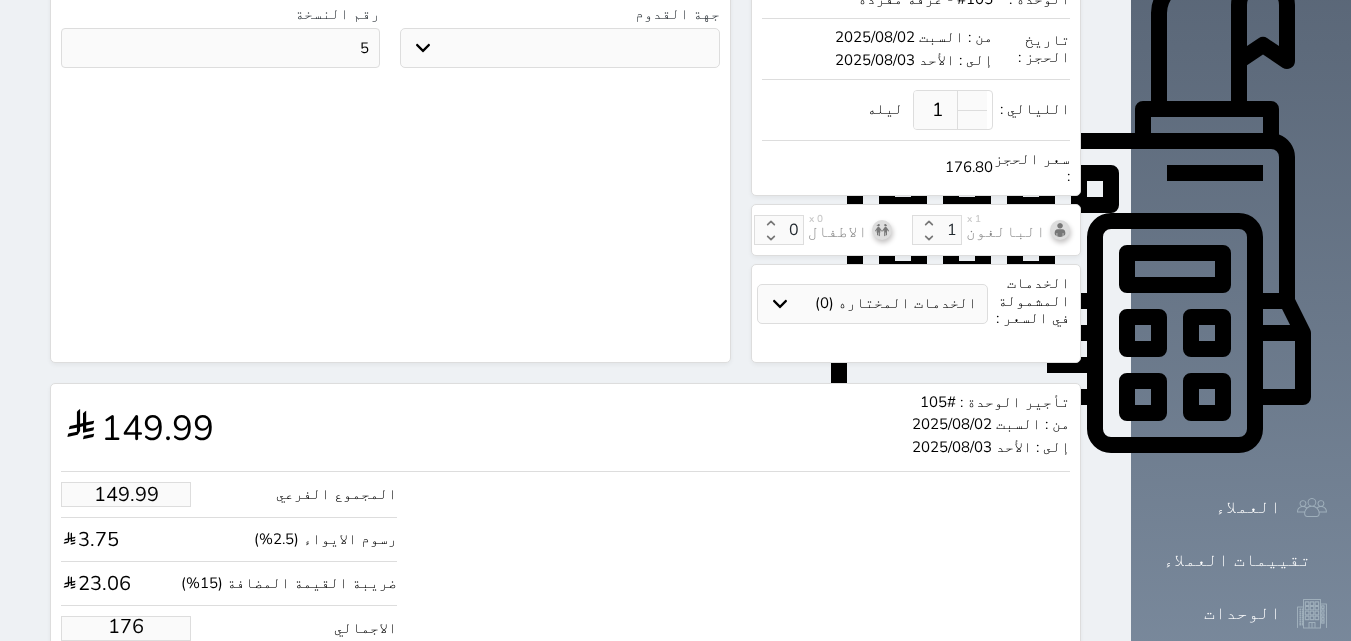 type on "14.42" 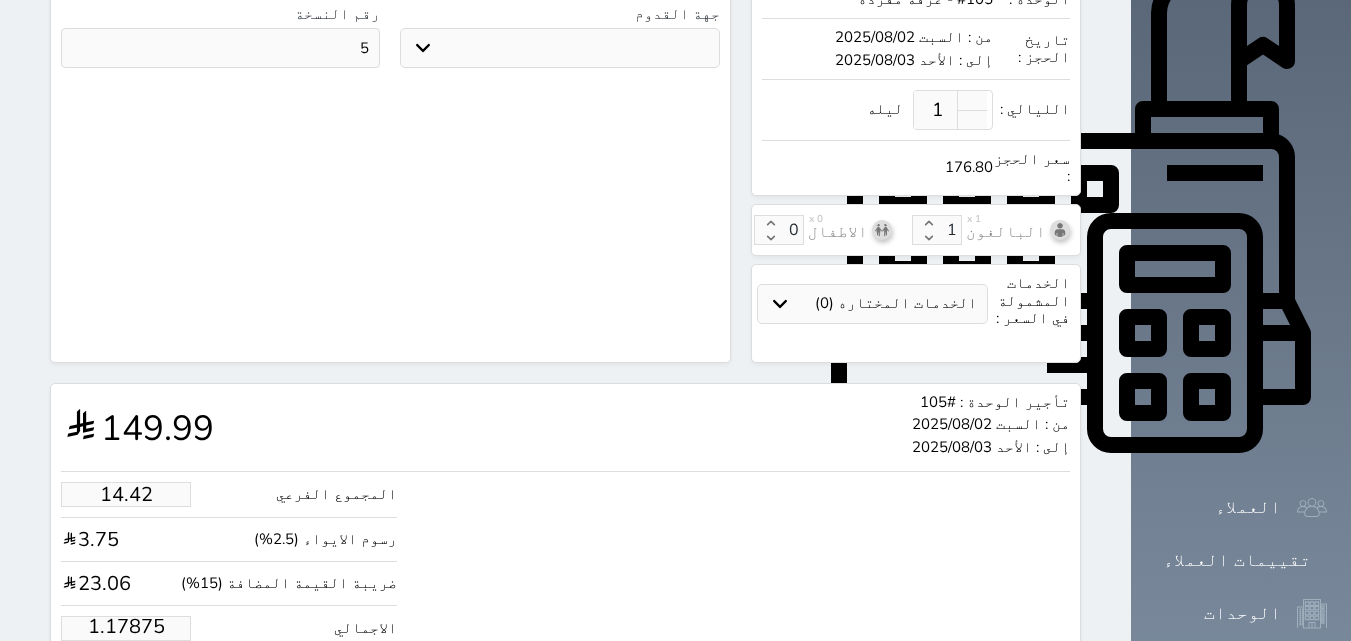 type on "1.1787" 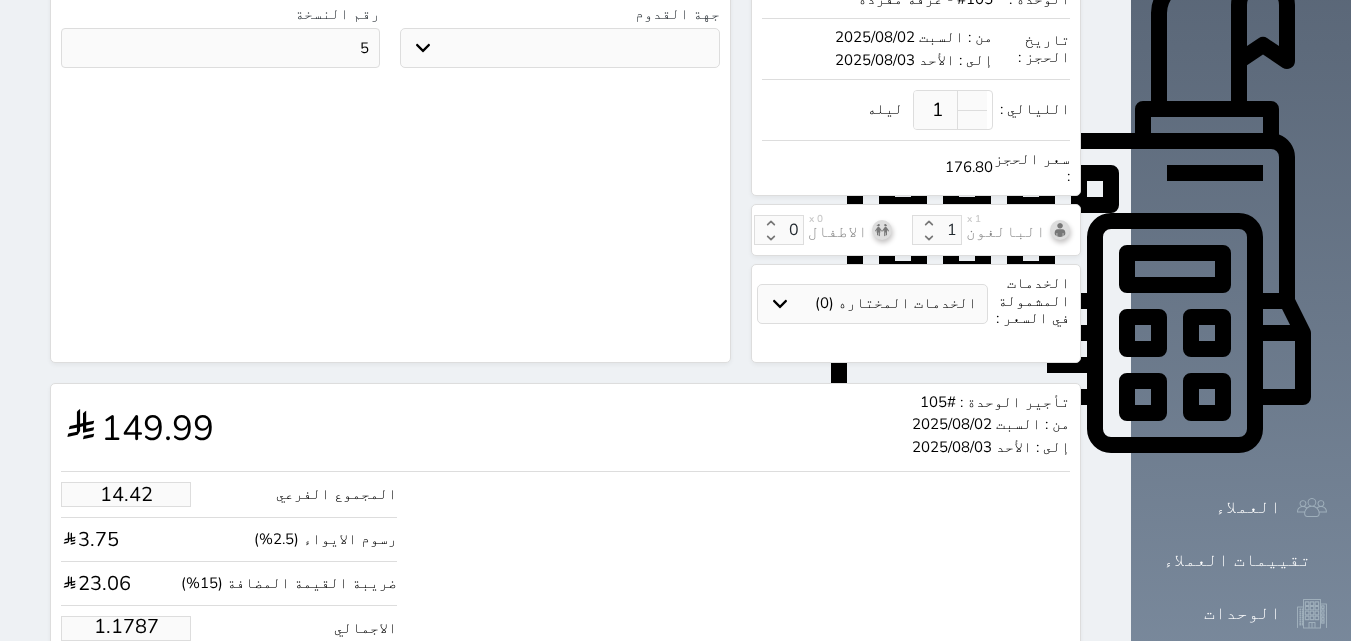 type on "1.00" 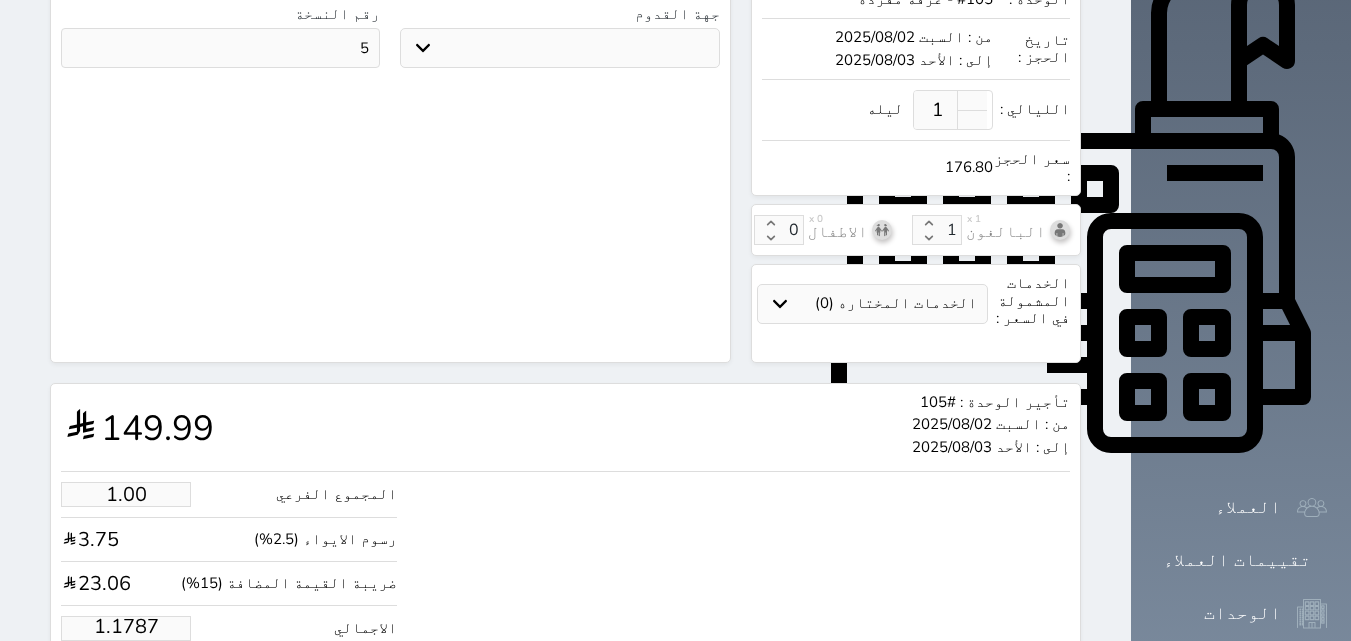 type on "1.178" 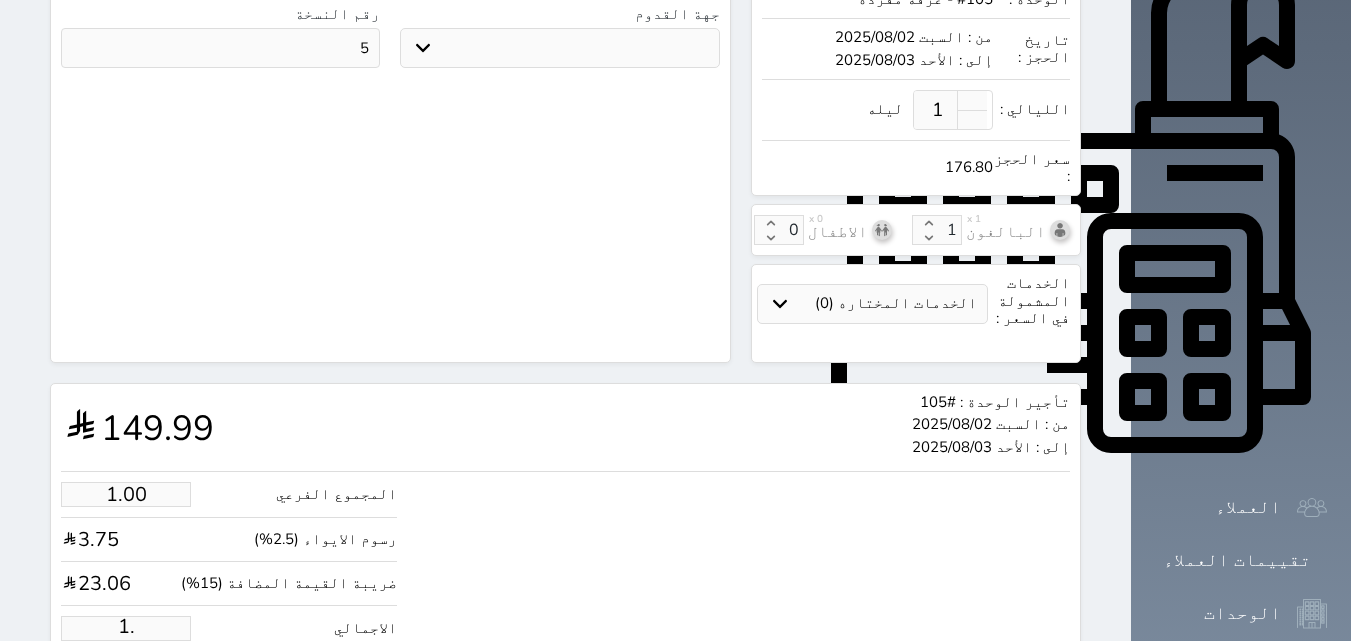 type on "1" 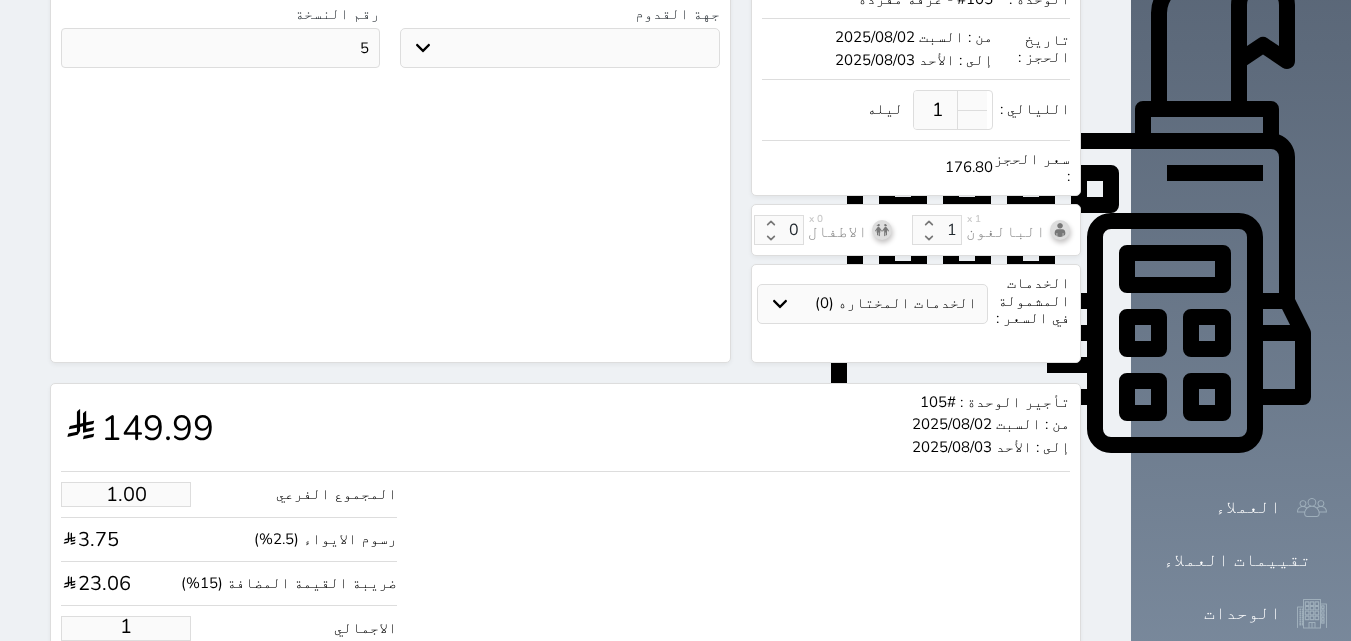 type 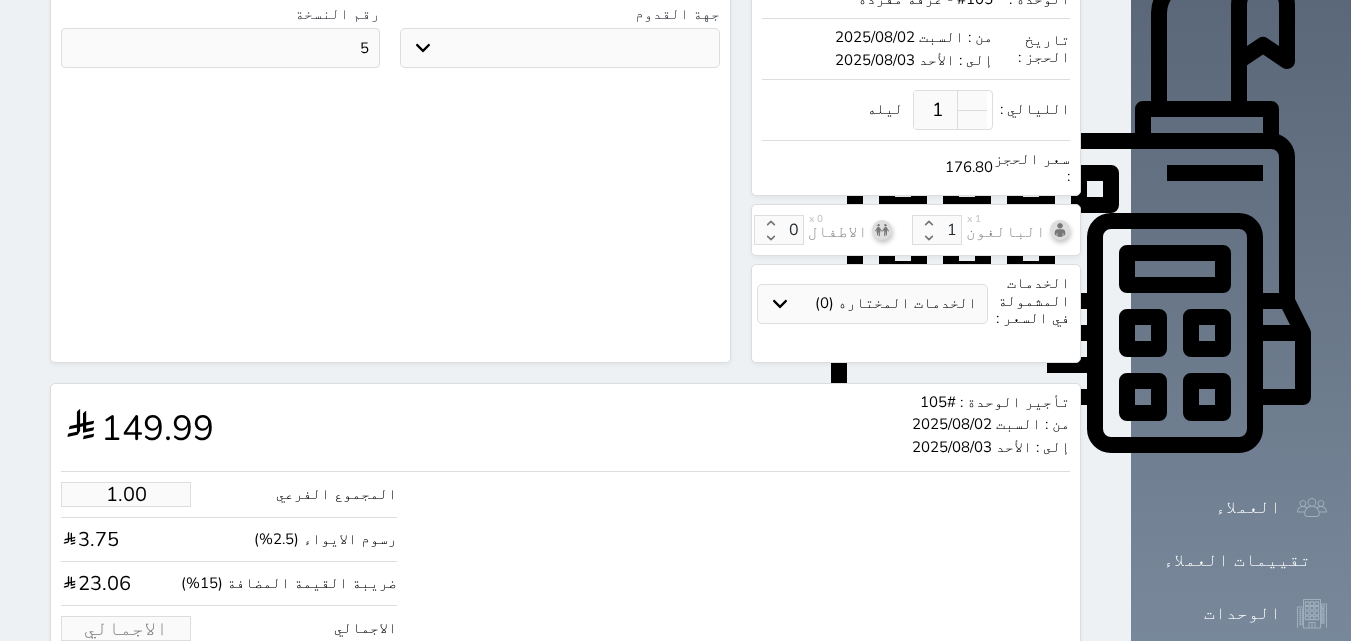 select 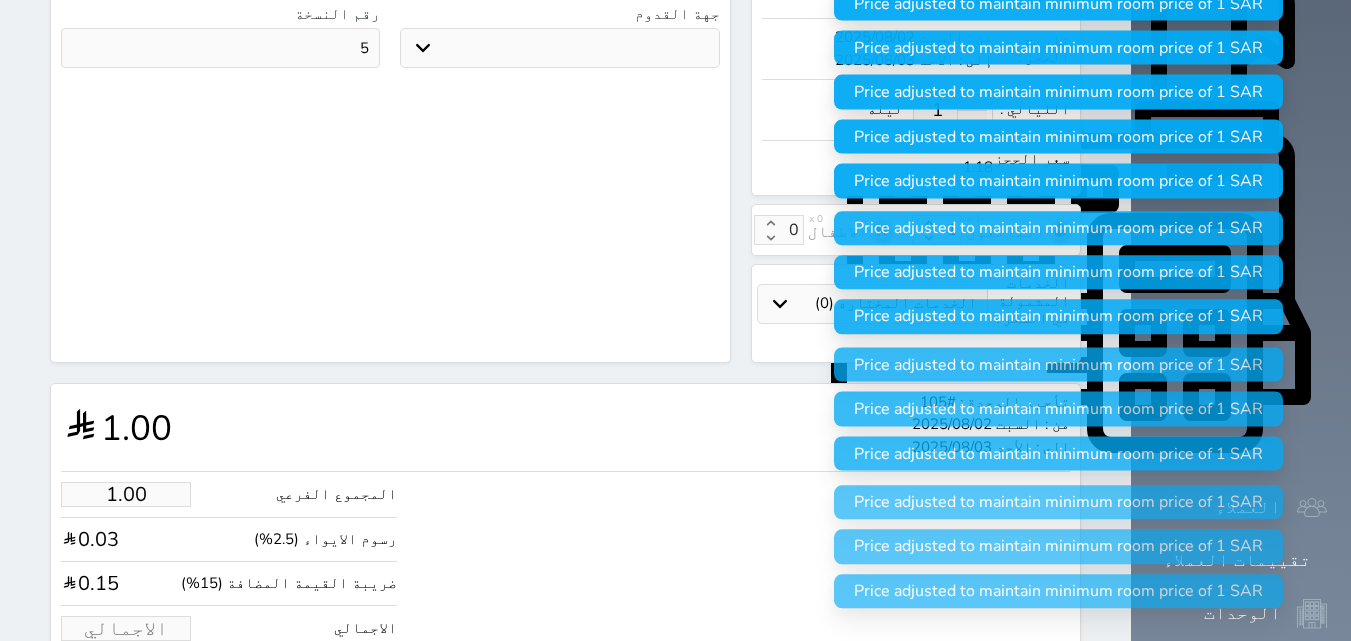 scroll, scrollTop: 0, scrollLeft: 0, axis: both 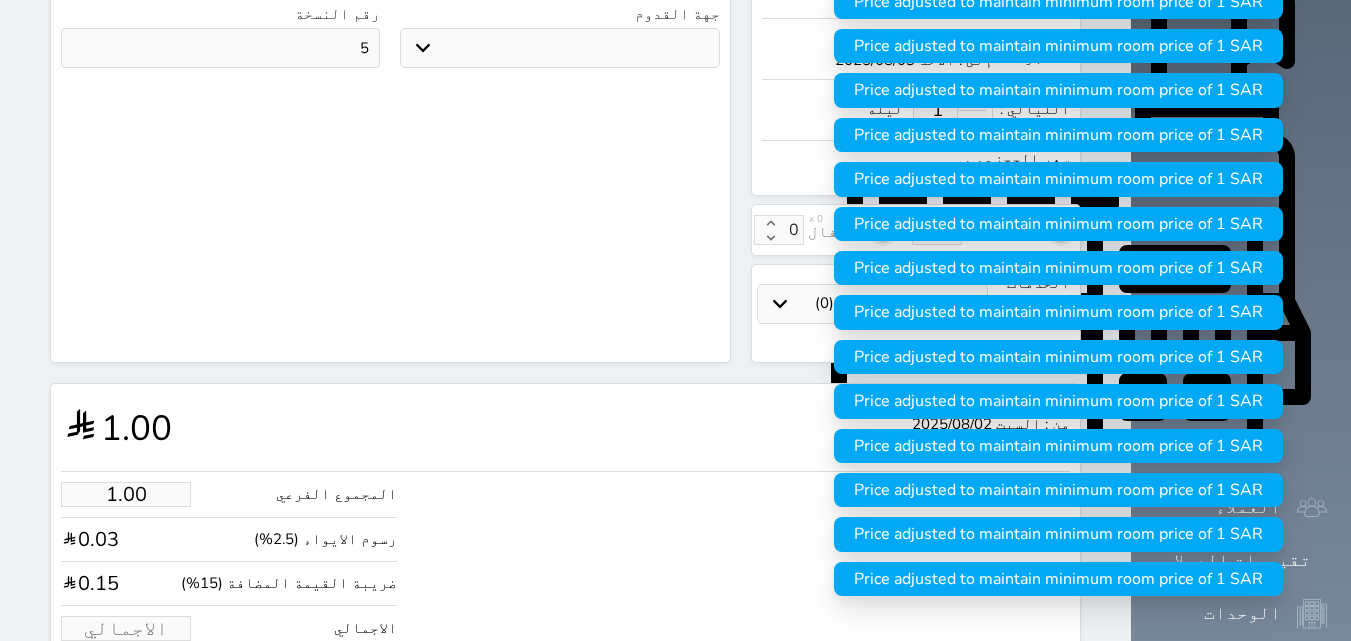 type on "1" 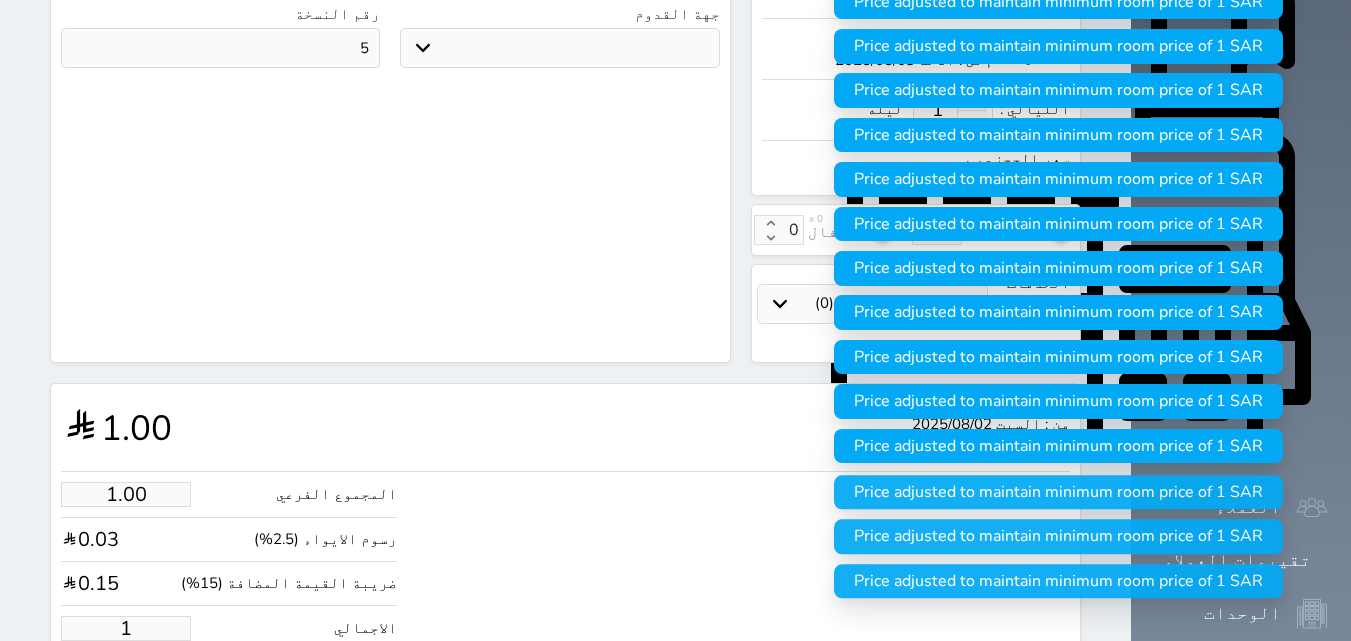 type on "11.88" 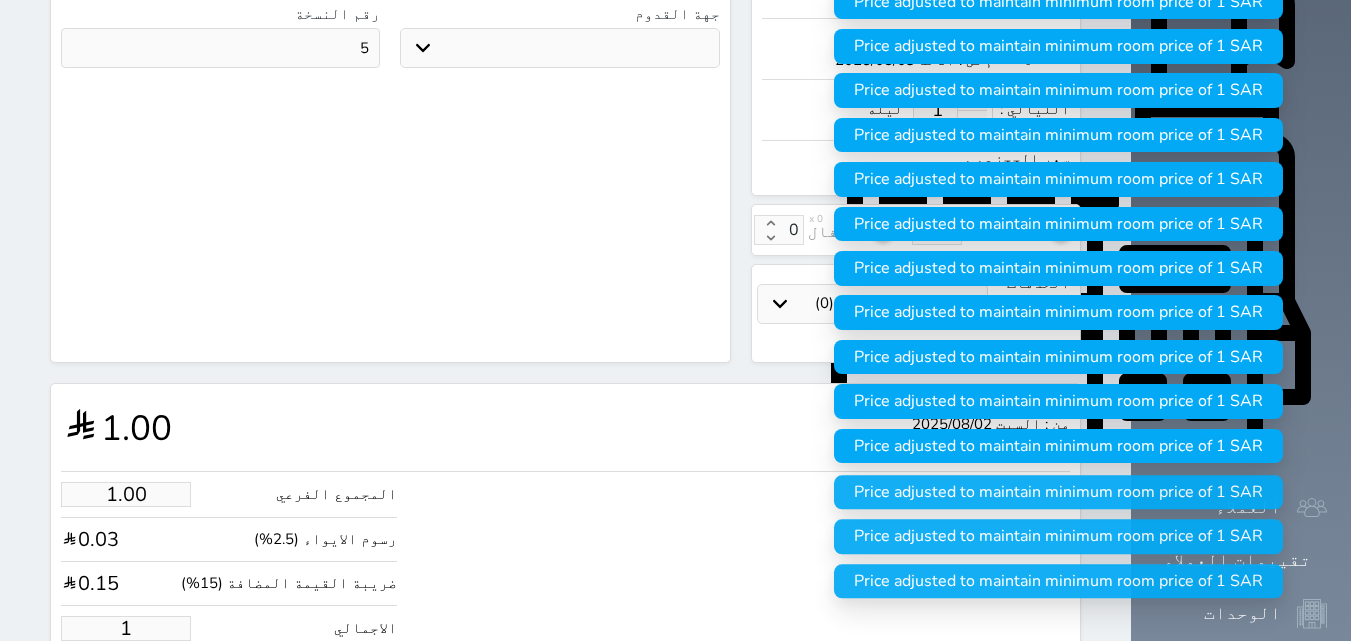 type on "14" 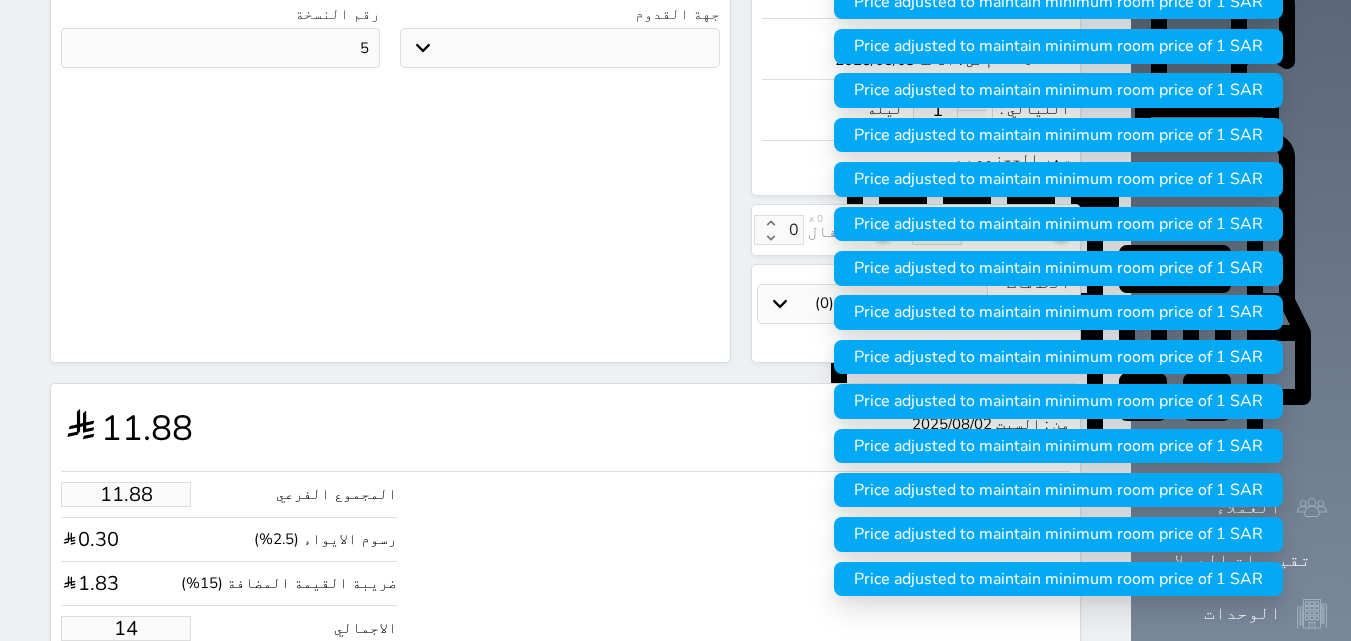 type on "118.77" 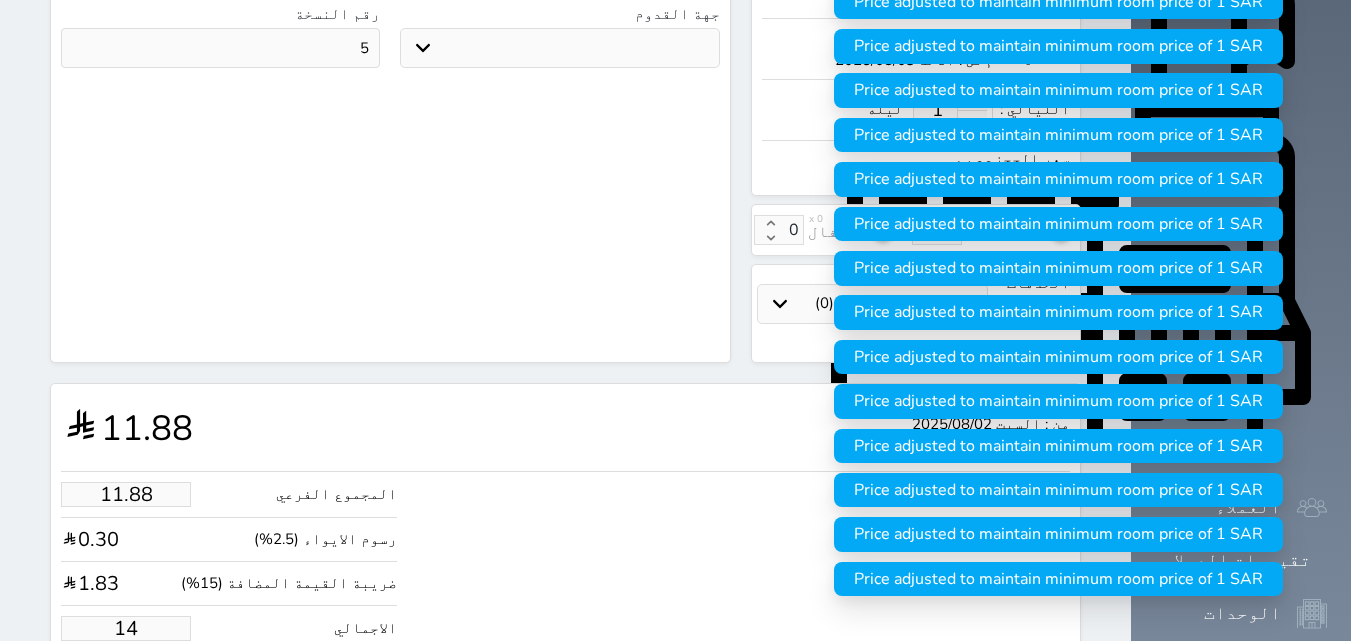 type on "140" 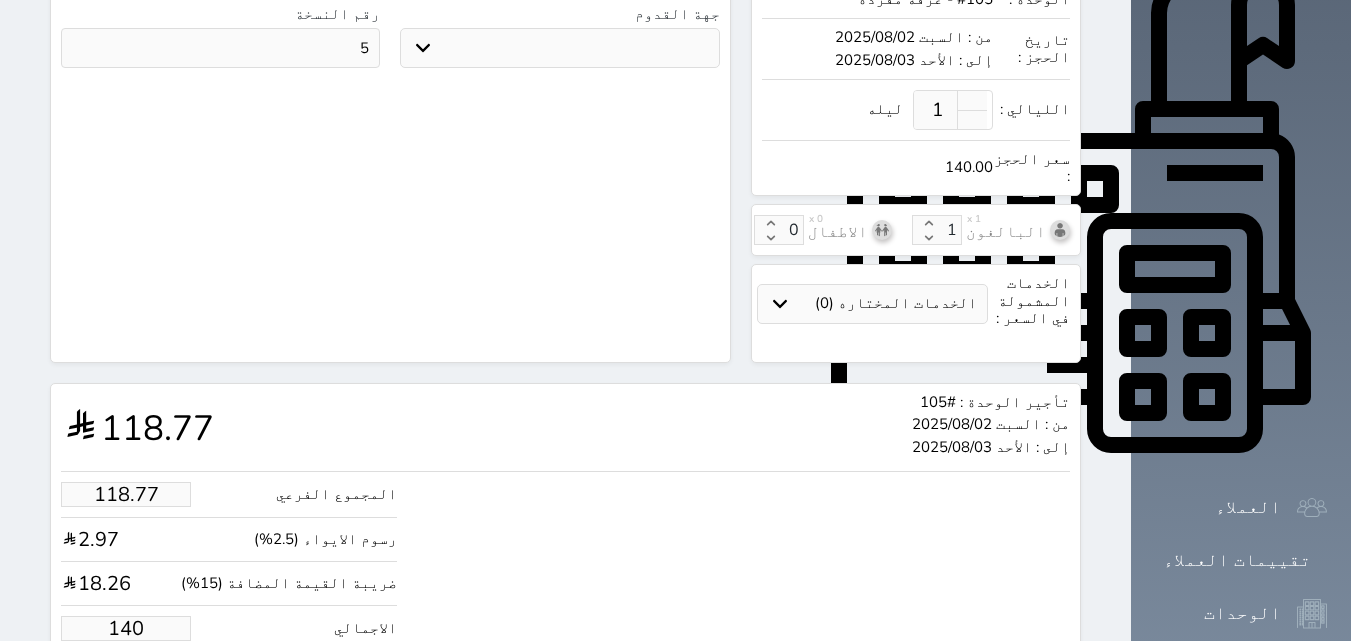 type on "140.00" 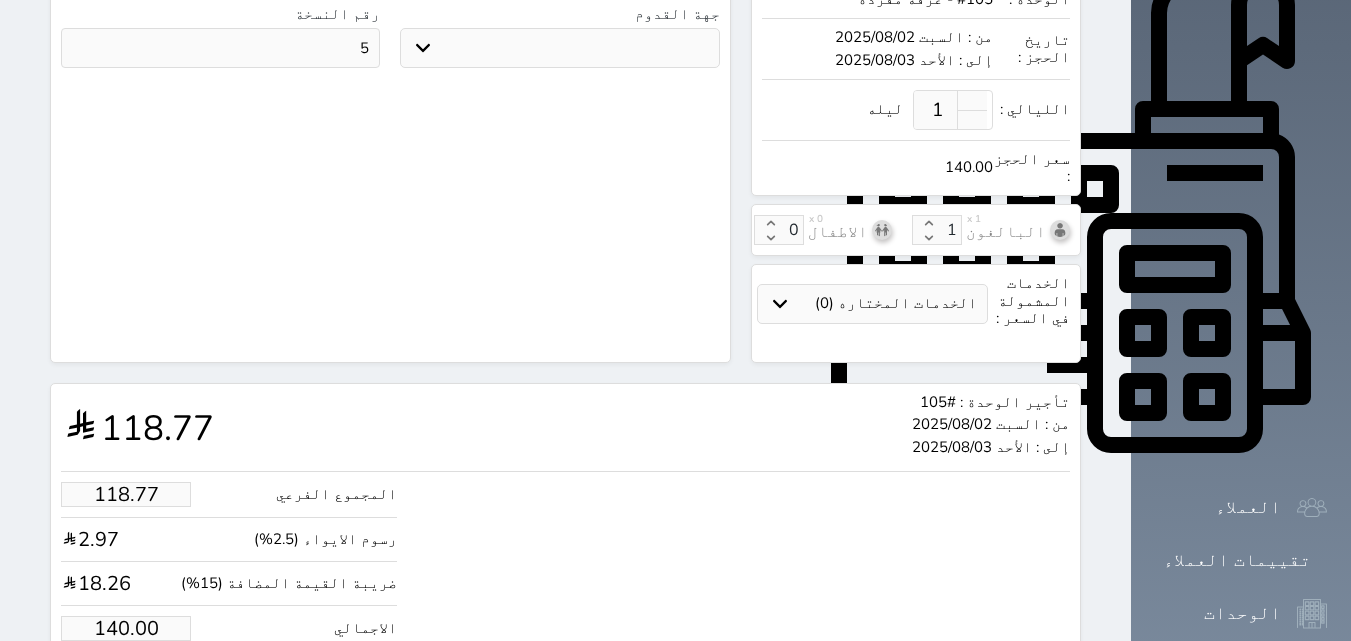 click on "حجز" at bounding box center [149, 689] 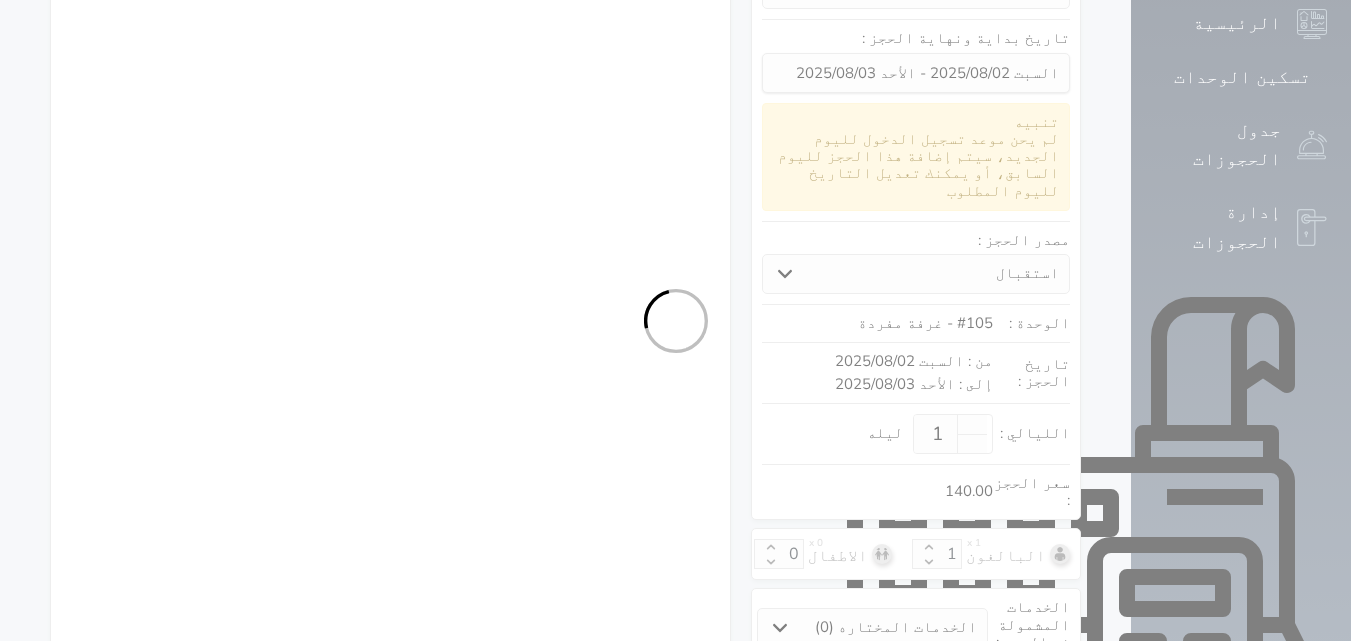 select on "1" 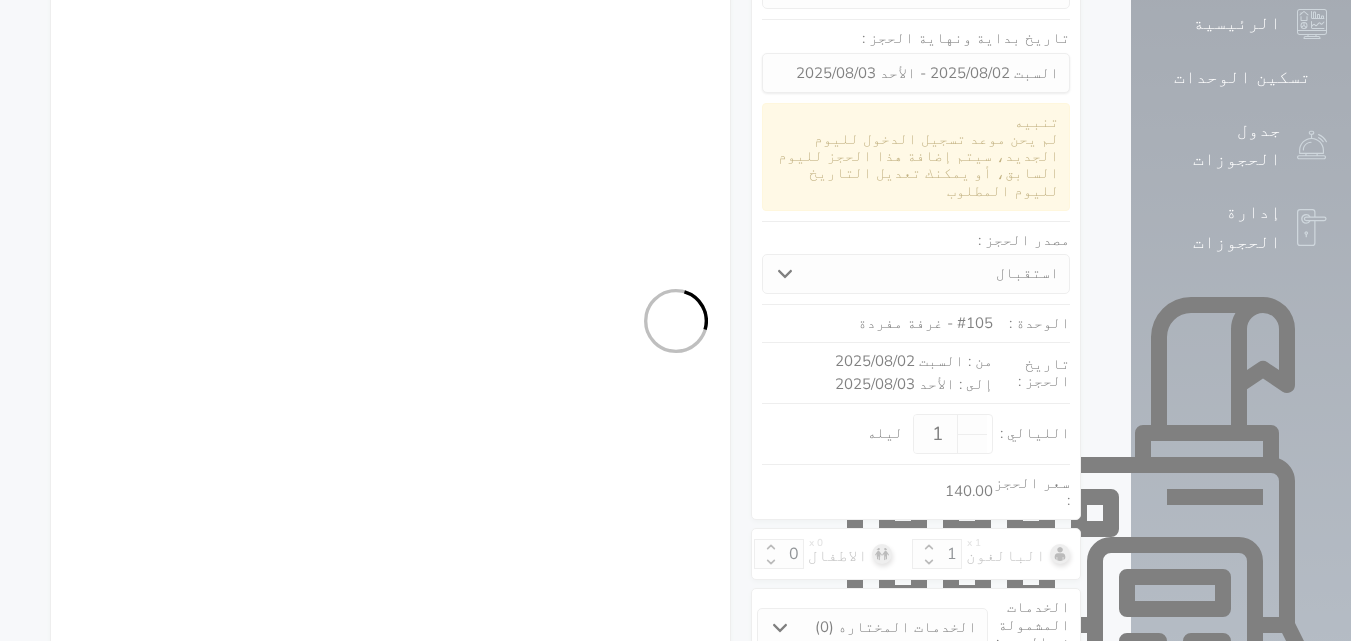select on "113" 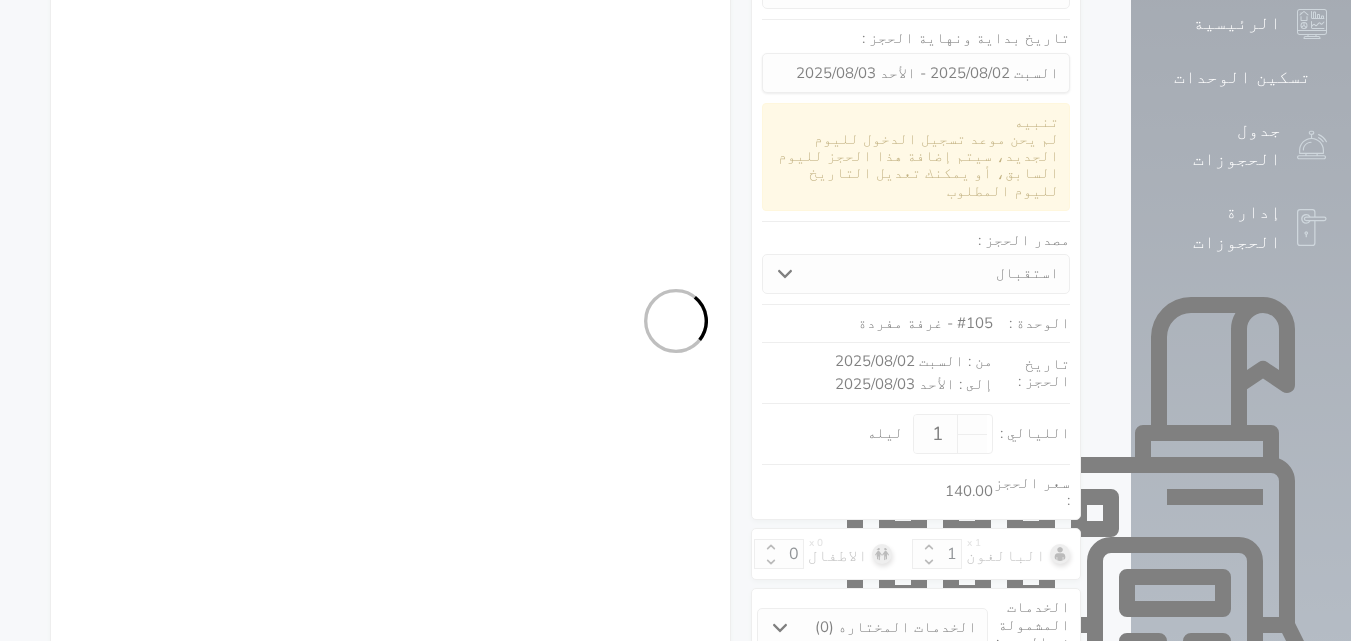 select on "1" 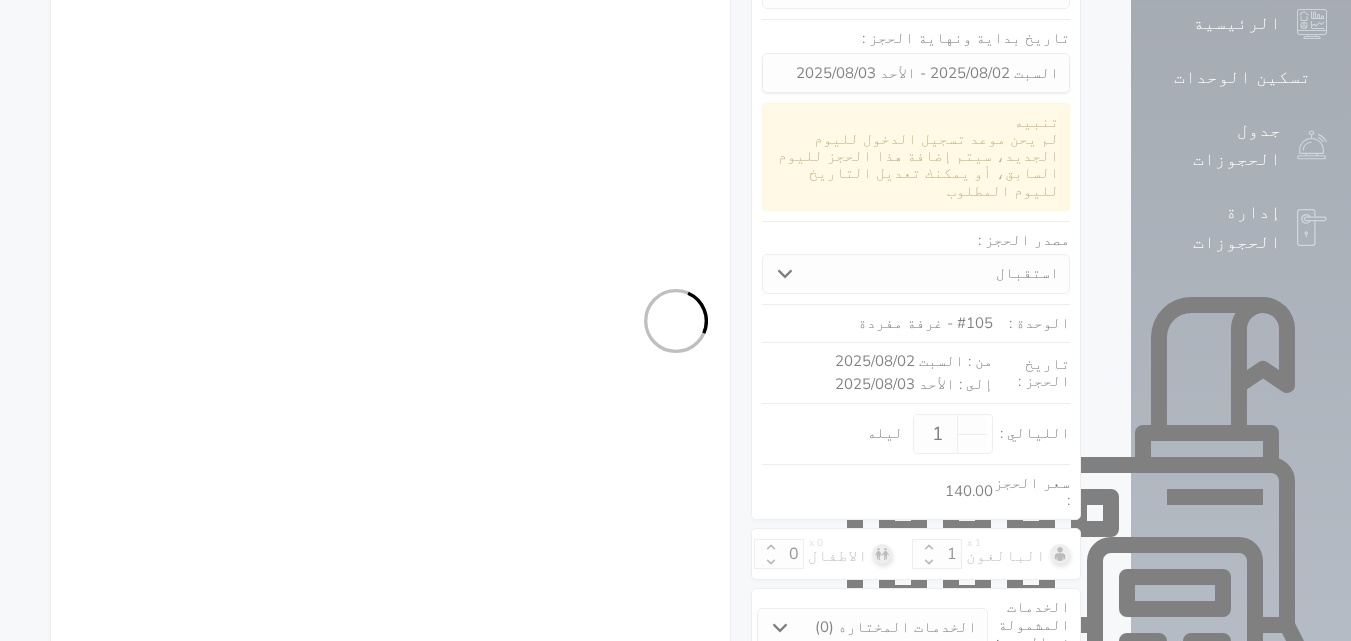 select on "7" 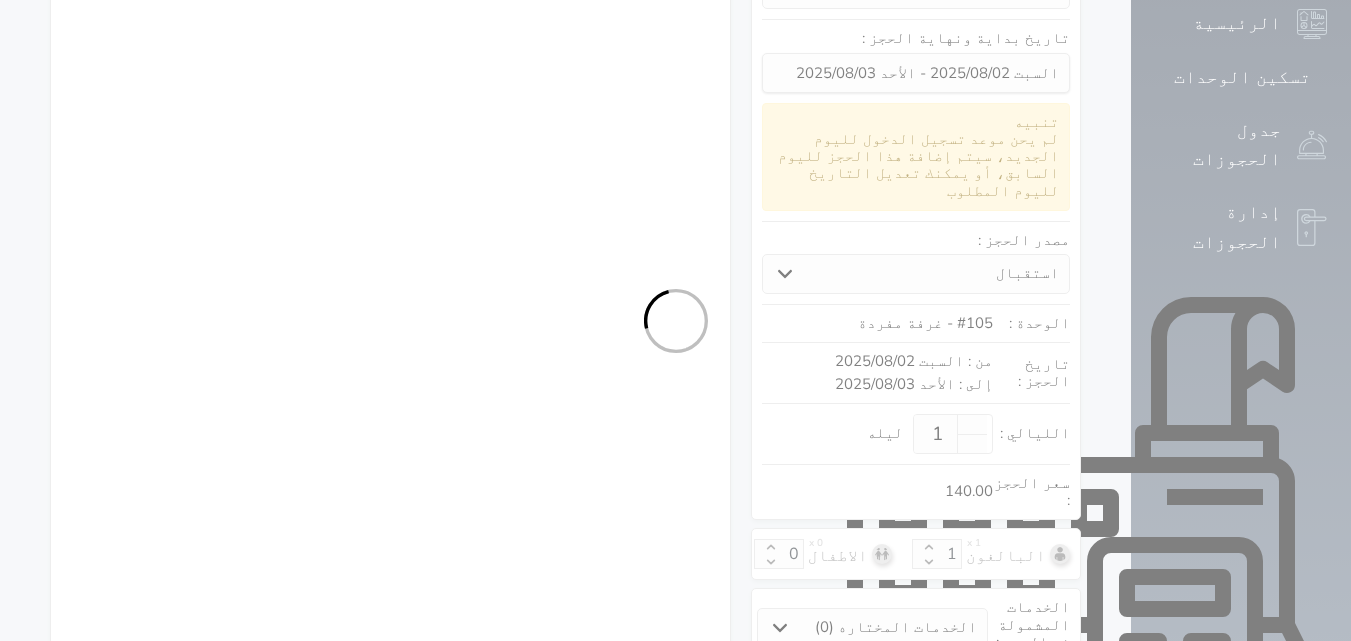 select 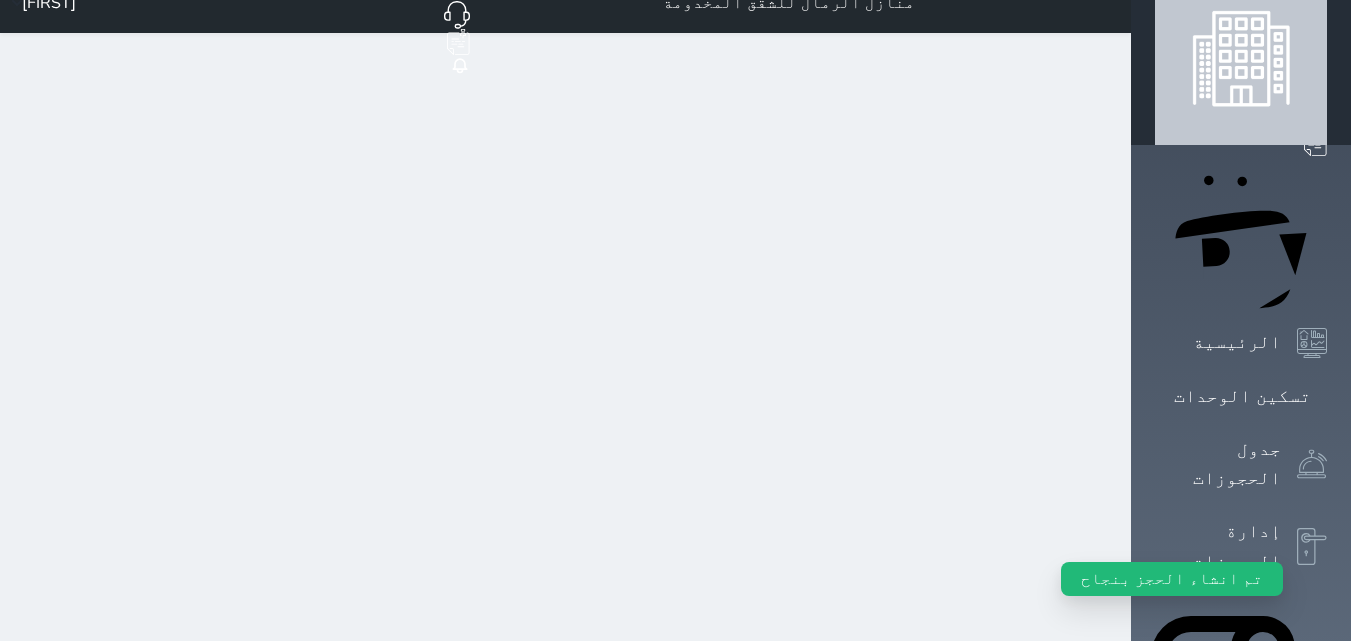 scroll, scrollTop: 0, scrollLeft: 0, axis: both 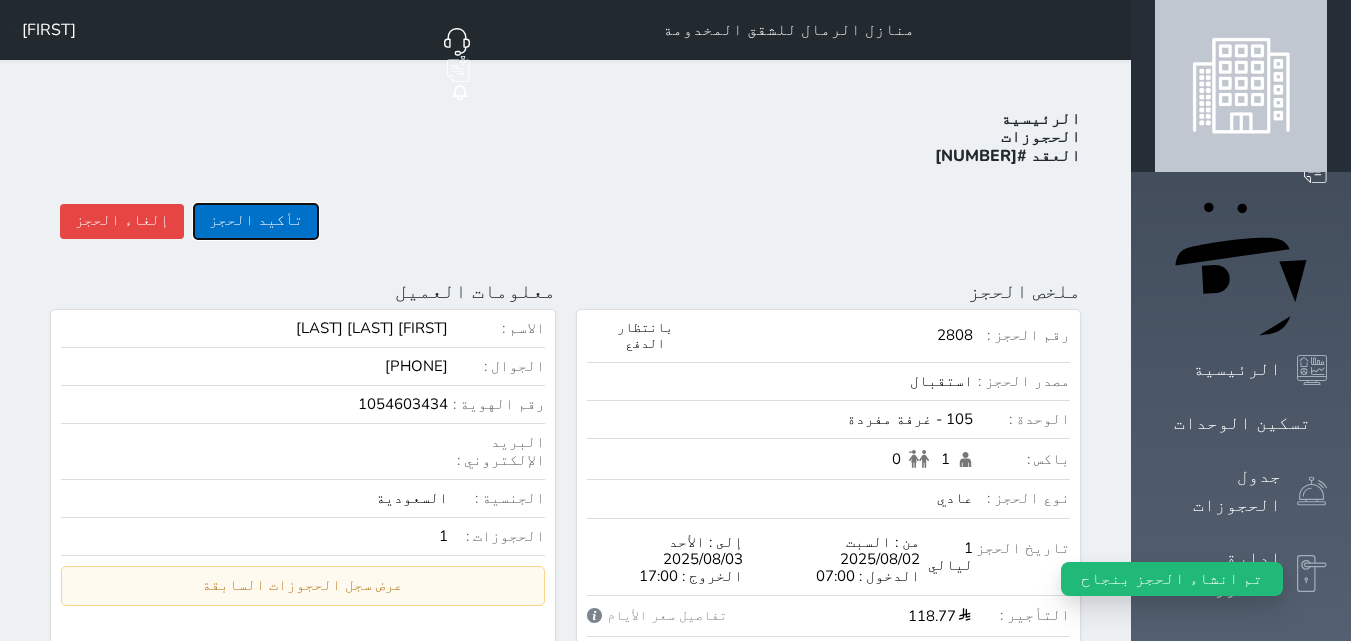 click on "تأكيد الحجز" at bounding box center (256, 221) 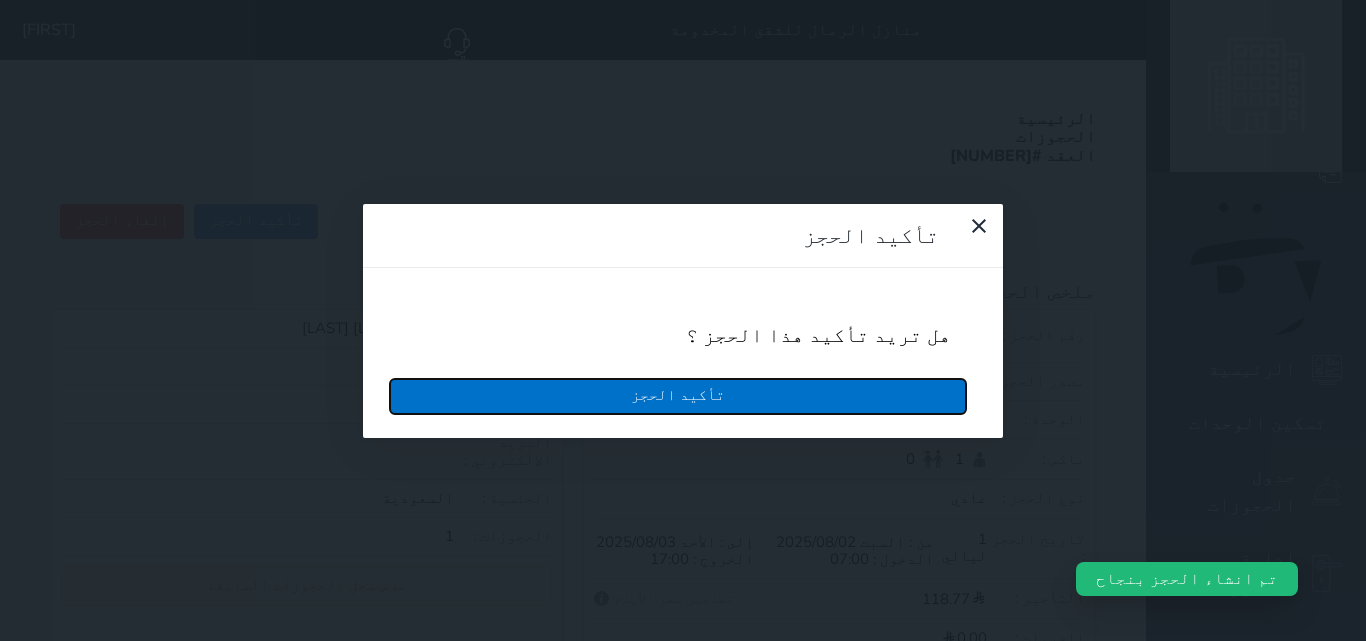 click on "تأكيد الحجز" at bounding box center (678, 396) 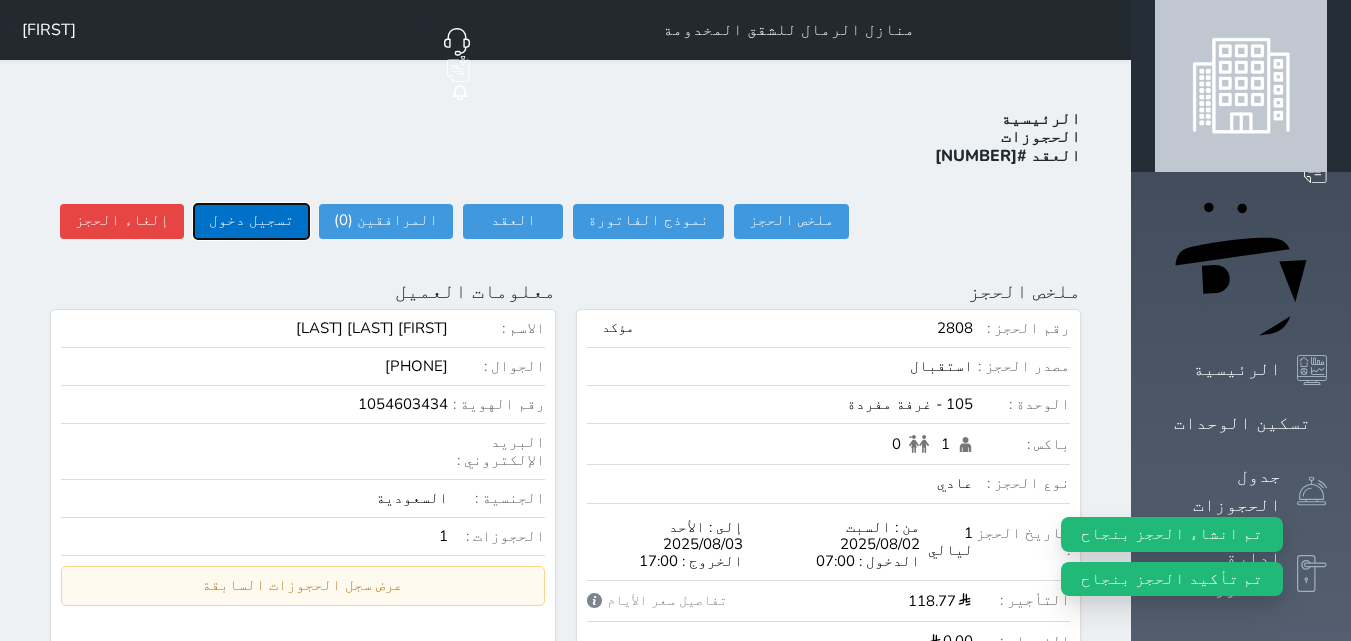 click on "تسجيل دخول" at bounding box center (251, 221) 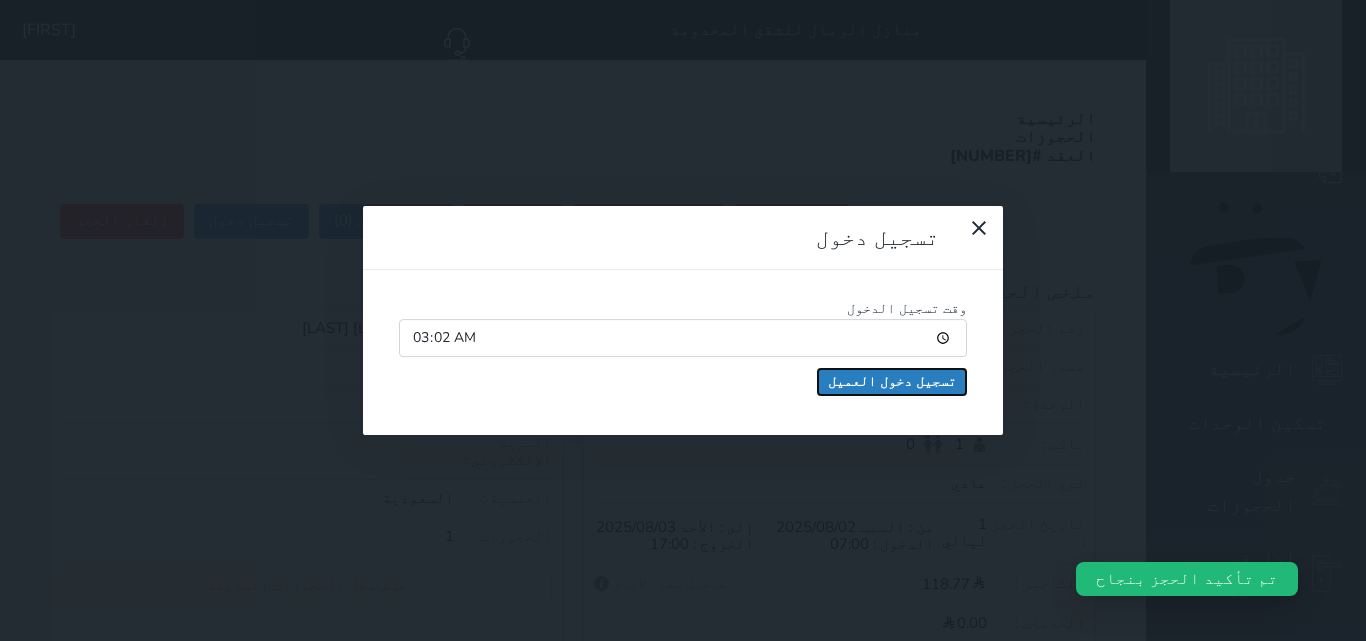 click on "تسجيل دخول العميل" at bounding box center (892, 382) 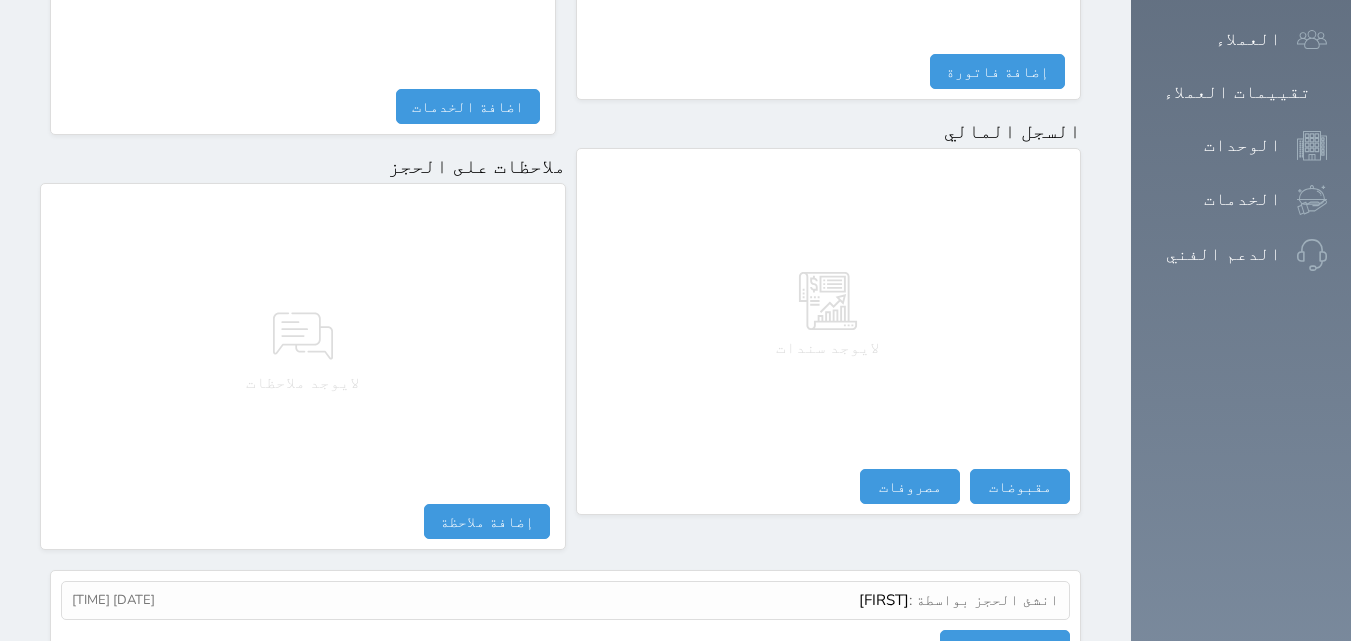 scroll, scrollTop: 1139, scrollLeft: 0, axis: vertical 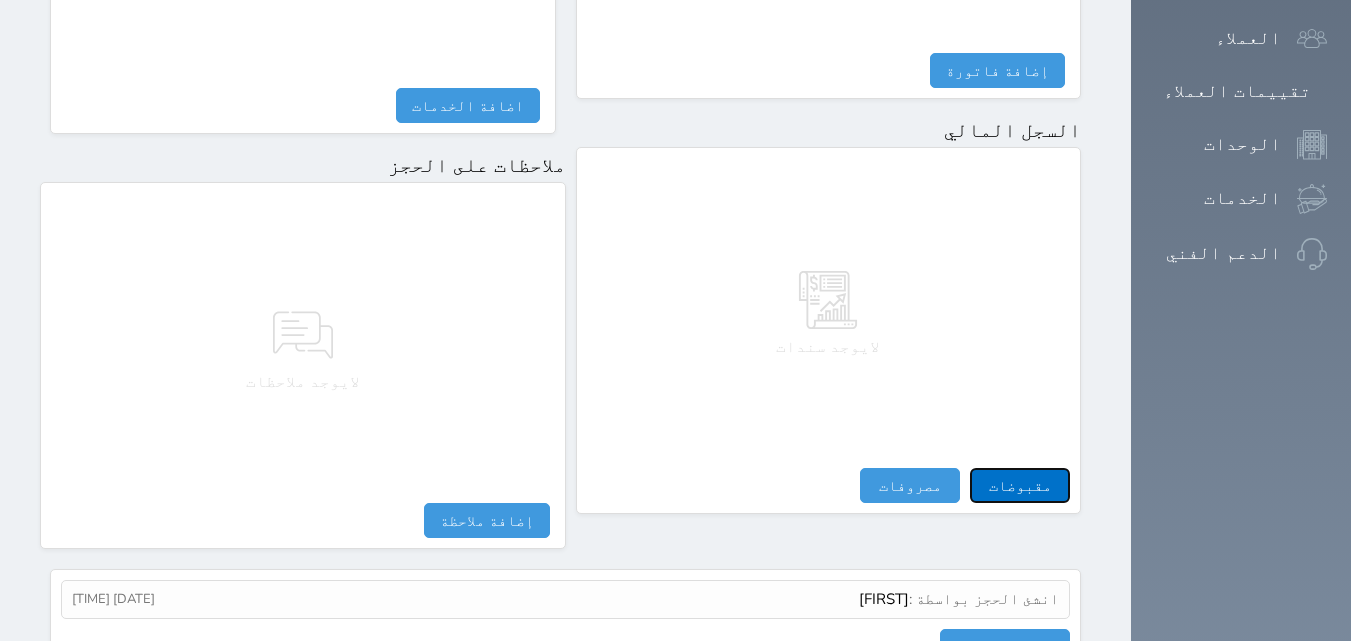 click on "مقبوضات" at bounding box center [1020, 485] 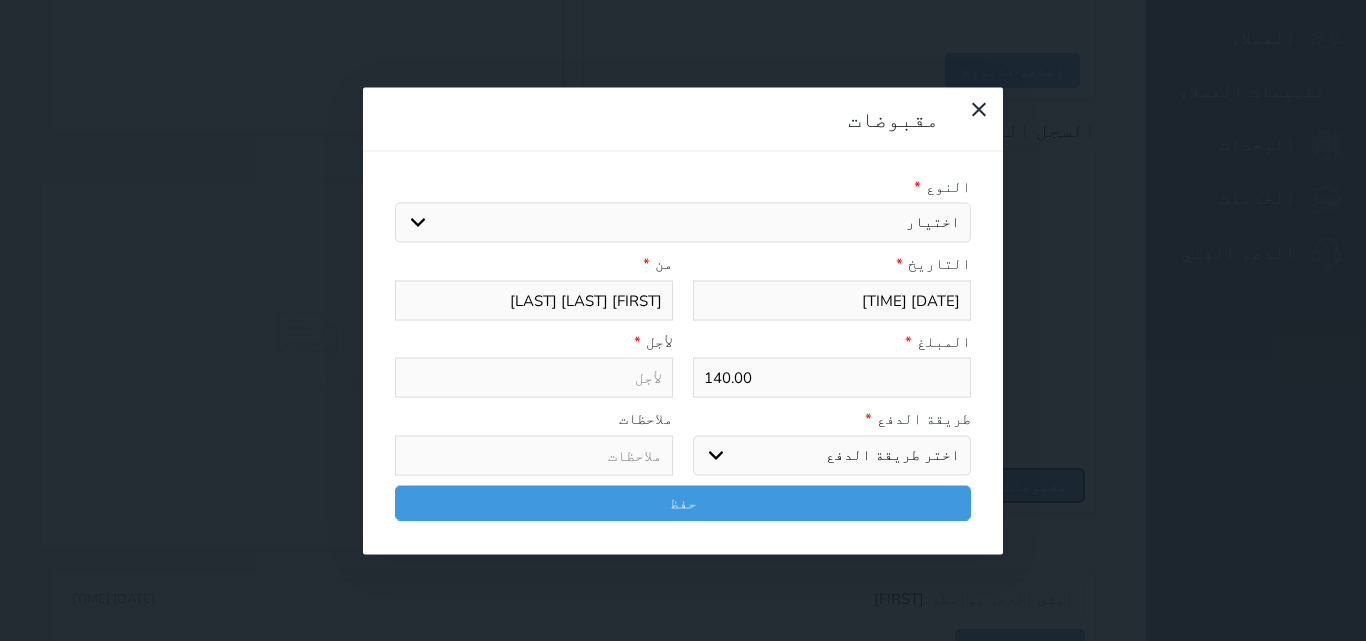 select 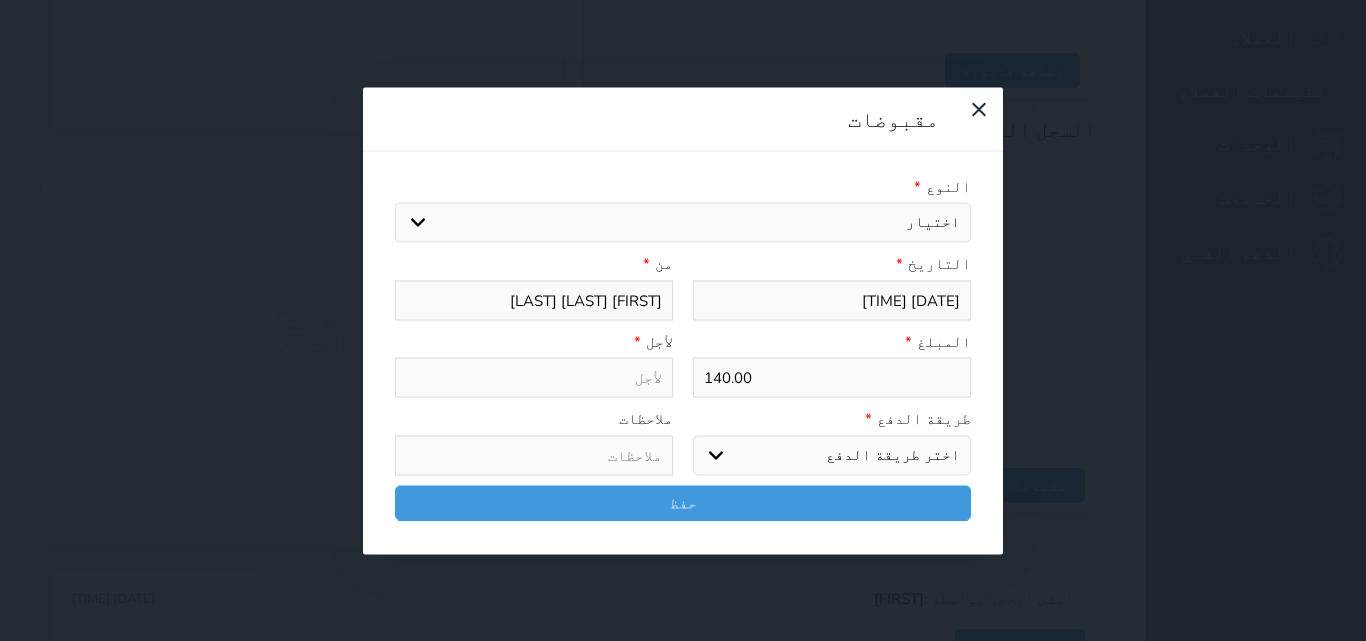 click on "اختيار   مقبوضات عامة قيمة إيجار فواتير تامين عربون لا ينطبق آخر مغسلة واي فاي - الإنترنت مواقف السيارات طعام الأغذية والمشروبات مشروبات المشروبات الباردة المشروبات الساخنة الإفطار غداء عشاء مخبز و كعك حمام سباحة الصالة الرياضية سبا و خدمات الجمال اختيار وإسقاط (خدمات النقل) ميني بار كابل - تلفزيون سرير إضافي تصفيف الشعر التسوق خدمات الجولات السياحية المنظمة خدمات الدليل السياحي" at bounding box center [683, 223] 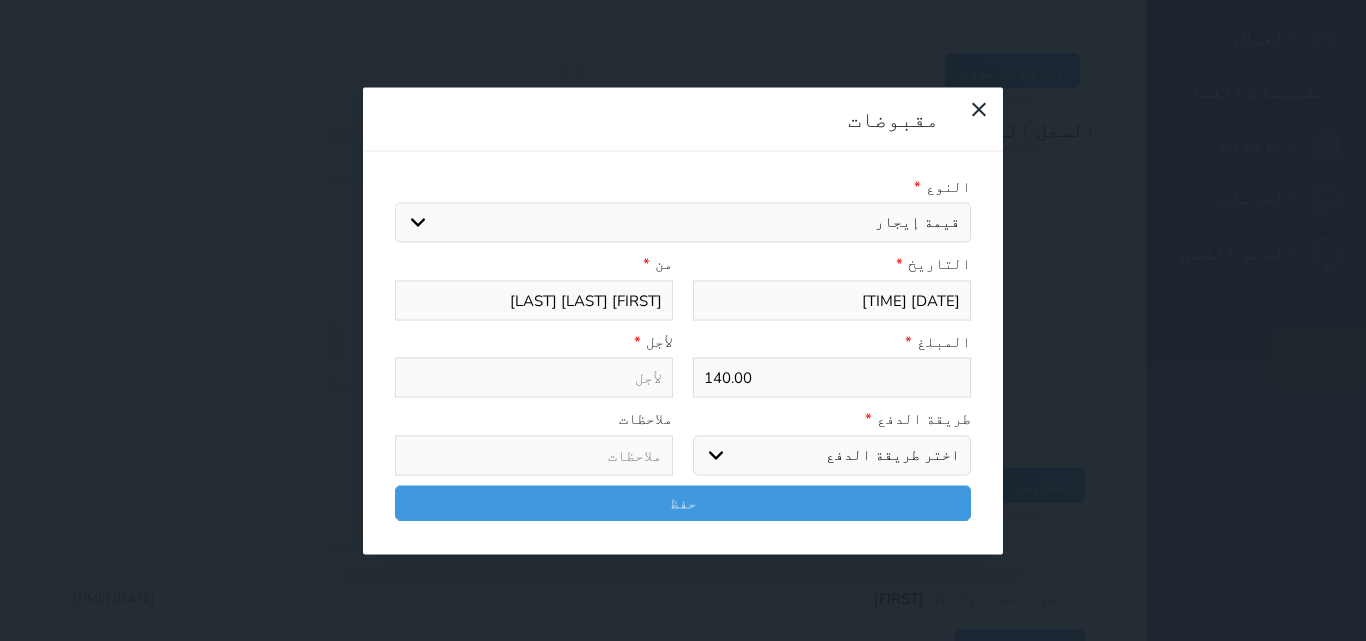 click on "اختيار   مقبوضات عامة قيمة إيجار فواتير تامين عربون لا ينطبق آخر مغسلة واي فاي - الإنترنت مواقف السيارات طعام الأغذية والمشروبات مشروبات المشروبات الباردة المشروبات الساخنة الإفطار غداء عشاء مخبز و كعك حمام سباحة الصالة الرياضية سبا و خدمات الجمال اختيار وإسقاط (خدمات النقل) ميني بار كابل - تلفزيون سرير إضافي تصفيف الشعر التسوق خدمات الجولات السياحية المنظمة خدمات الدليل السياحي" at bounding box center (683, 223) 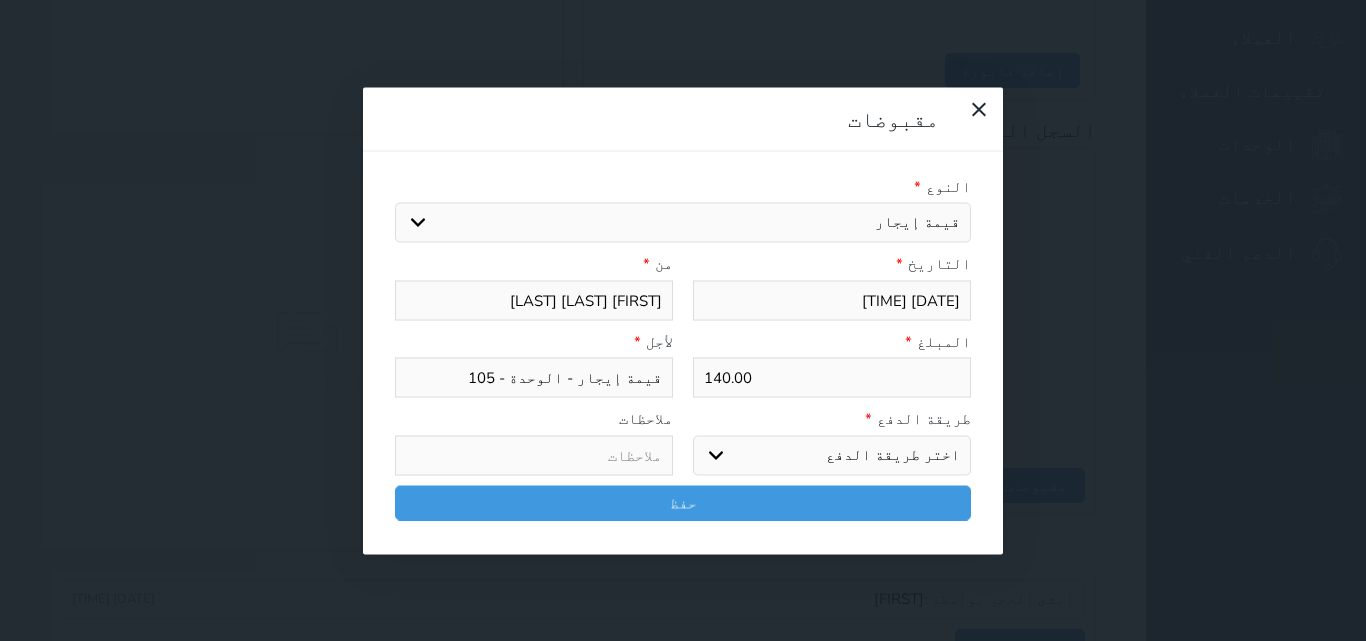 click on "اختر طريقة الدفع   دفع نقدى   تحويل بنكى   مدى   بطاقة ائتمان   آجل" at bounding box center [832, 455] 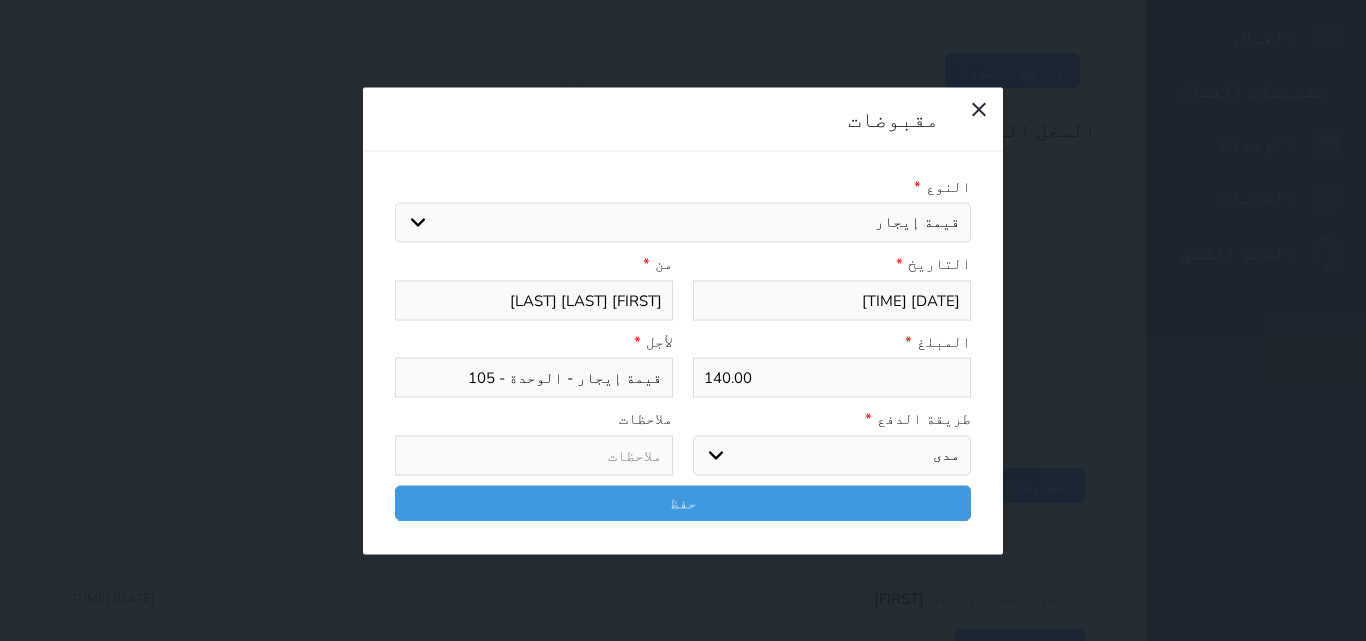 click on "اختر طريقة الدفع   دفع نقدى   تحويل بنكى   مدى   بطاقة ائتمان   آجل" at bounding box center [832, 455] 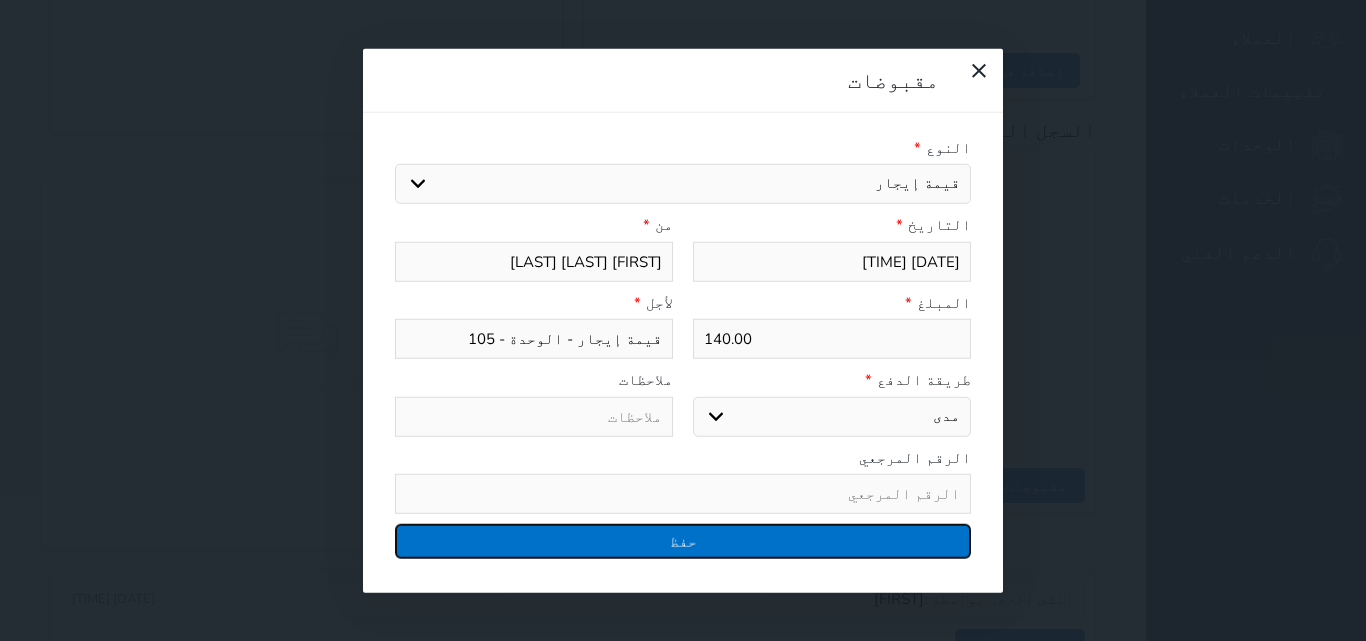 click on "حفظ" at bounding box center [683, 541] 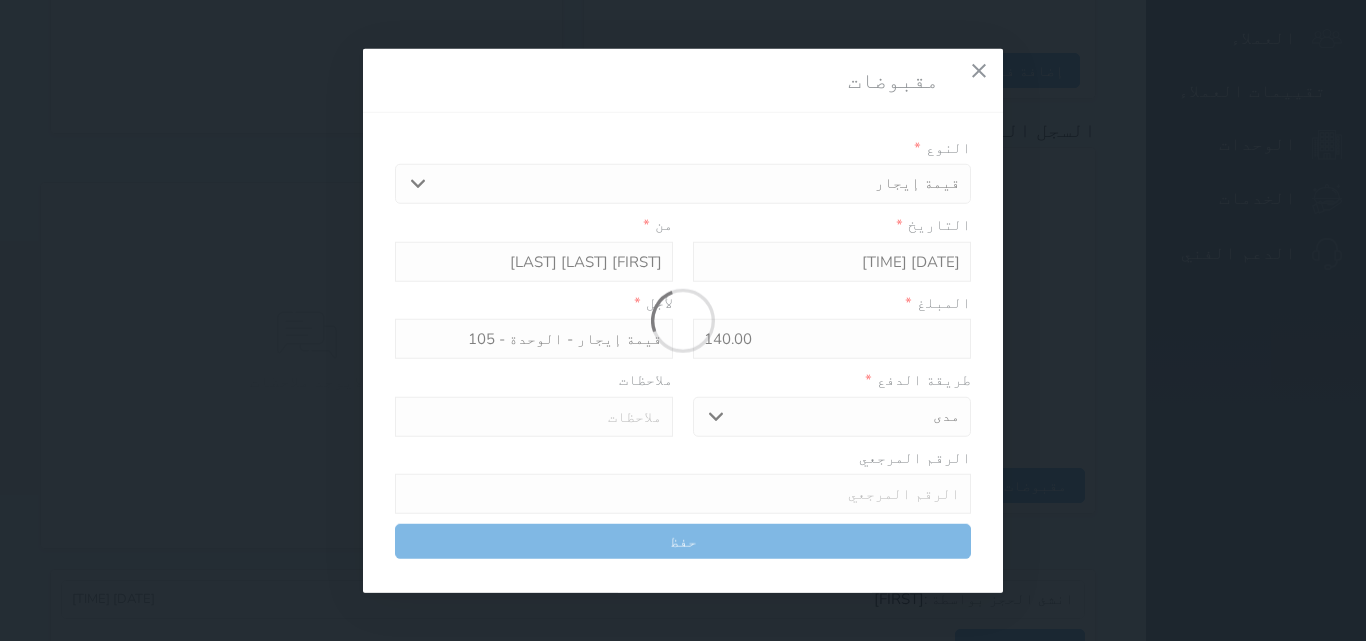 select 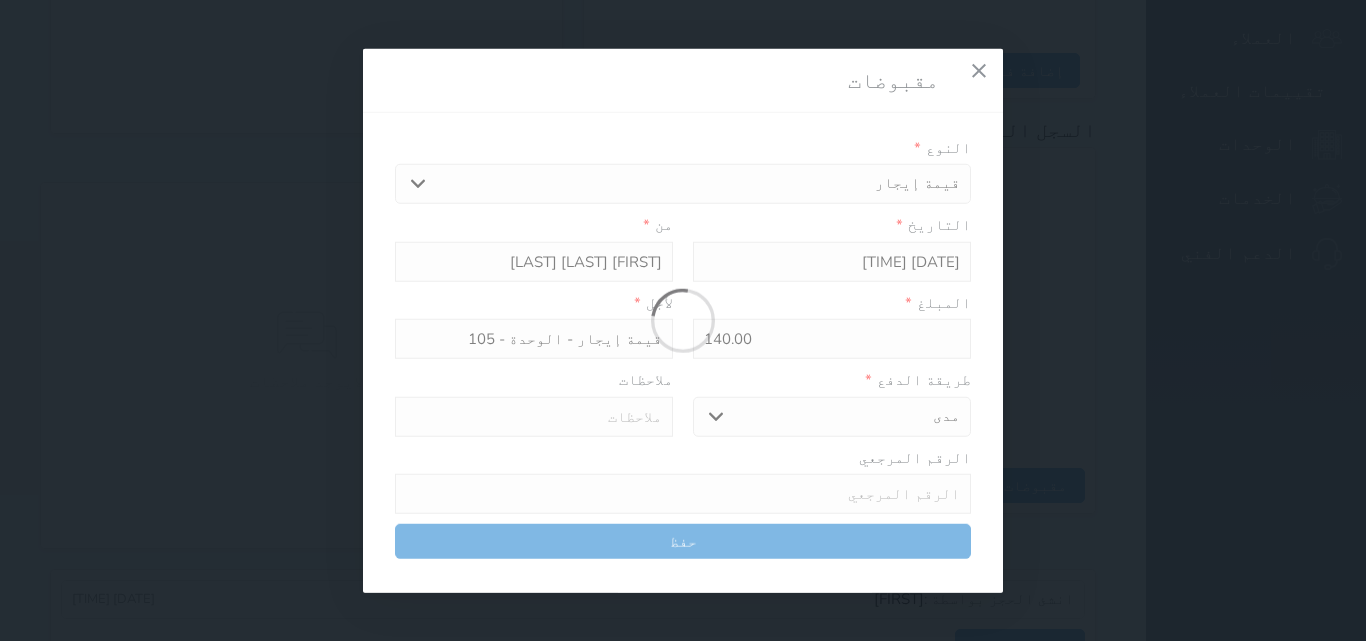 type 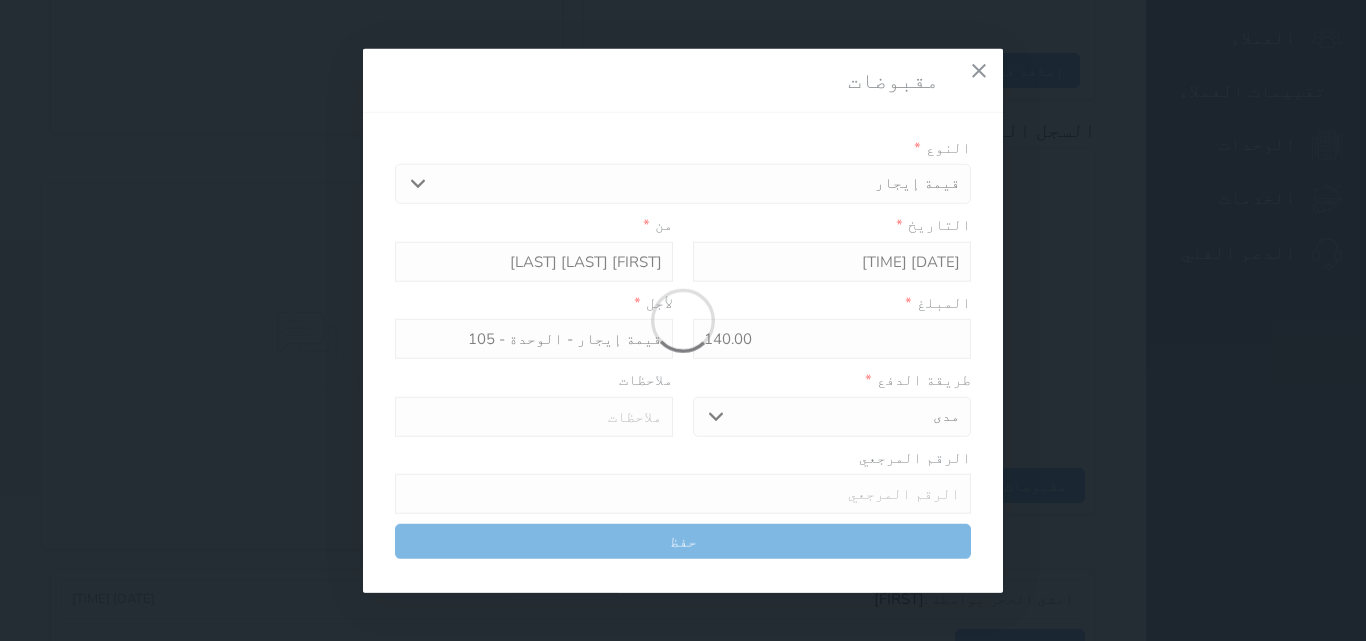 type on "0" 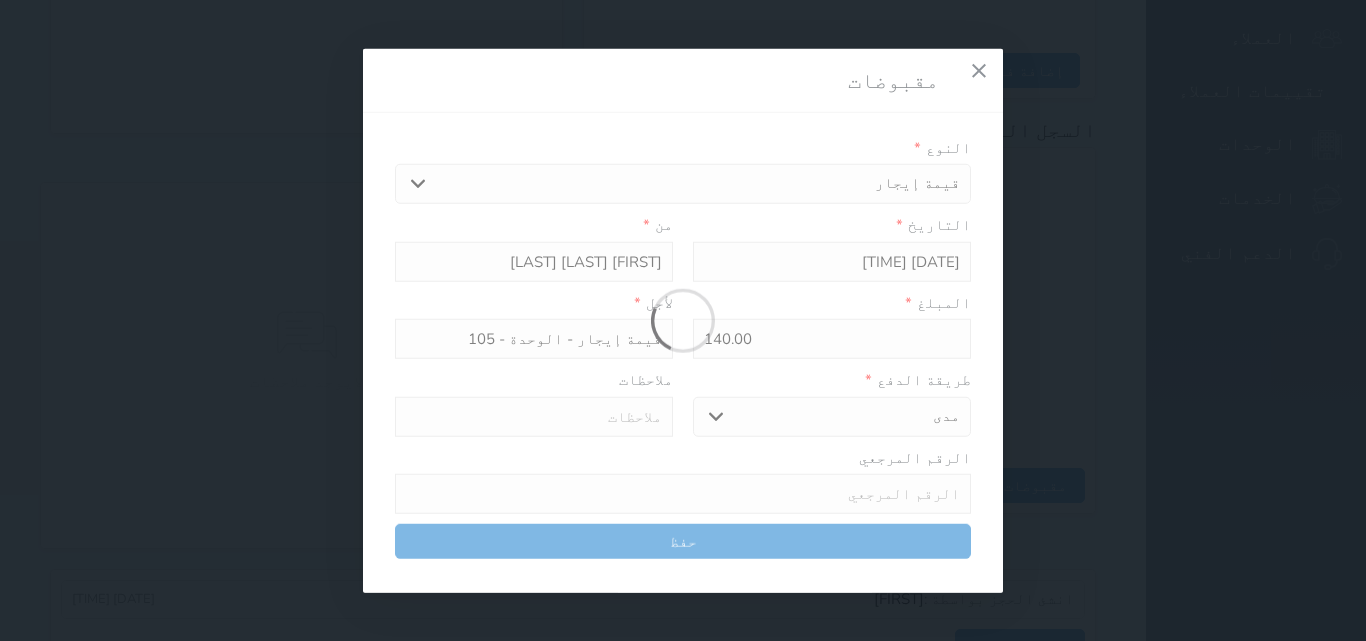 select 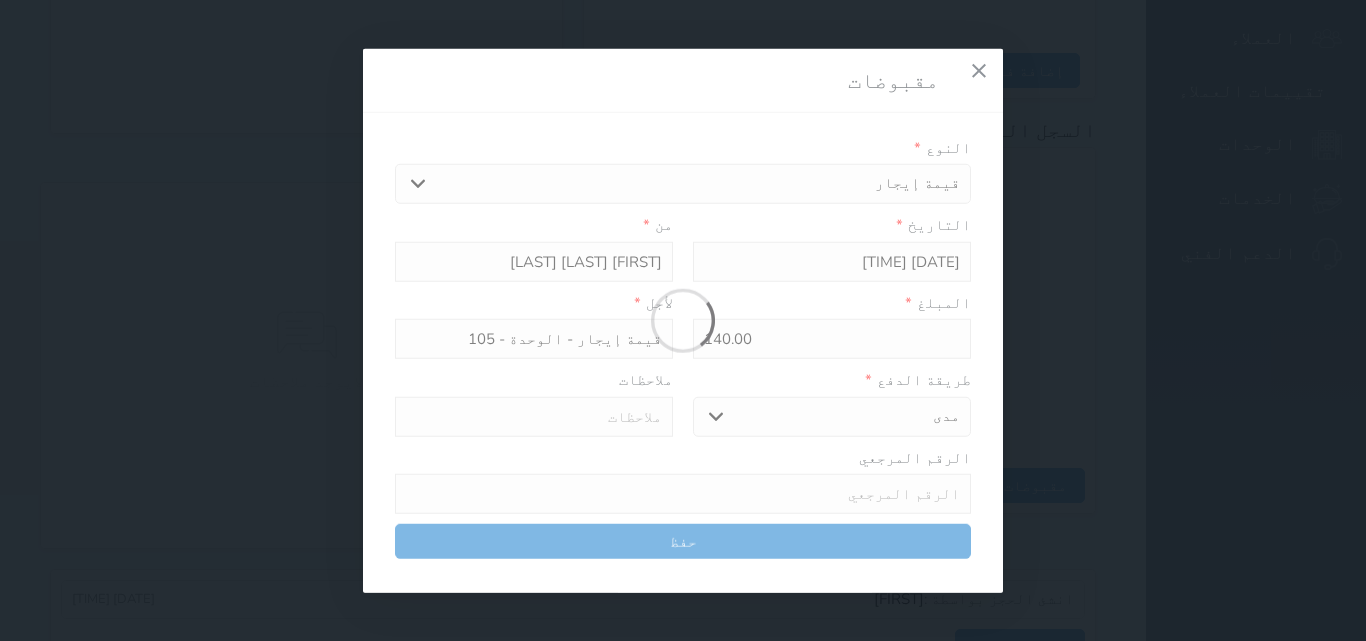 type on "0" 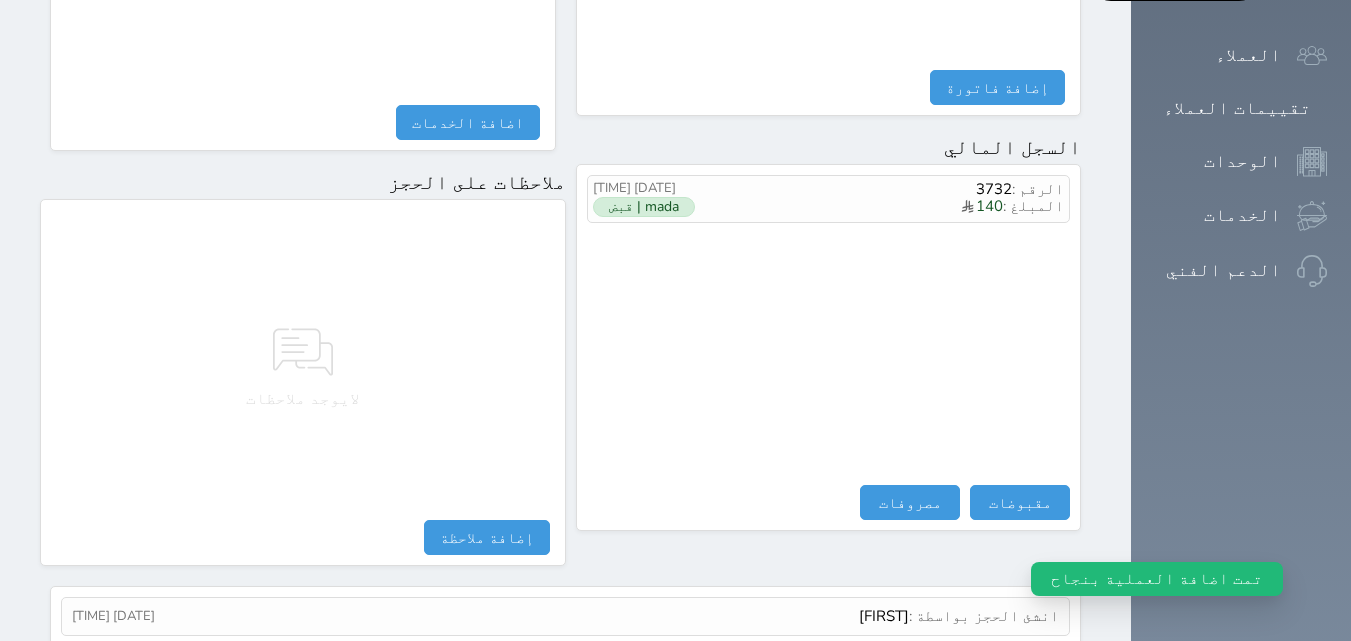 scroll, scrollTop: 1139, scrollLeft: 0, axis: vertical 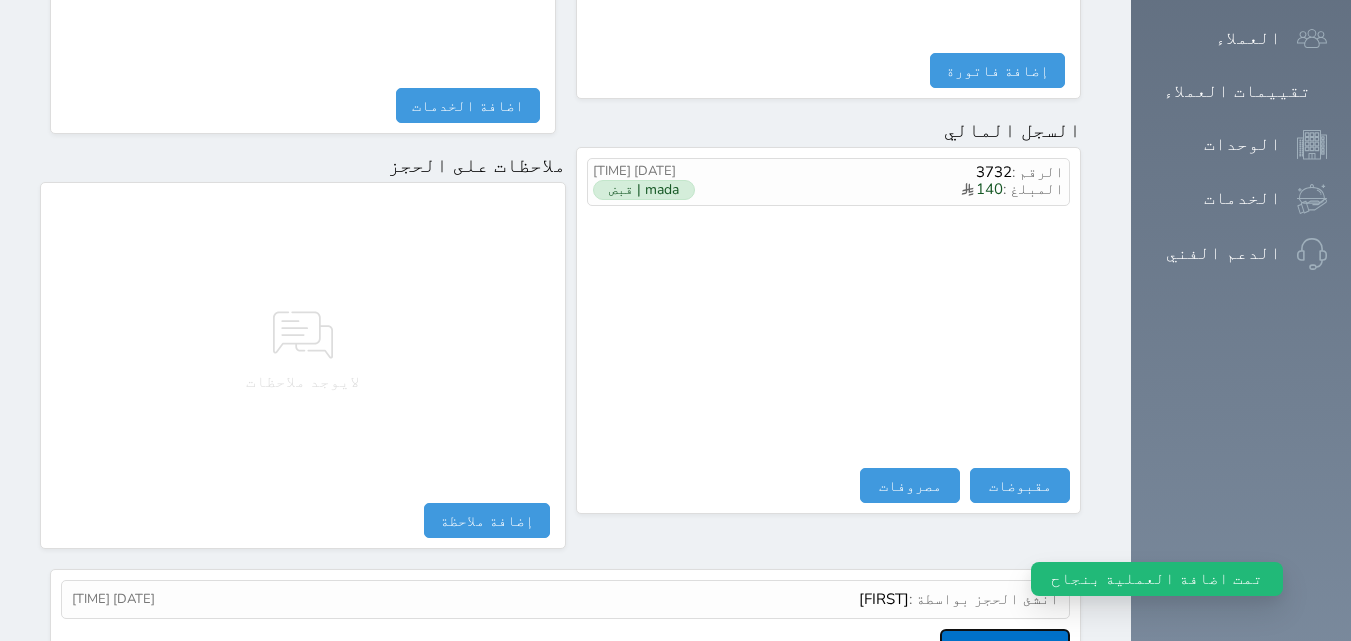 click on "عرض سجل شموس" at bounding box center [1005, 646] 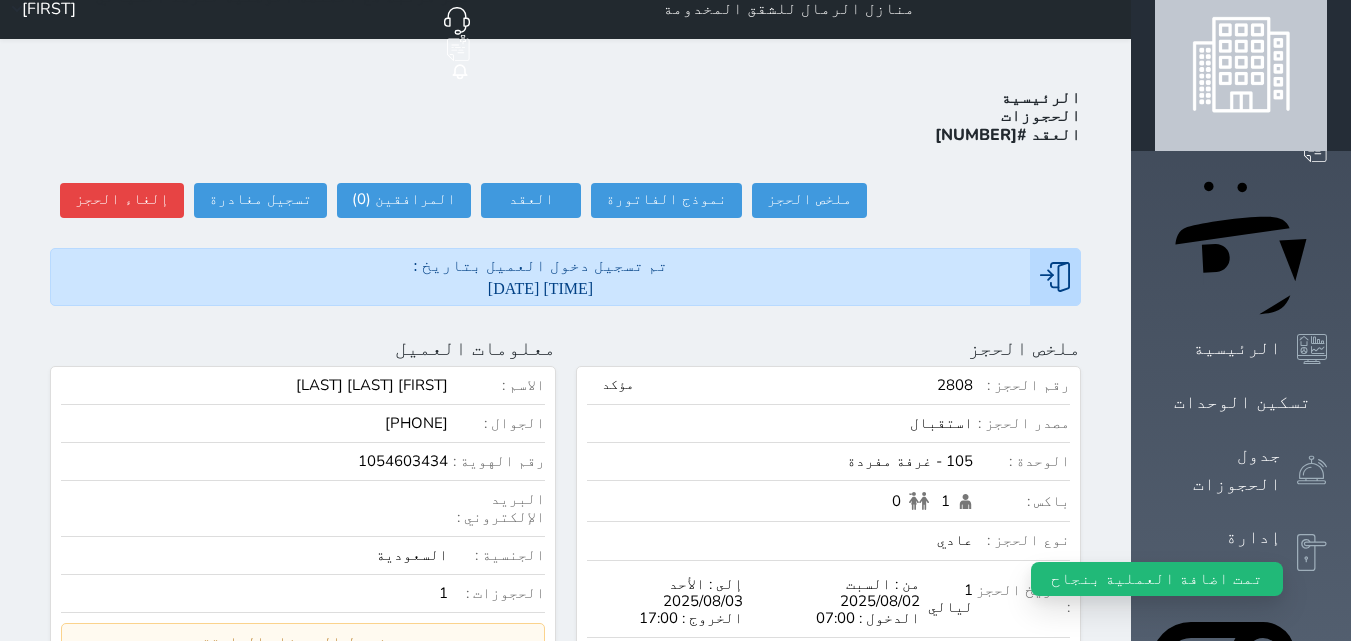 scroll, scrollTop: 0, scrollLeft: 0, axis: both 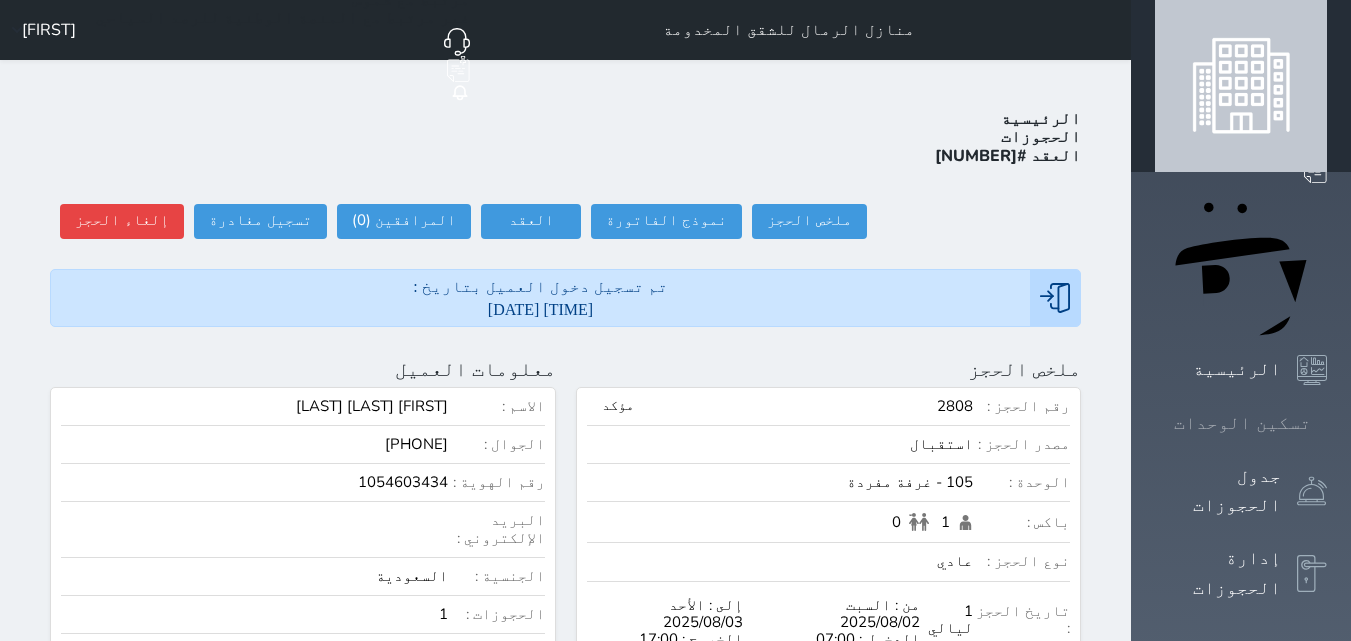click 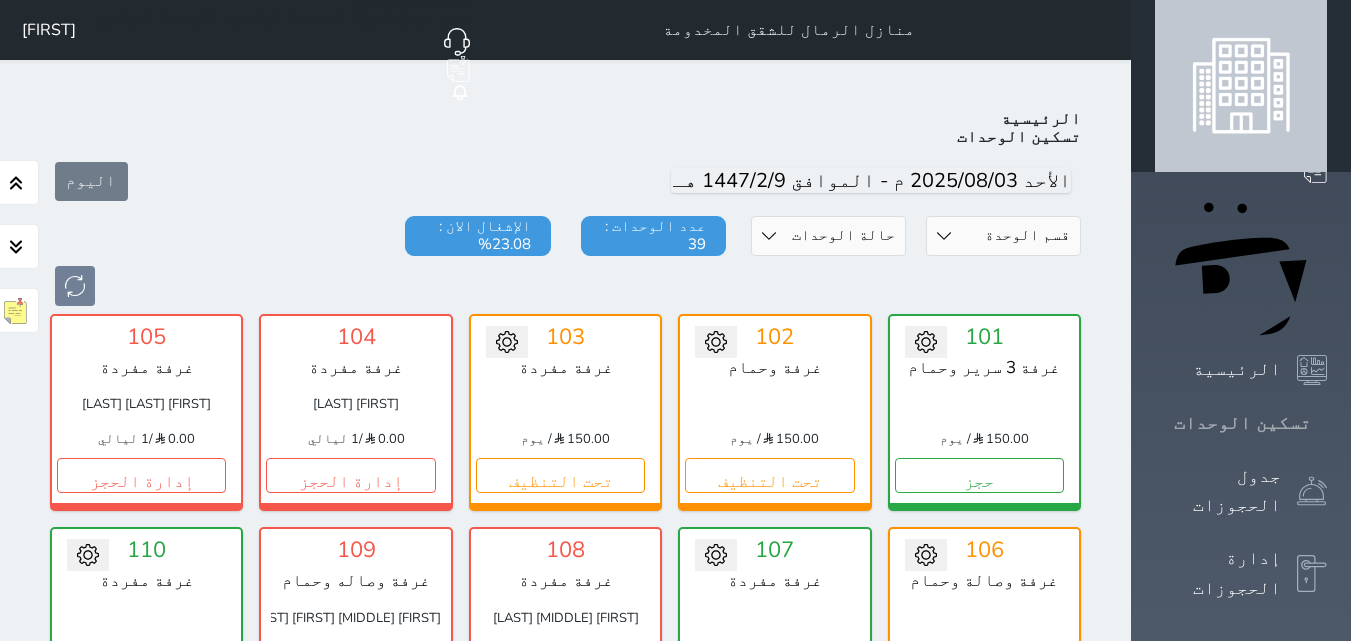 scroll, scrollTop: 78, scrollLeft: 0, axis: vertical 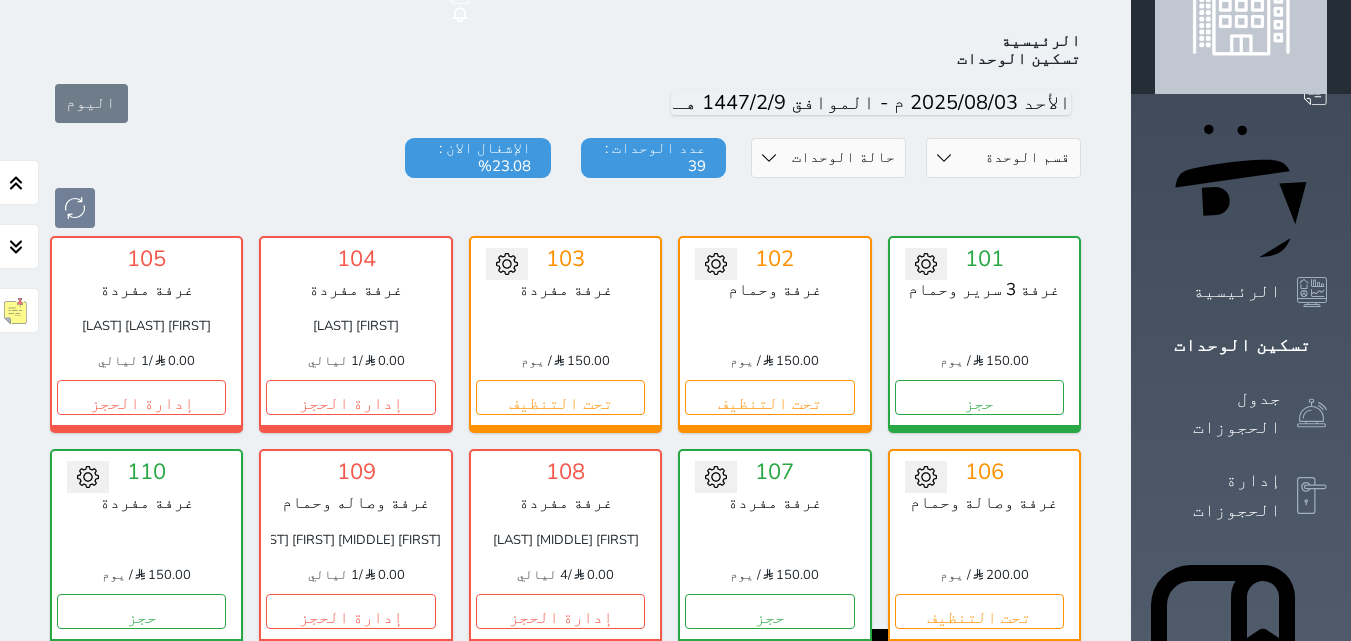 click on "قسم الوحدة   غرفة وصالة وحمام غرفة 3 سرير وحمام شقة 2 غرفة ومطبخ وحمام غرفة مفردة   حالة الوحدات متاح تحت التنظيف تحت الصيانة سجل دخول  لم يتم تسجيل الدخول   عدد الوحدات : 39   الإشغال الان : 23.08%" at bounding box center (565, 183) 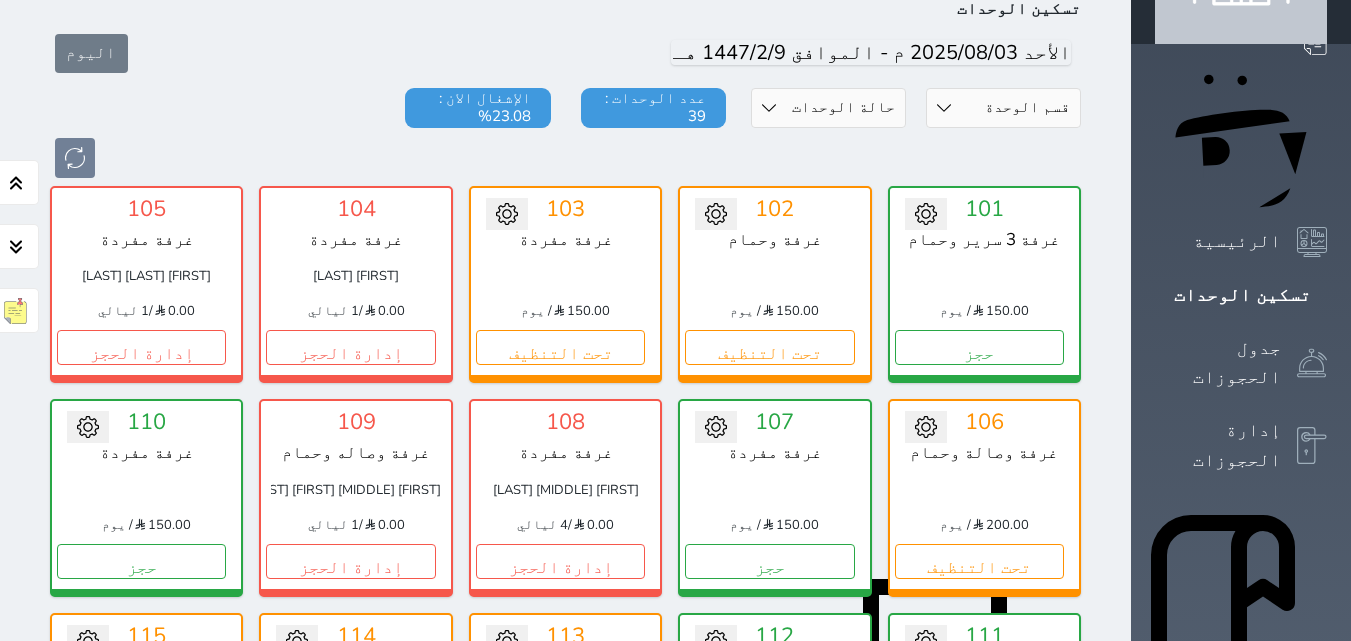 scroll, scrollTop: 178, scrollLeft: 0, axis: vertical 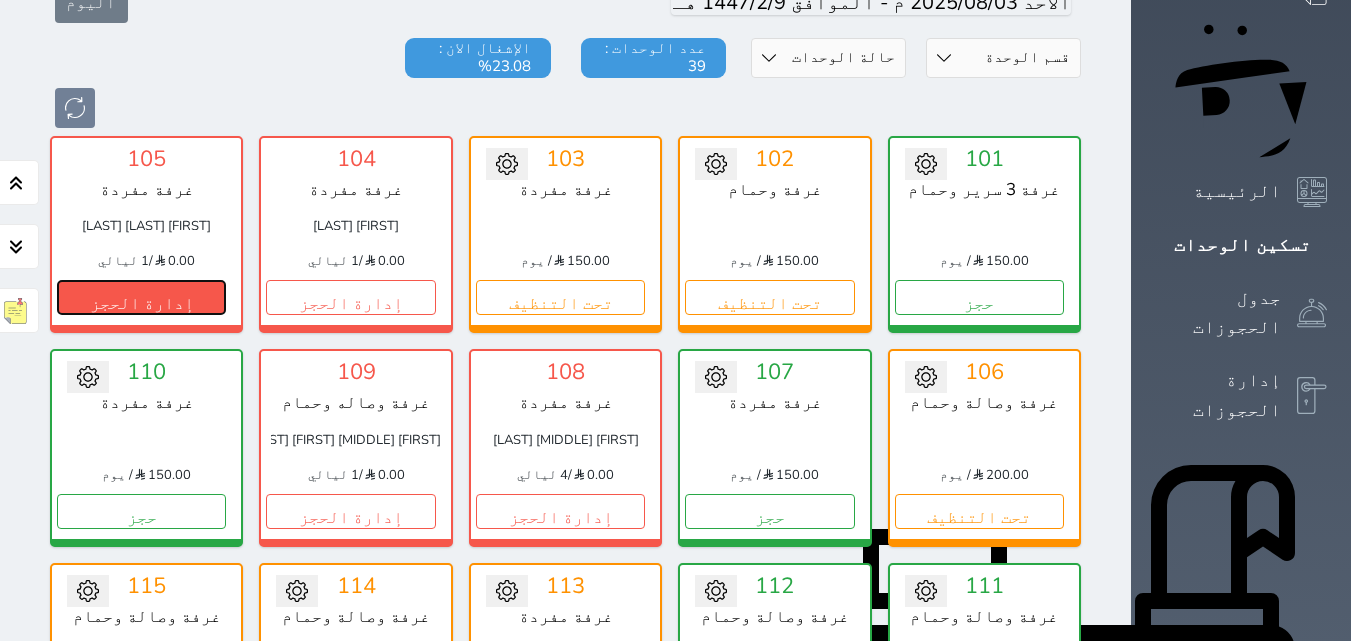 click on "إدارة الحجز" at bounding box center [141, 297] 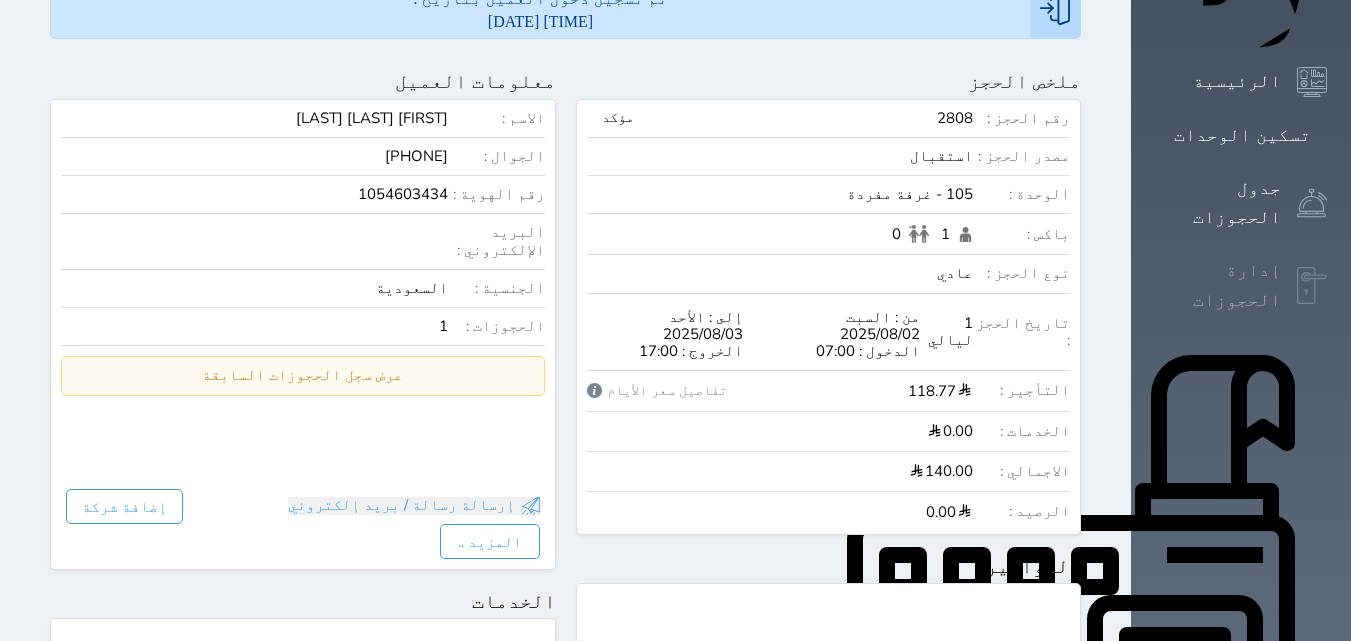 scroll, scrollTop: 300, scrollLeft: 0, axis: vertical 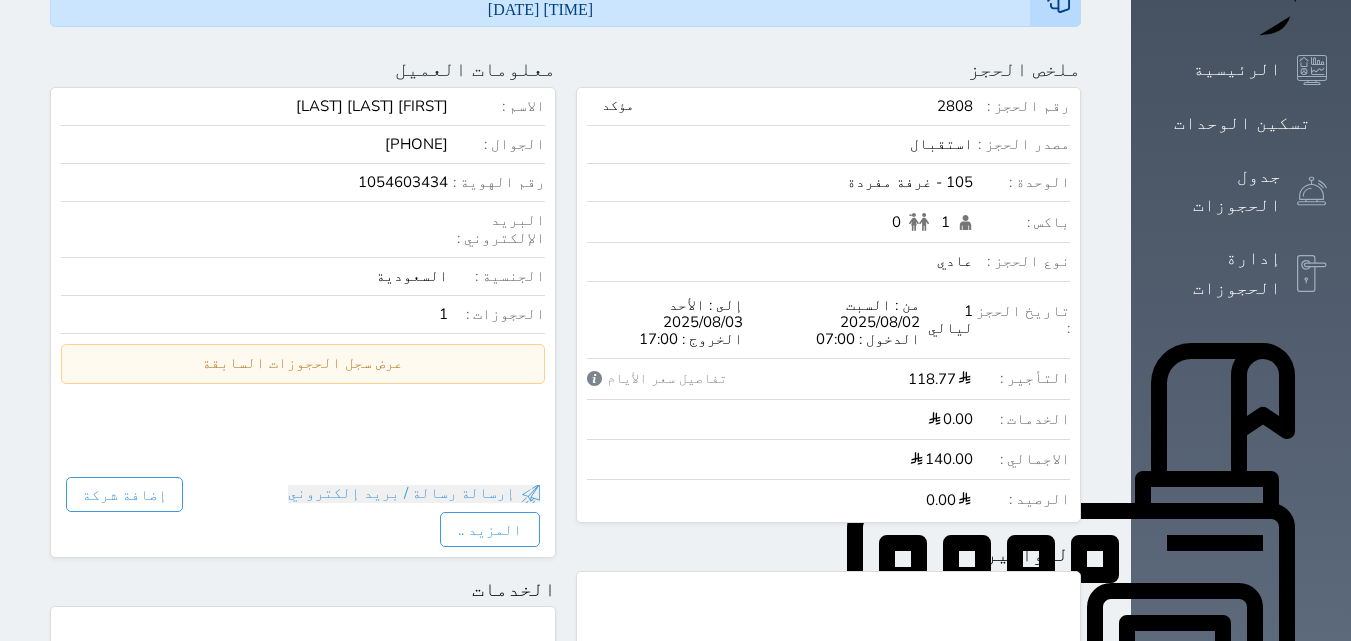 click on "تقييمات العملاء" at bounding box center (1237, 930) 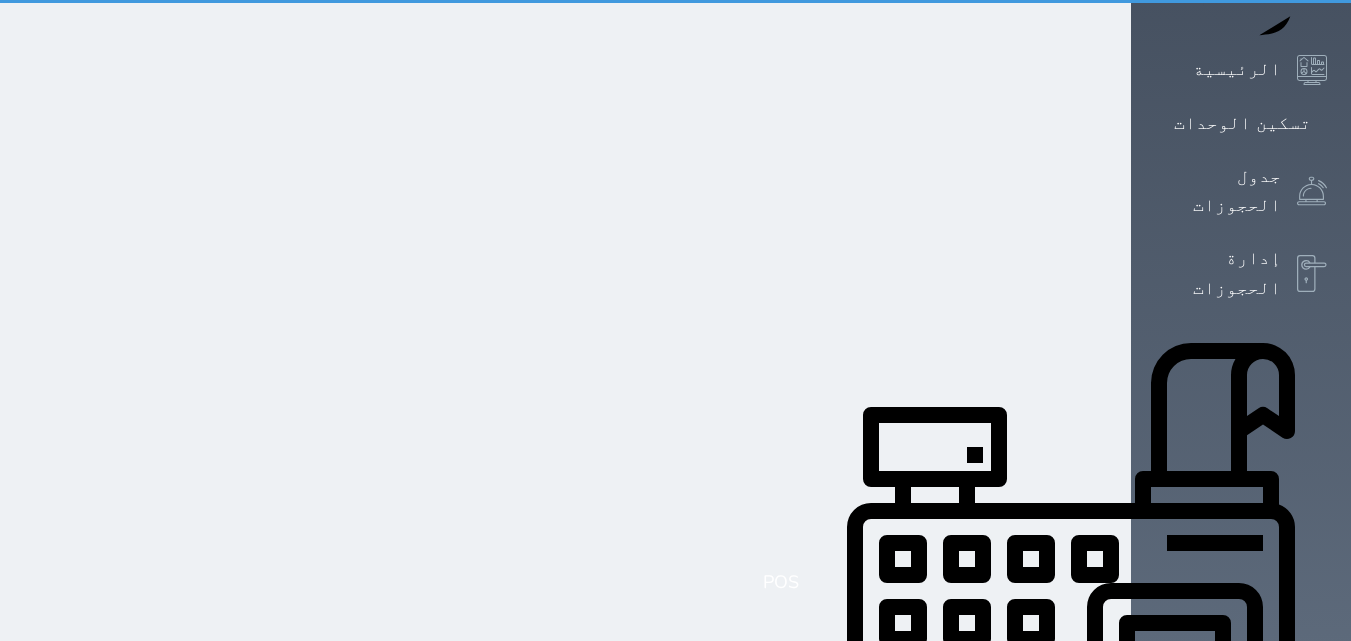 scroll, scrollTop: 27, scrollLeft: 0, axis: vertical 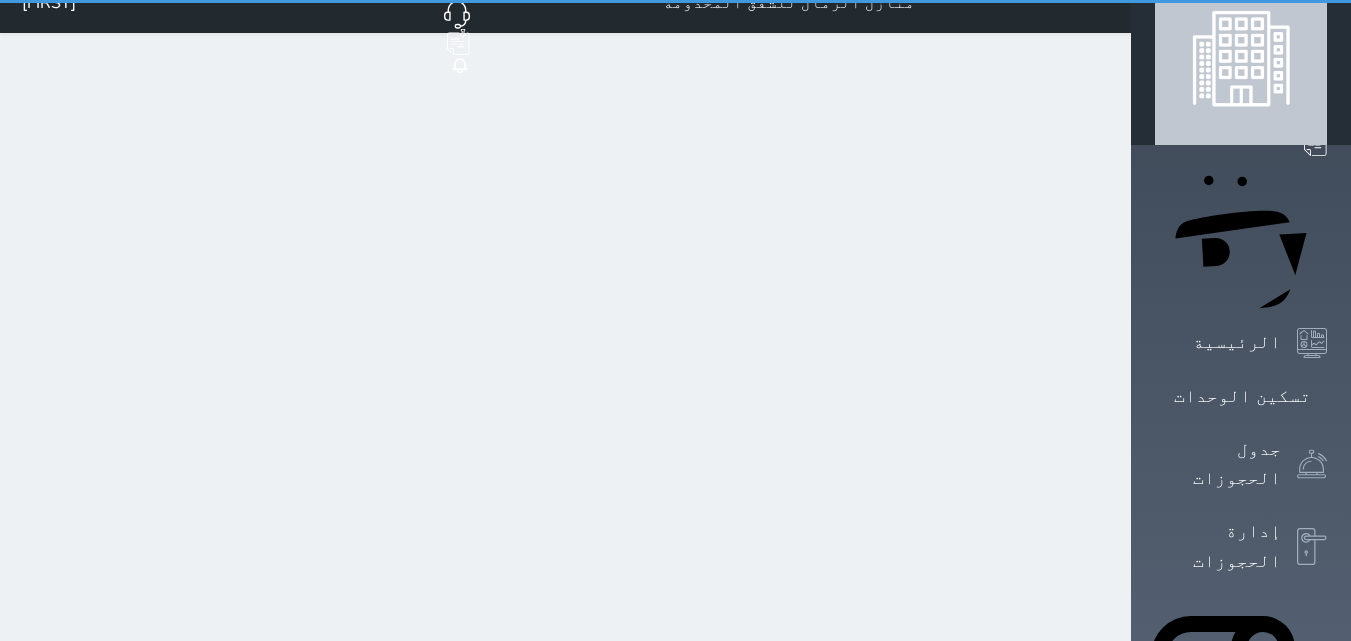 select on "0" 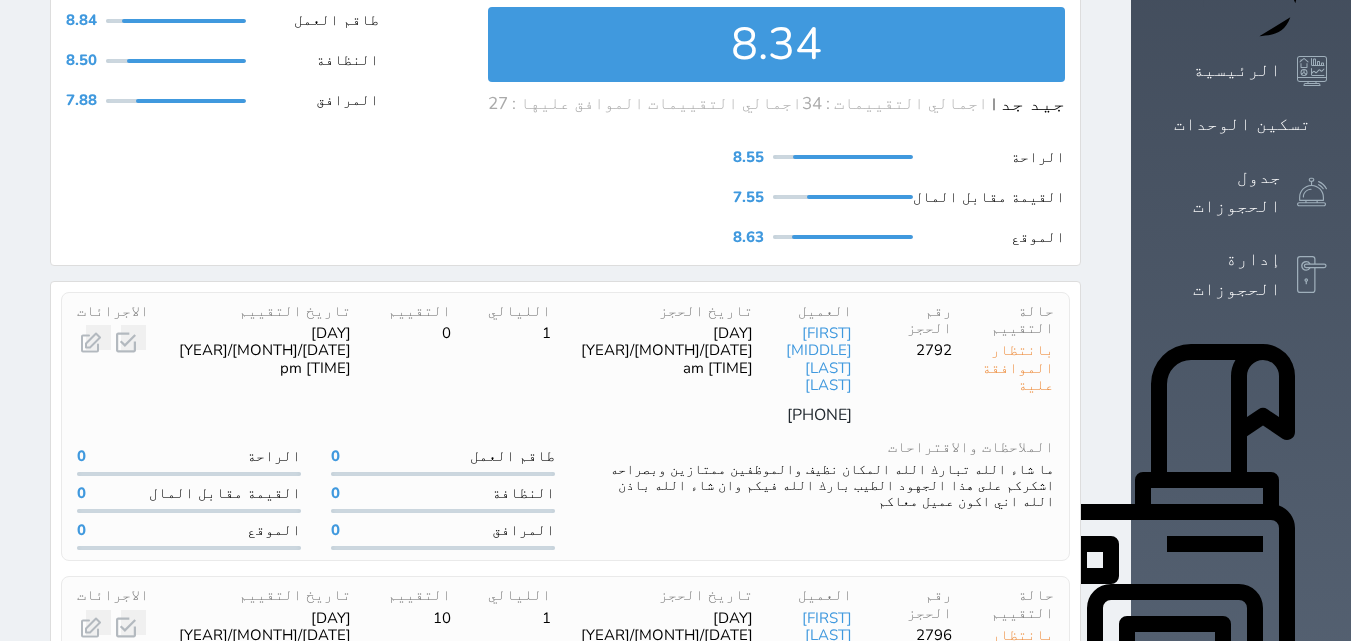 scroll, scrollTop: 300, scrollLeft: 0, axis: vertical 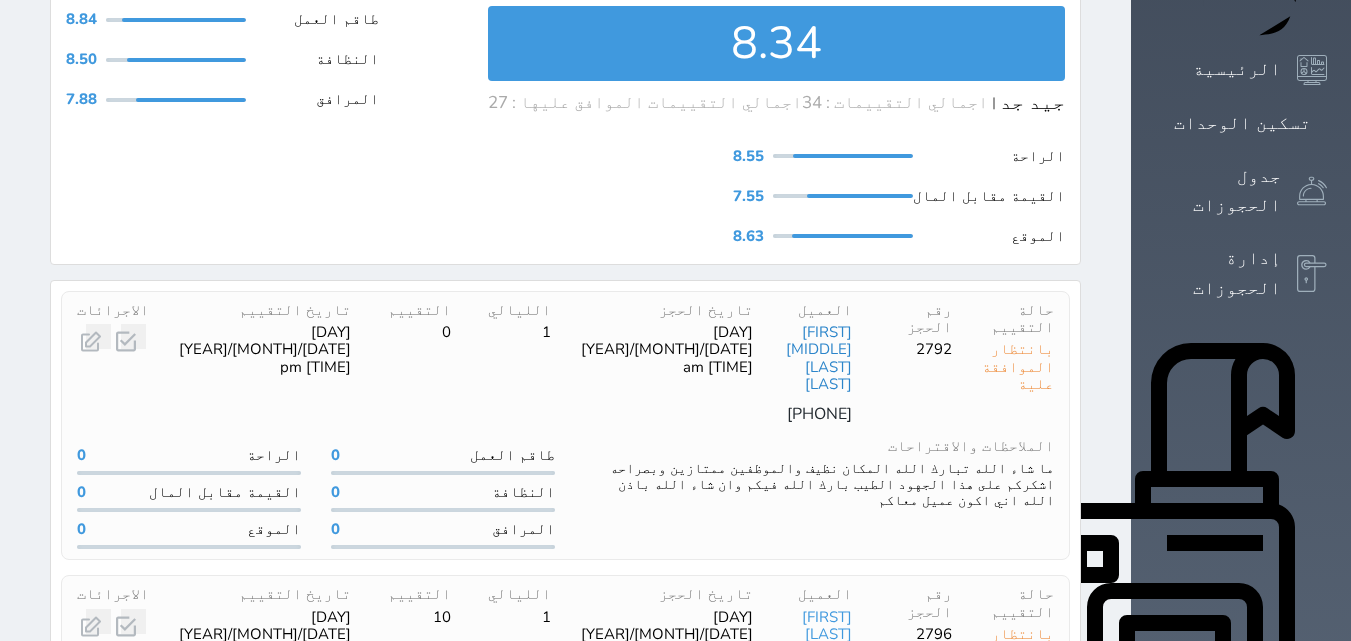 click on "[FIRST] [MIDDLE] [LAST] [LAST]" at bounding box center [819, 358] 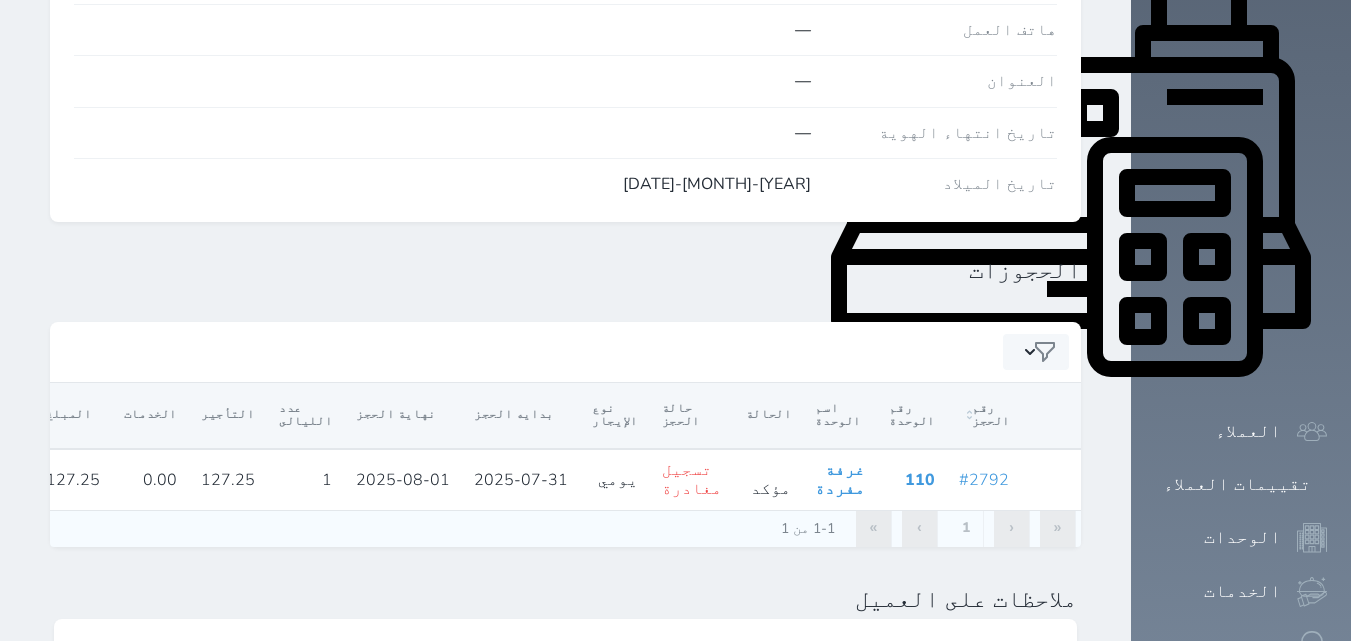 scroll, scrollTop: 800, scrollLeft: 0, axis: vertical 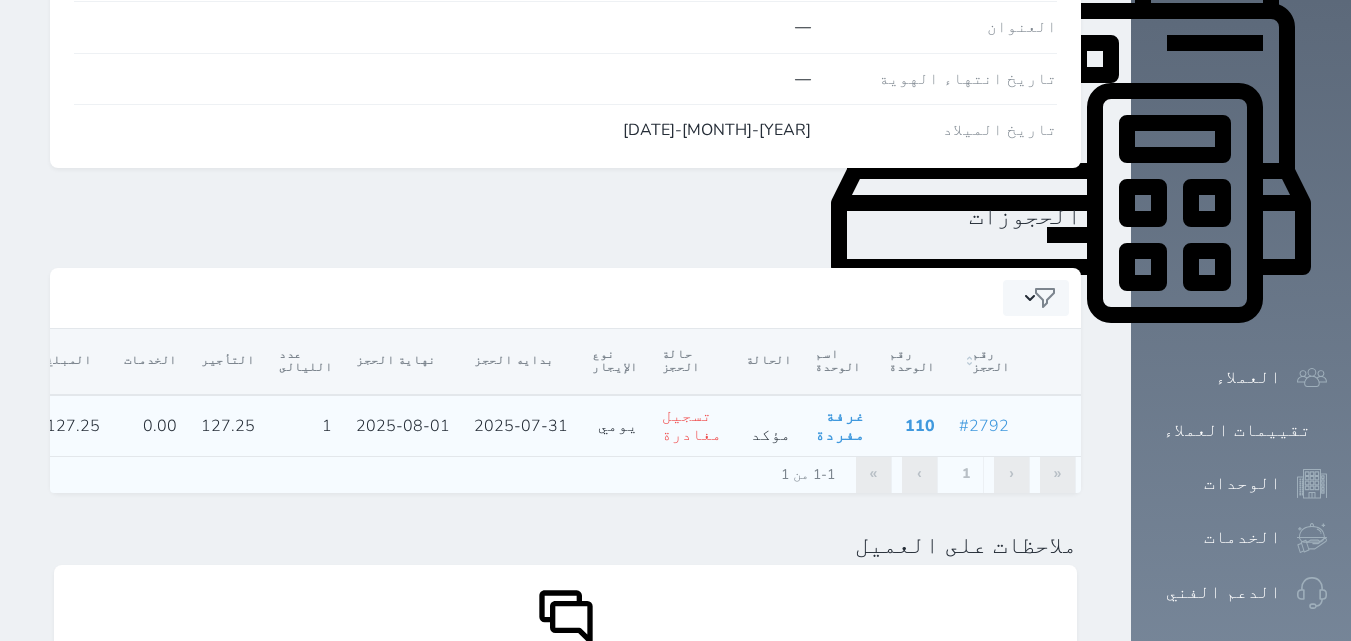 click on "غرفة مفردة" at bounding box center (840, 425) 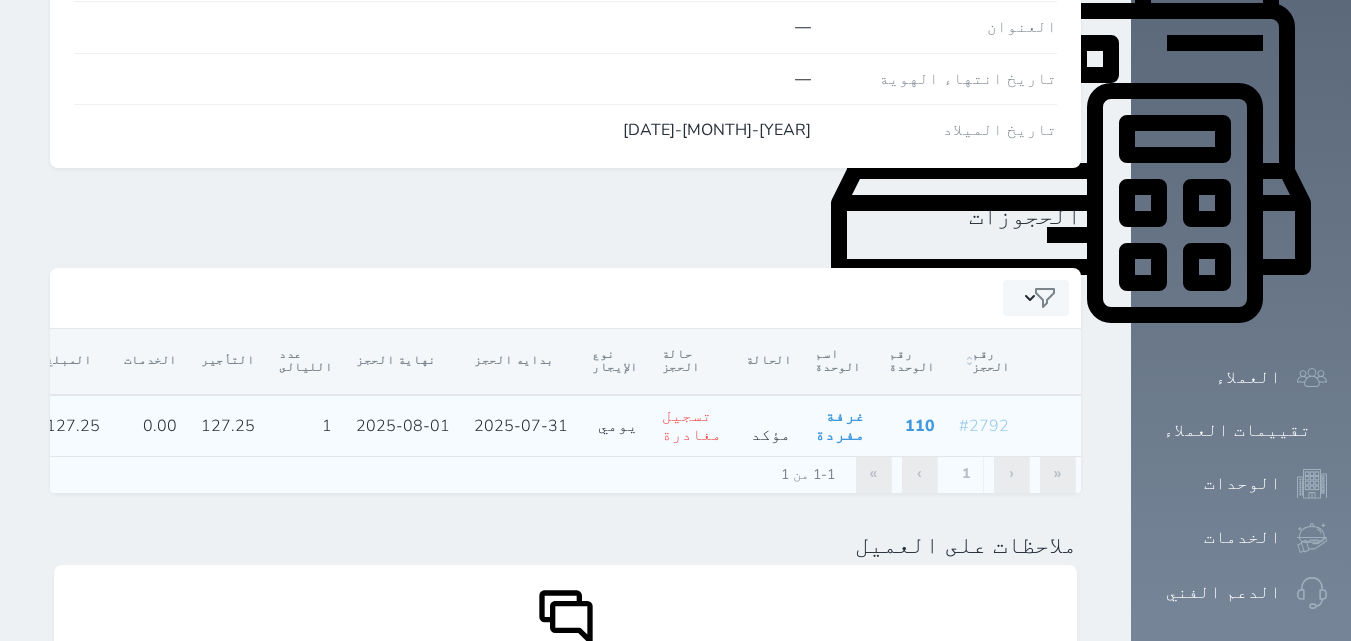 click on "#2792" at bounding box center [984, 426] 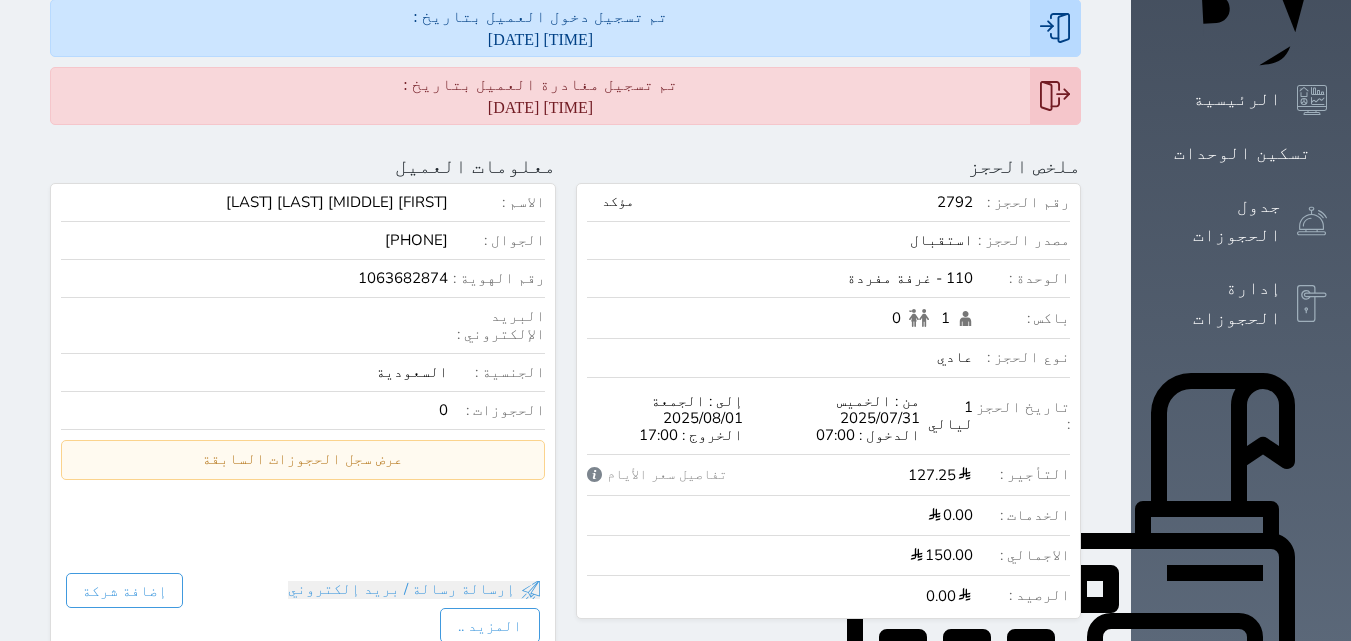 scroll, scrollTop: 170, scrollLeft: 0, axis: vertical 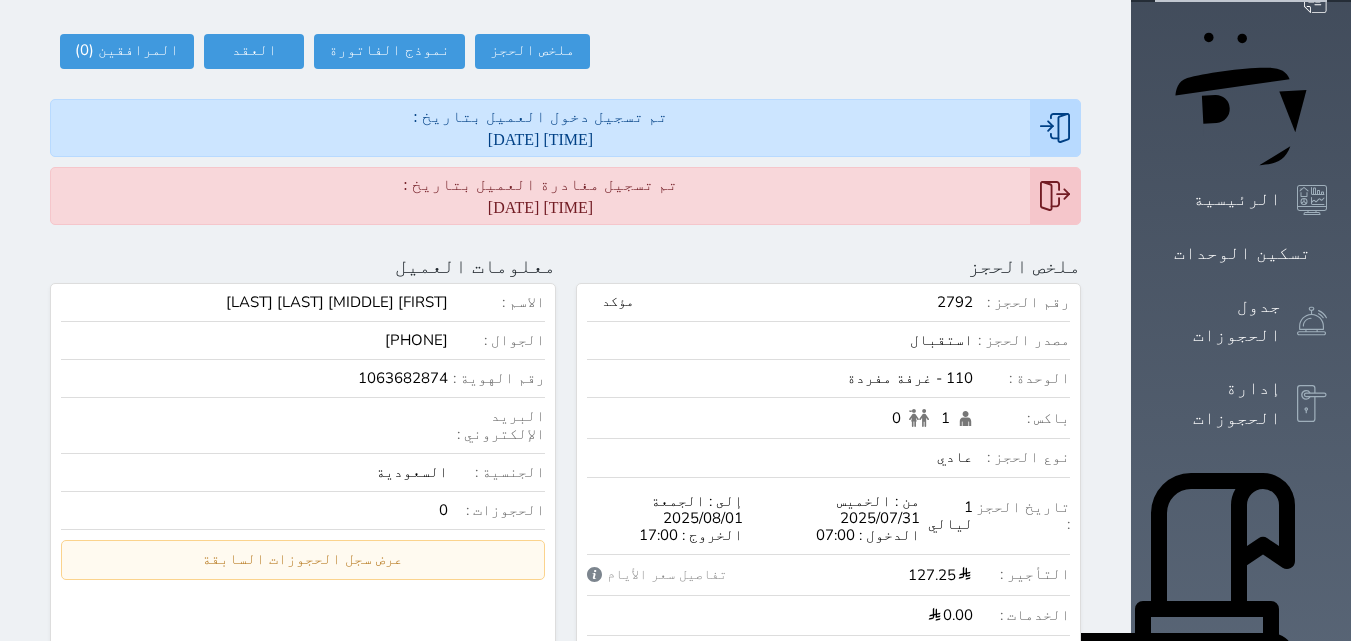 click on "تقييمات العملاء" at bounding box center [1237, 1060] 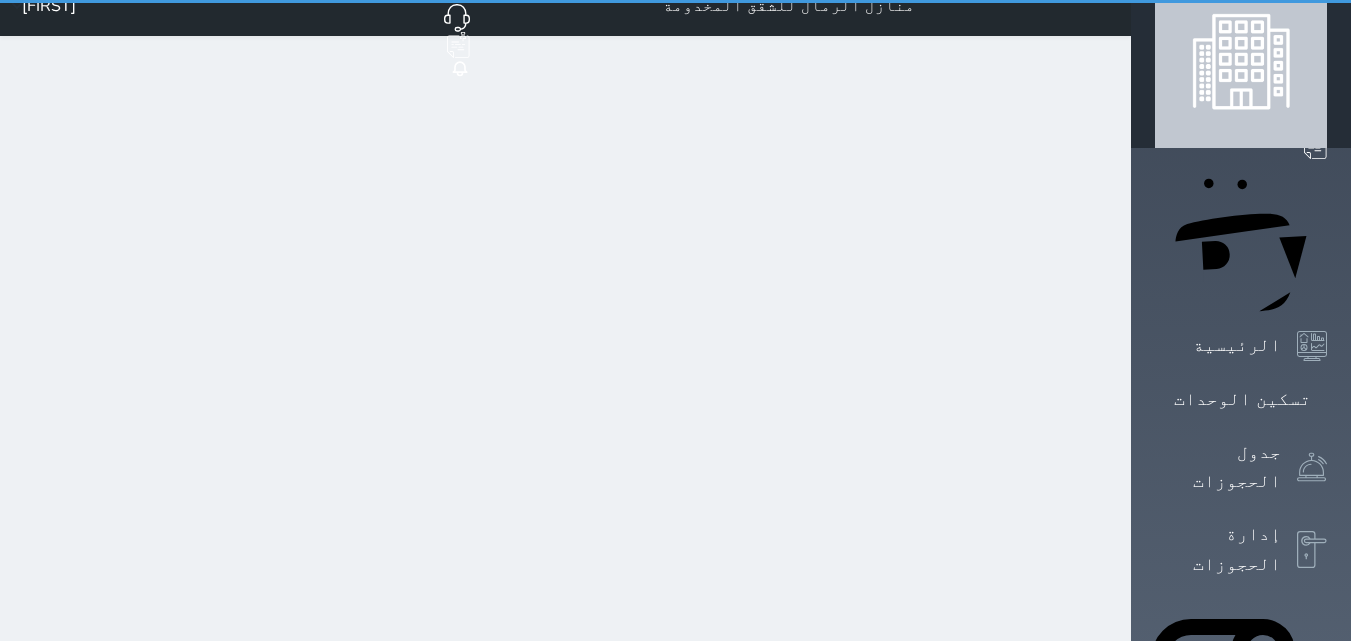 scroll, scrollTop: 3, scrollLeft: 0, axis: vertical 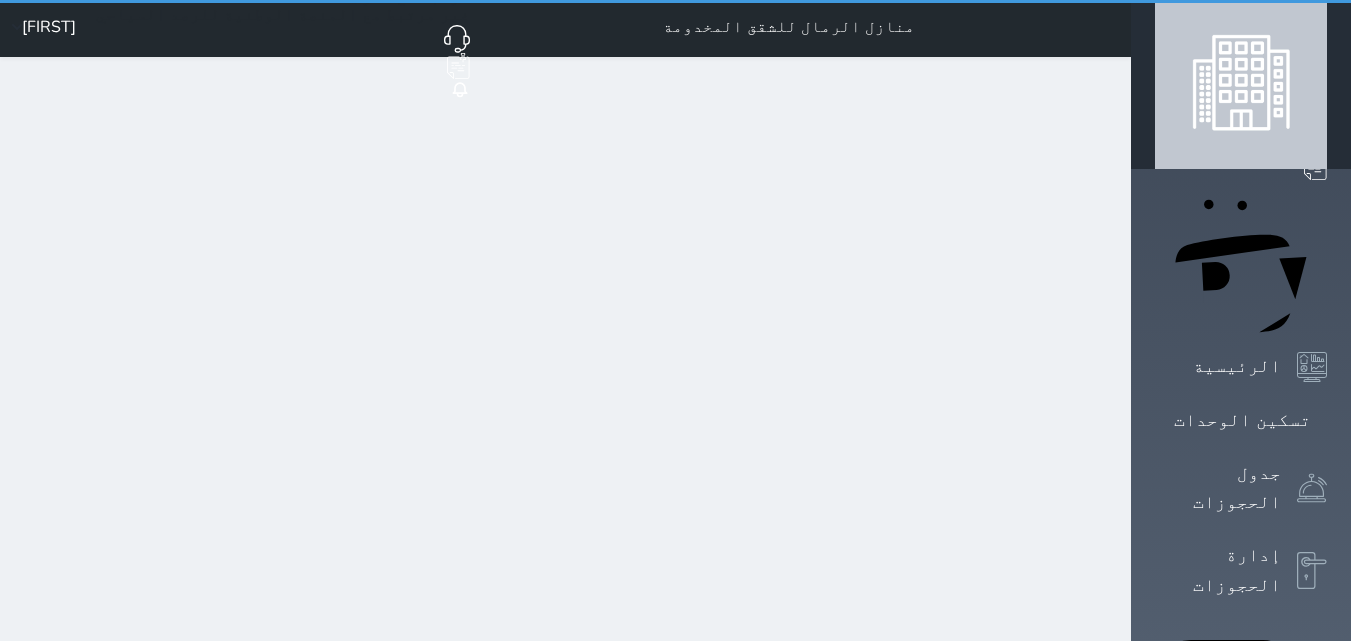 select on "0" 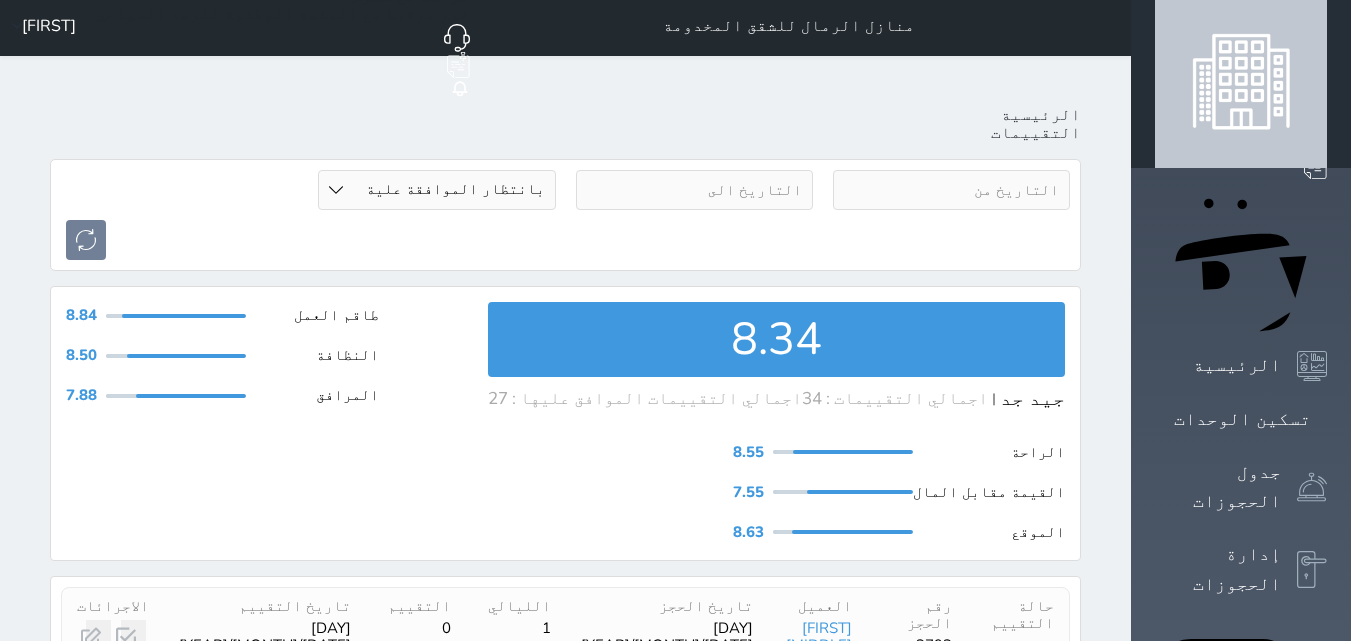 scroll, scrollTop: 0, scrollLeft: 0, axis: both 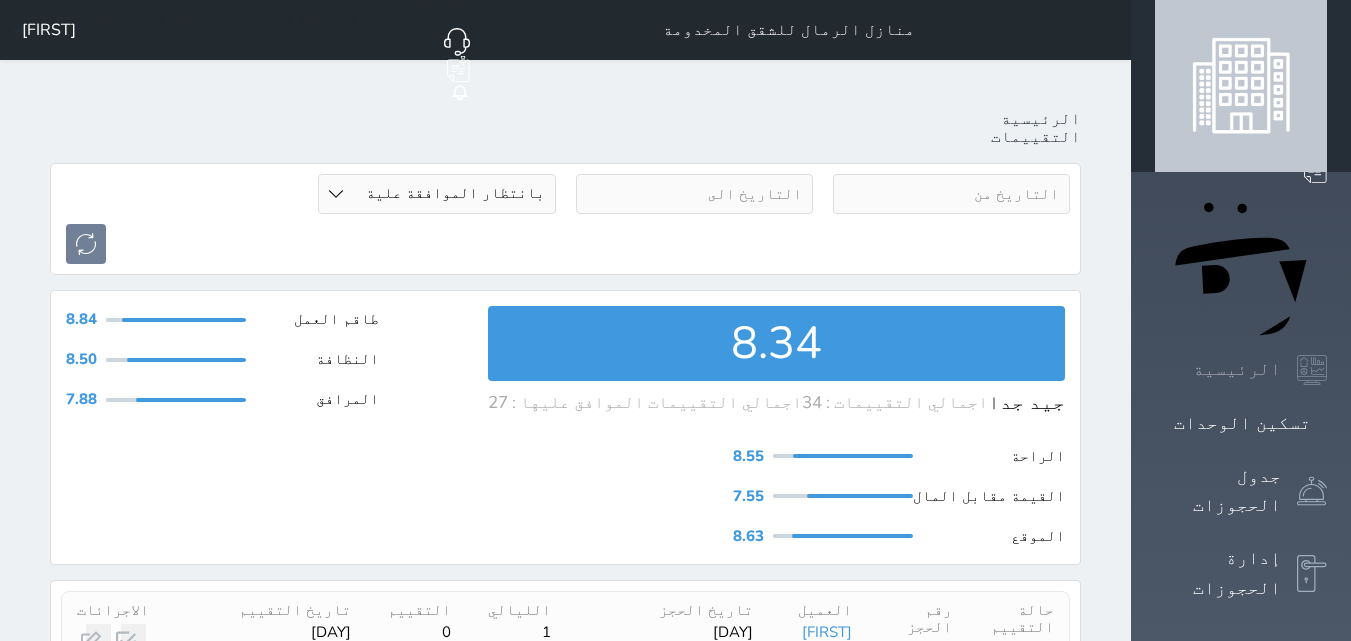 click on "الرئيسية" at bounding box center (1237, 369) 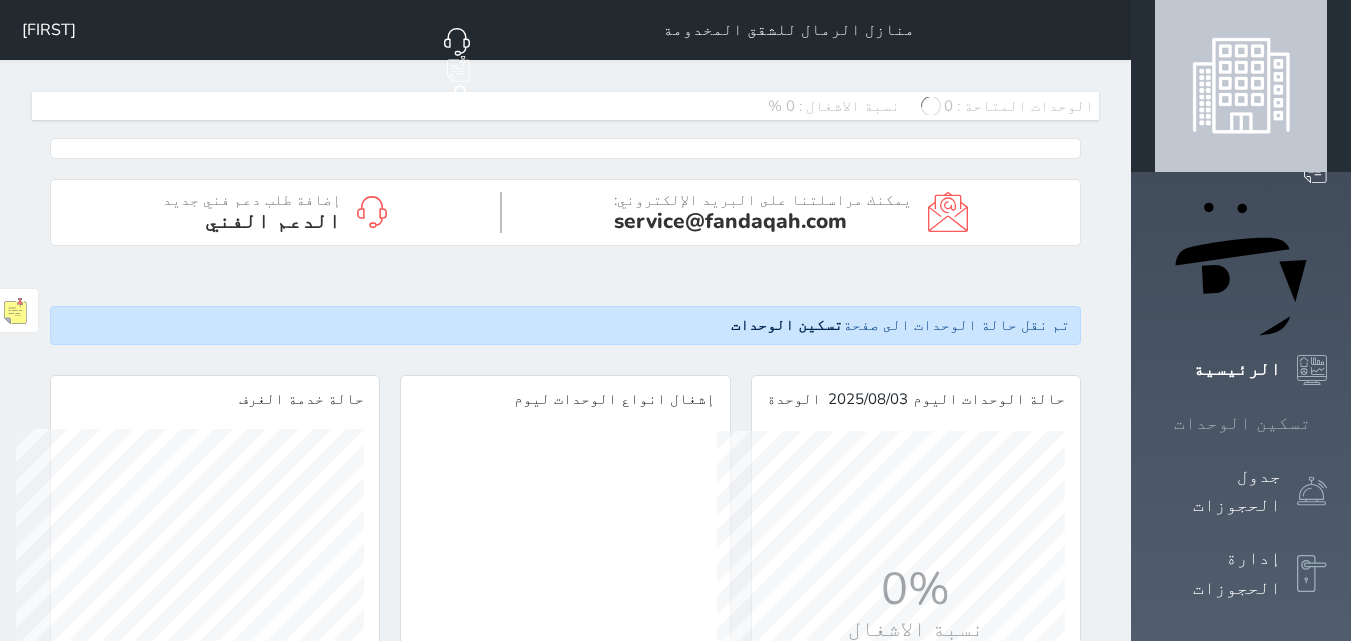 click on "تسكين الوحدات" at bounding box center [1242, 423] 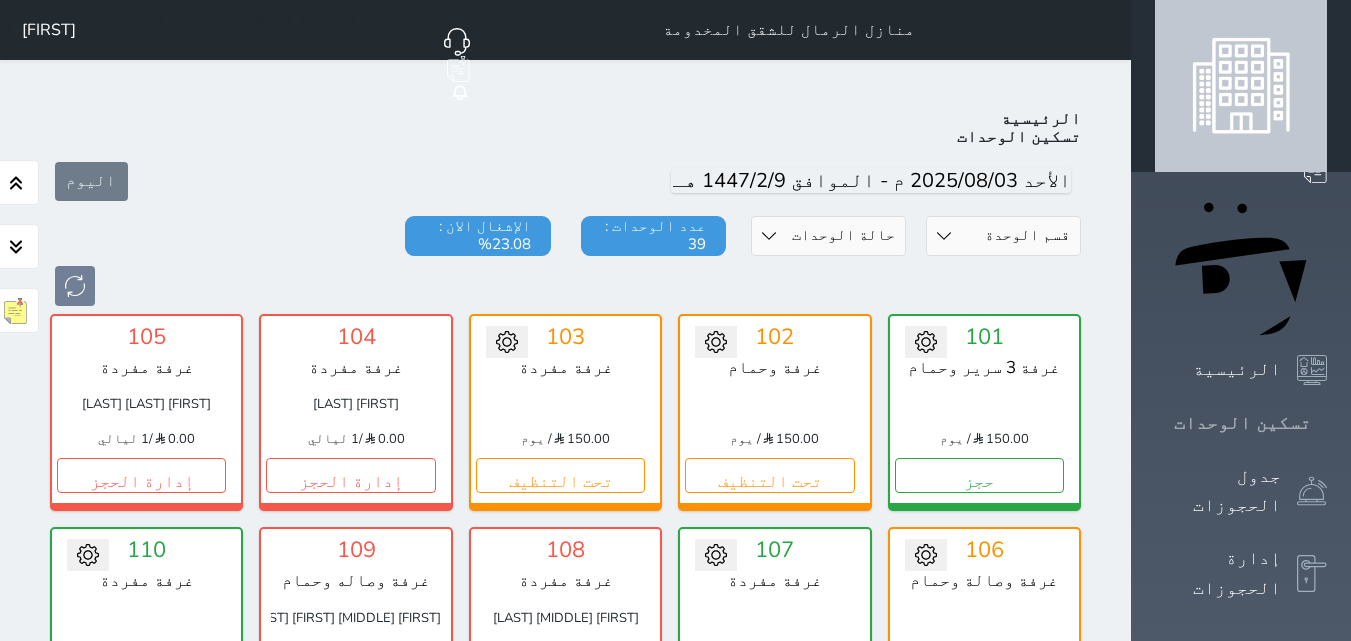 scroll, scrollTop: 78, scrollLeft: 0, axis: vertical 